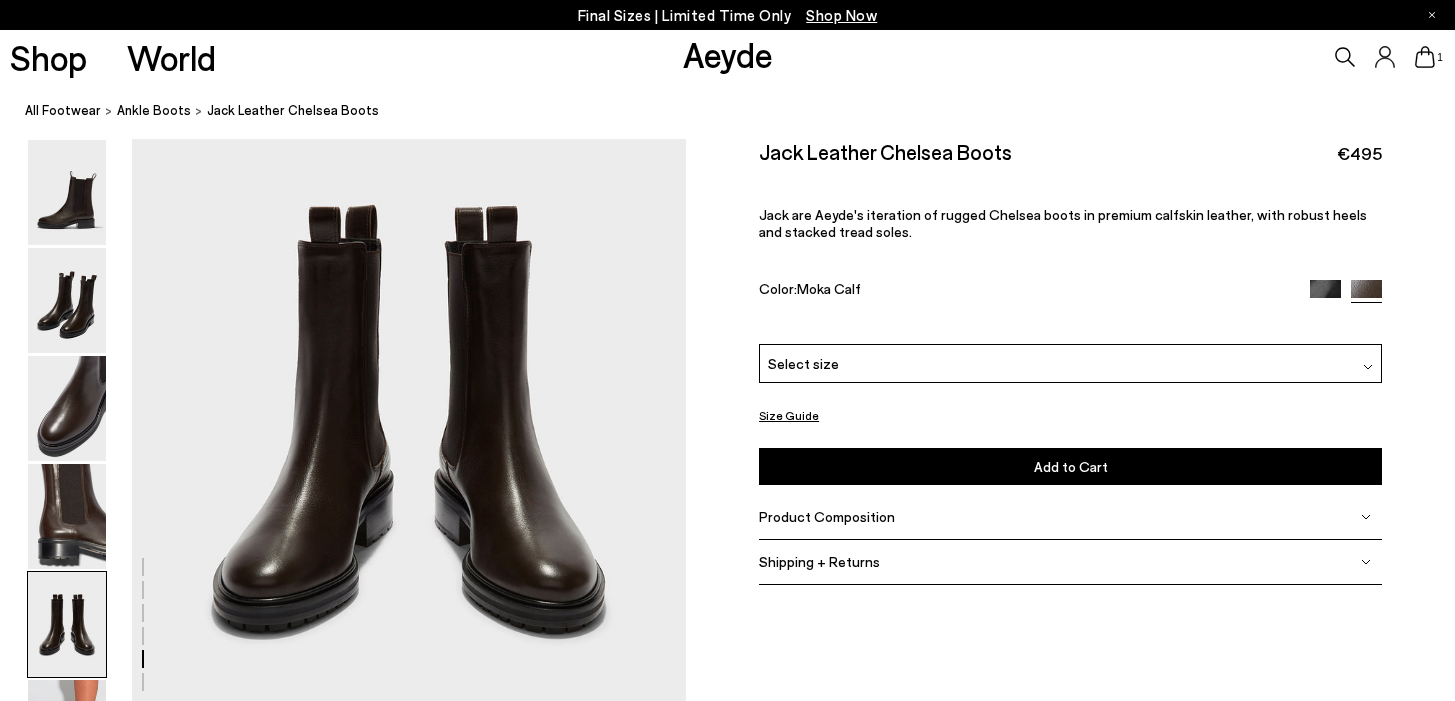scroll, scrollTop: 3062, scrollLeft: 0, axis: vertical 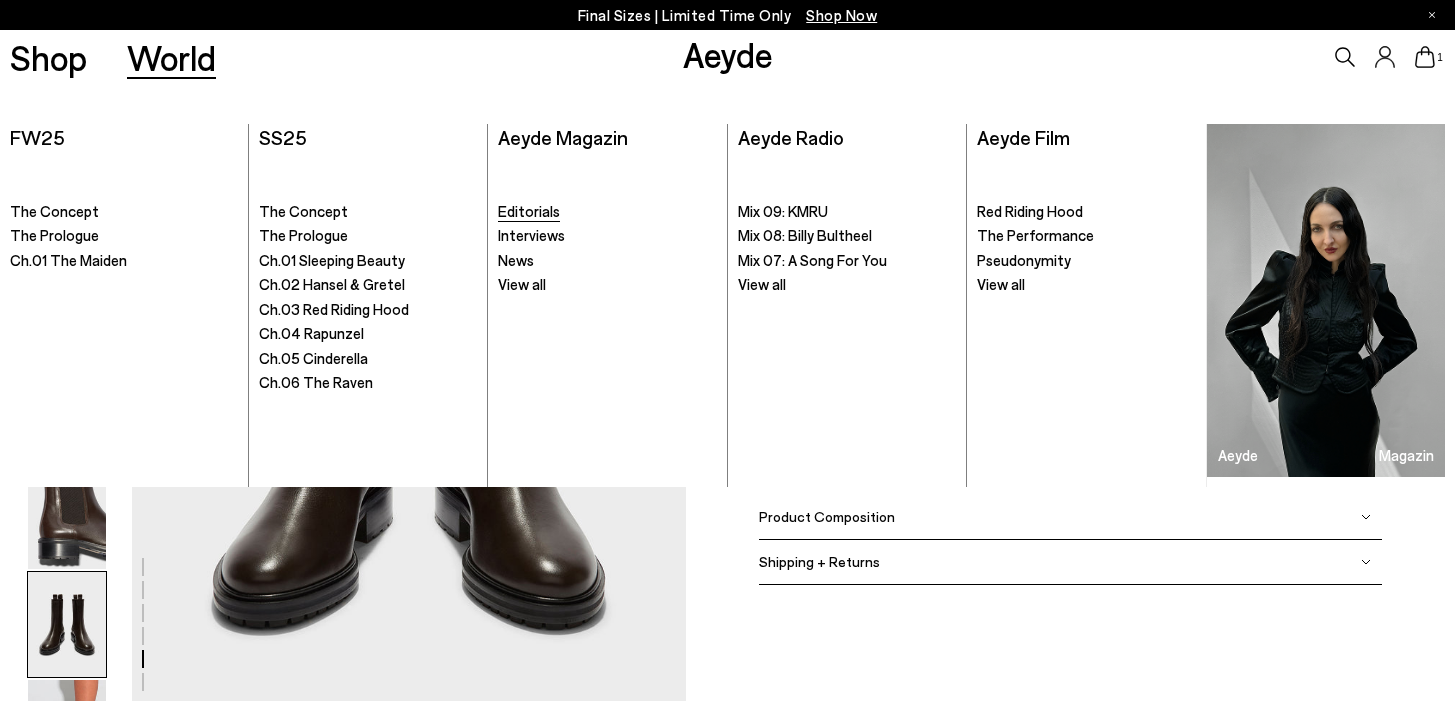 click on "Editorials" at bounding box center [529, 211] 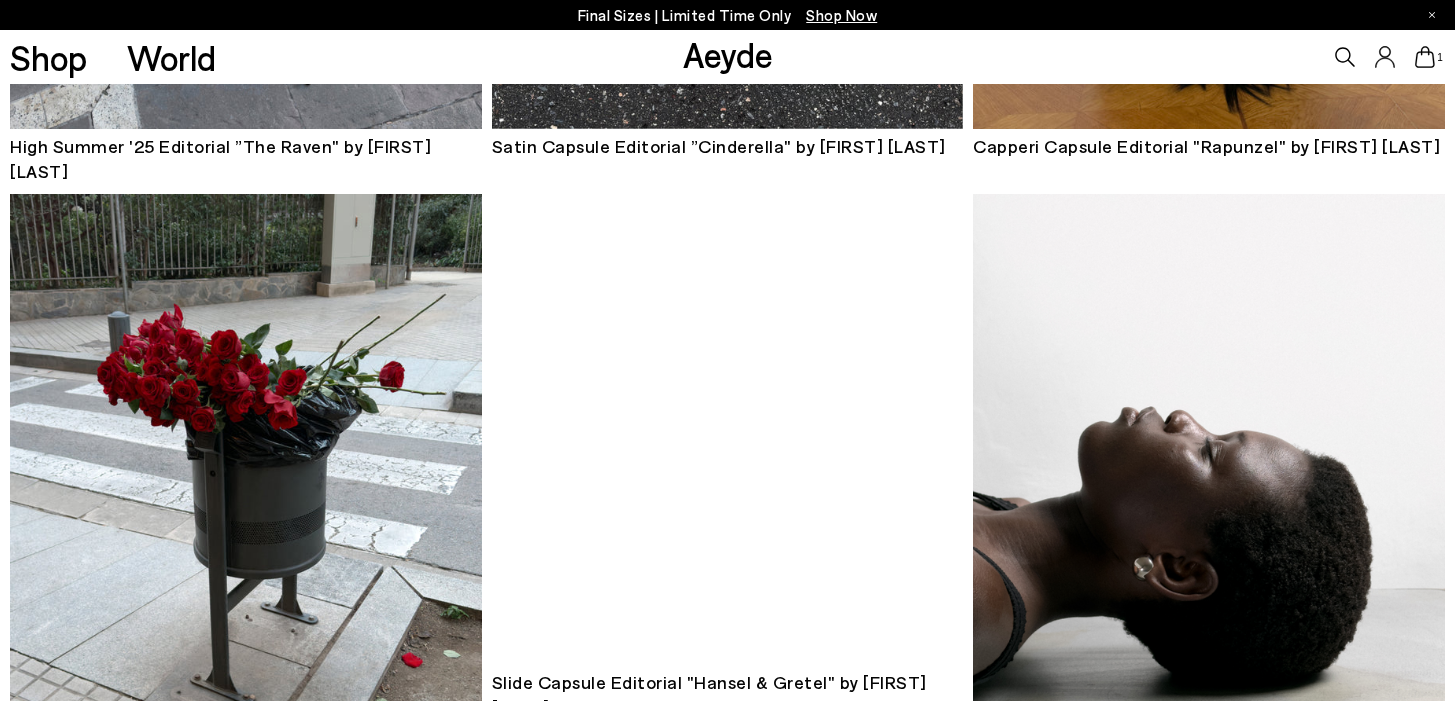 scroll, scrollTop: 1604, scrollLeft: 0, axis: vertical 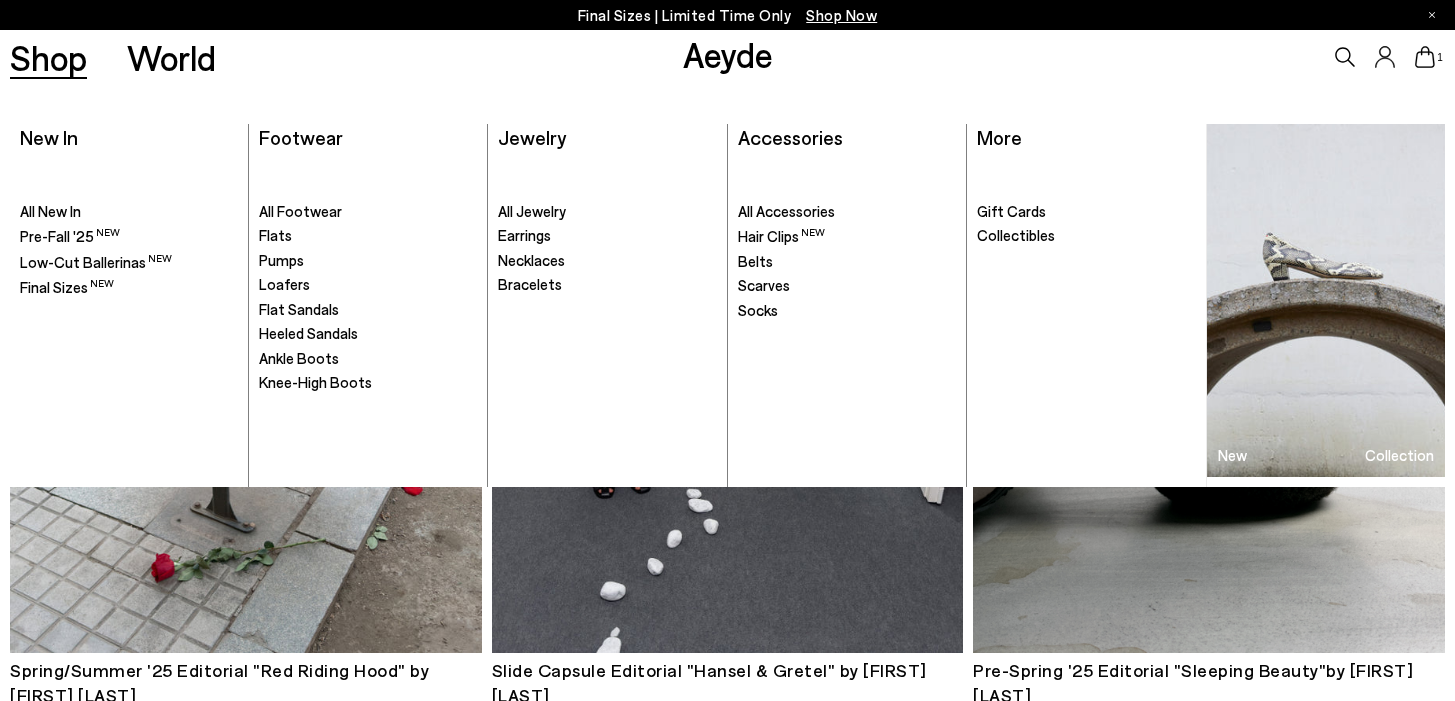 click on "Shop" at bounding box center [48, 57] 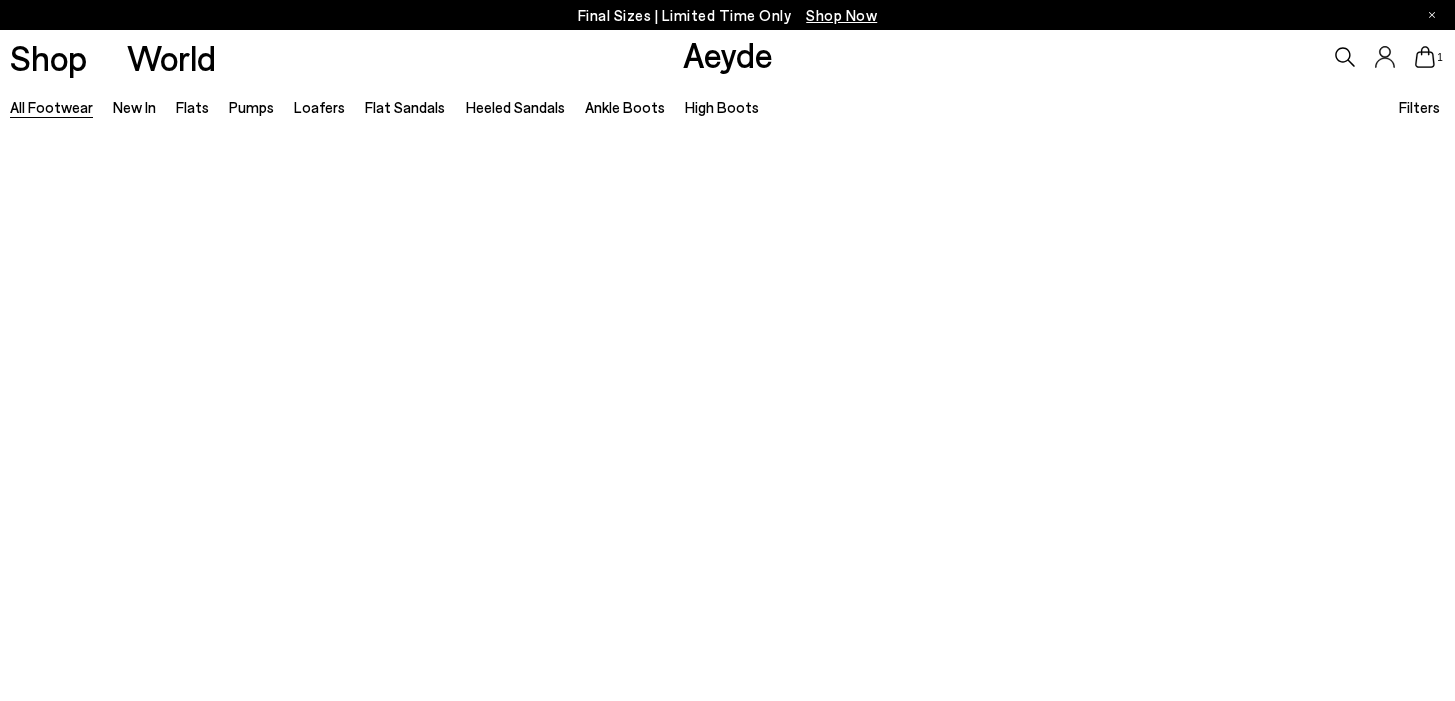 scroll, scrollTop: 0, scrollLeft: 0, axis: both 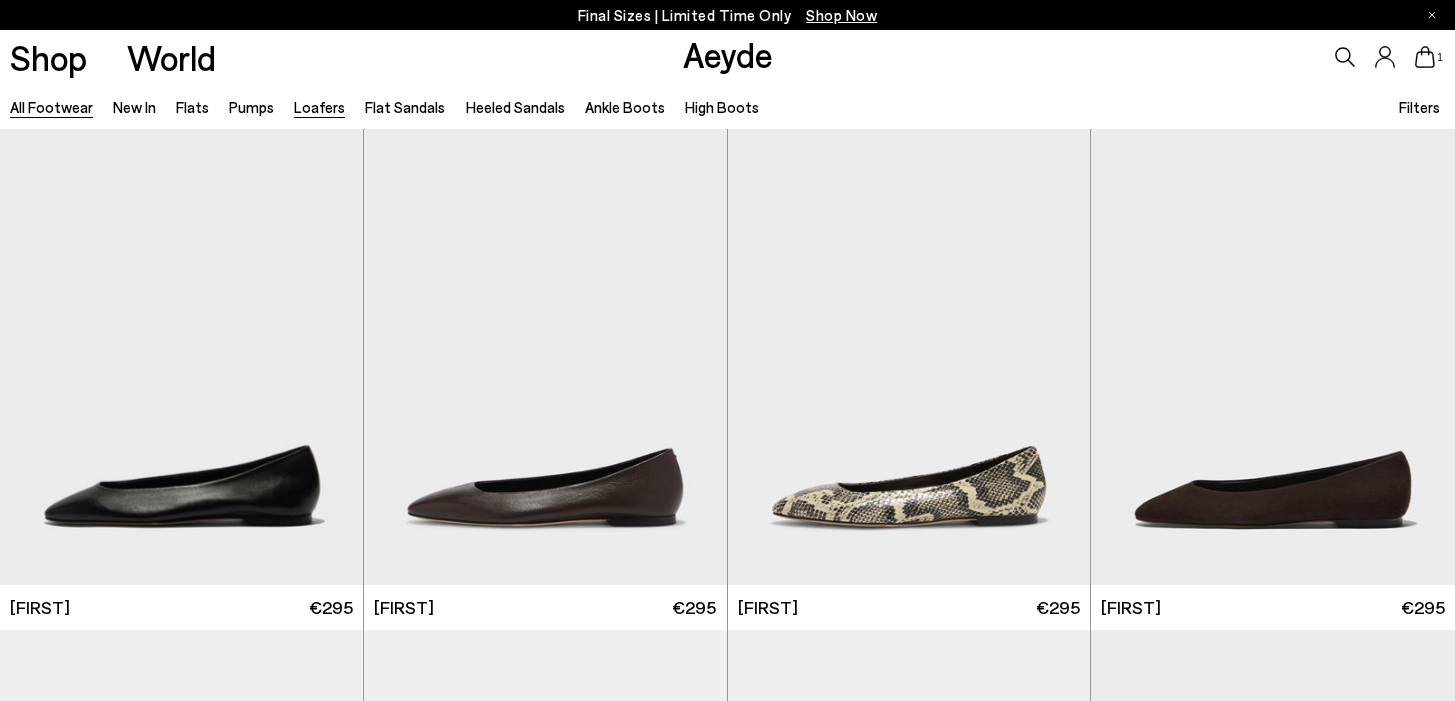 click on "Loafers" at bounding box center [319, 107] 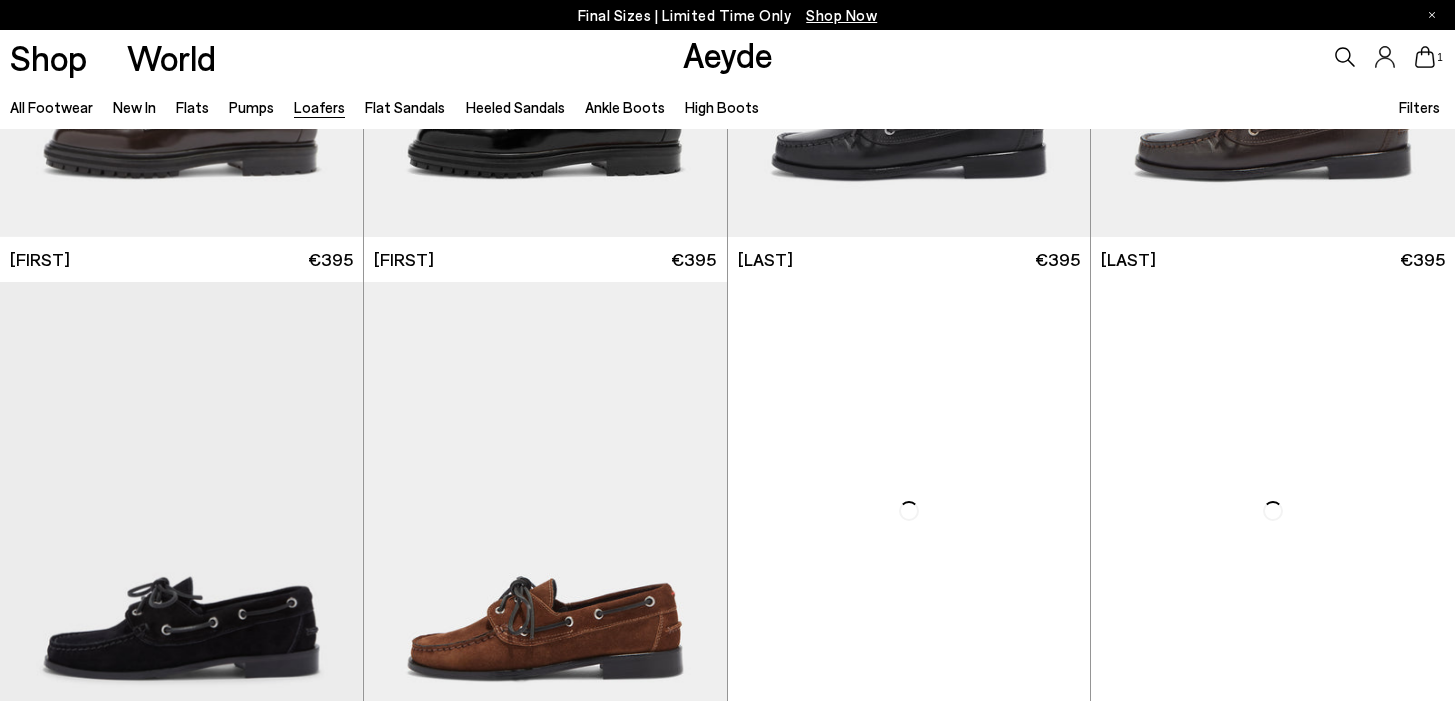 scroll, scrollTop: 663, scrollLeft: 0, axis: vertical 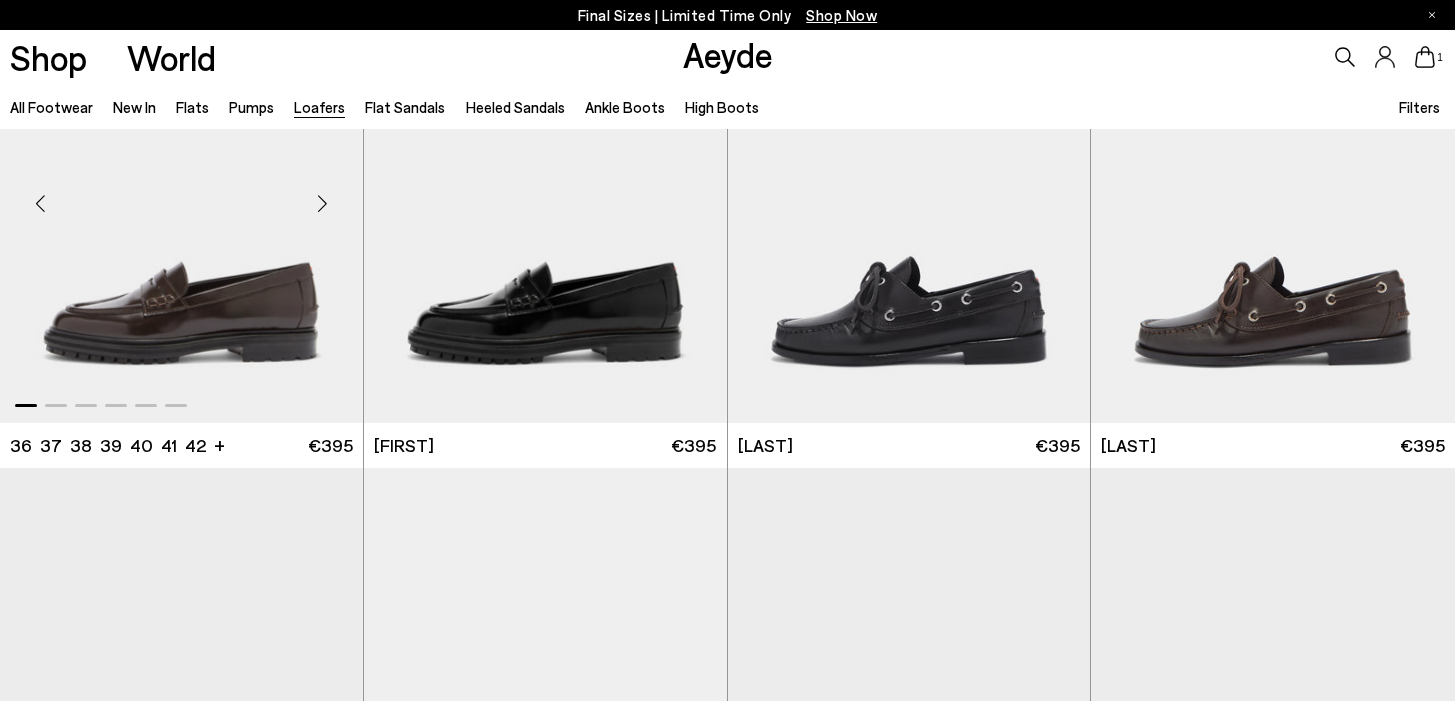 click at bounding box center (323, 203) 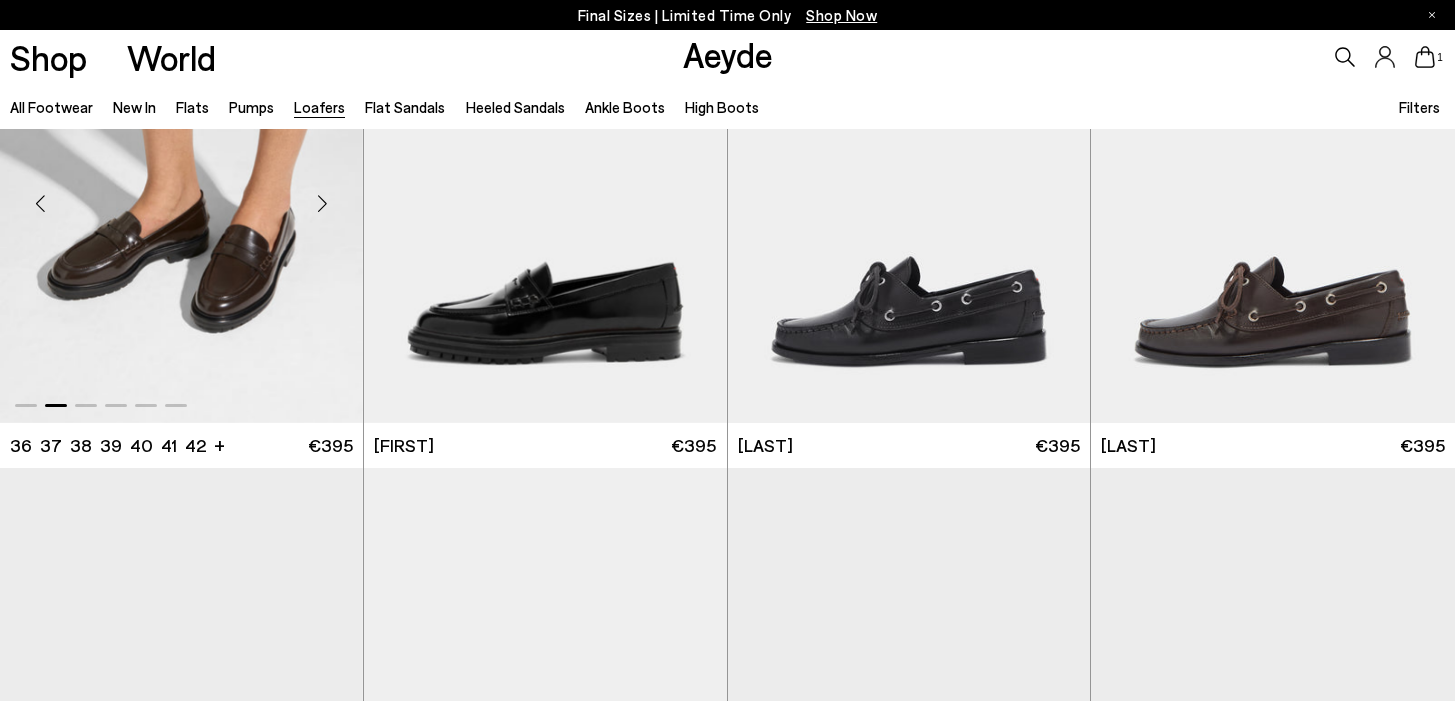 click at bounding box center [323, 203] 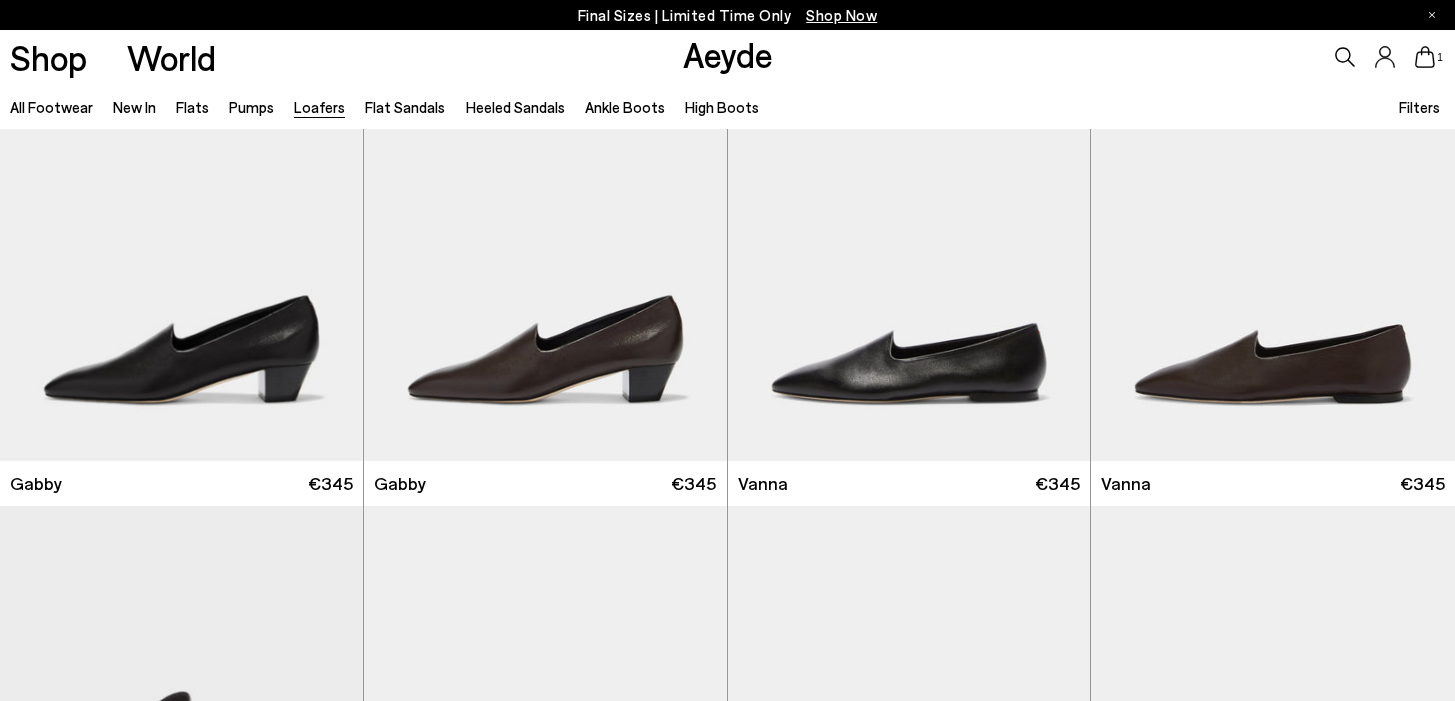 scroll, scrollTop: 12, scrollLeft: 0, axis: vertical 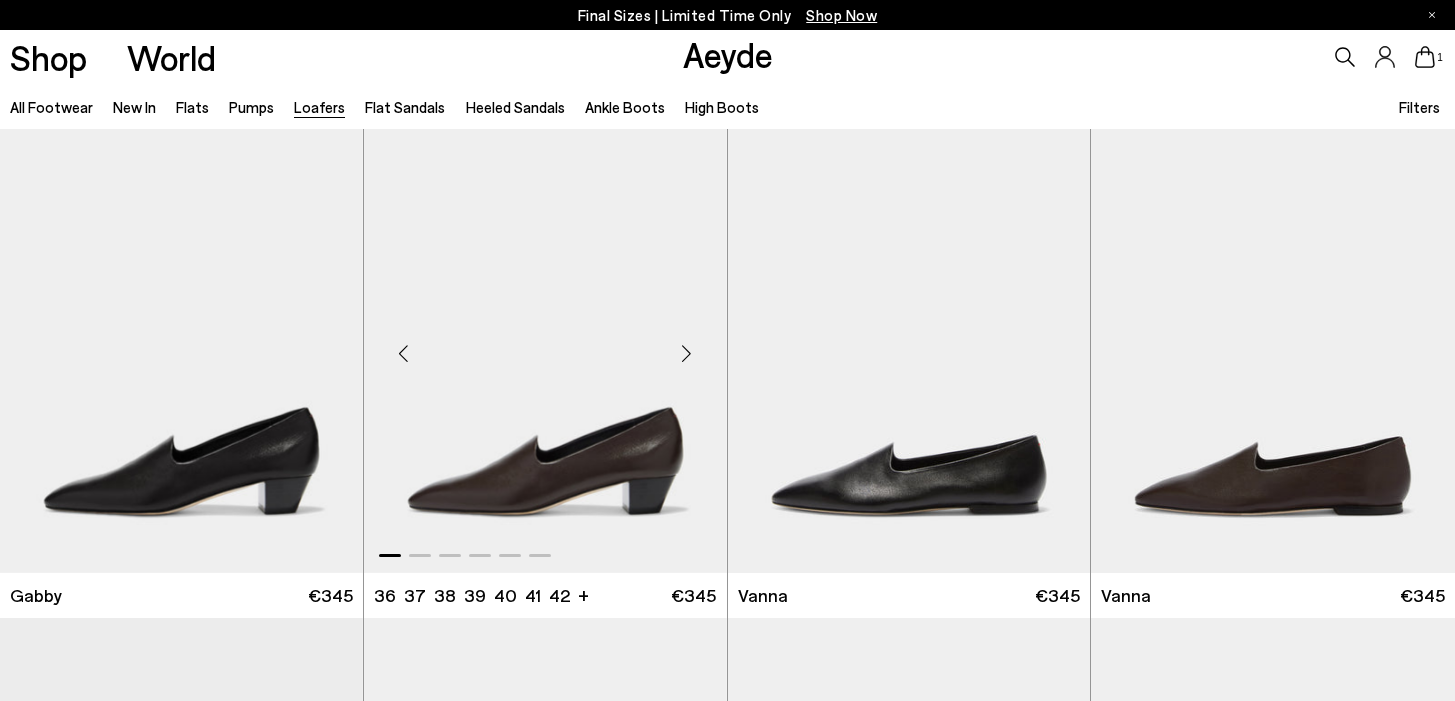 click at bounding box center [687, 353] 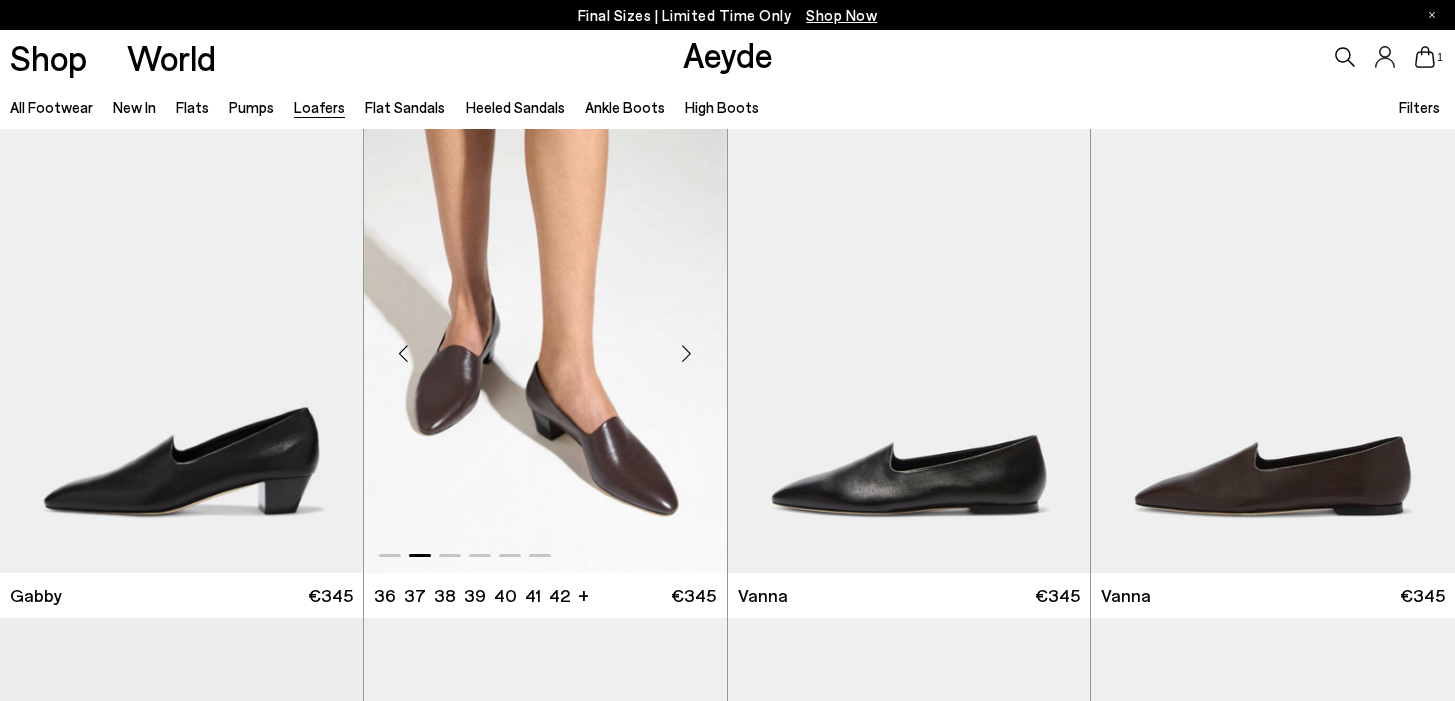 click at bounding box center [404, 353] 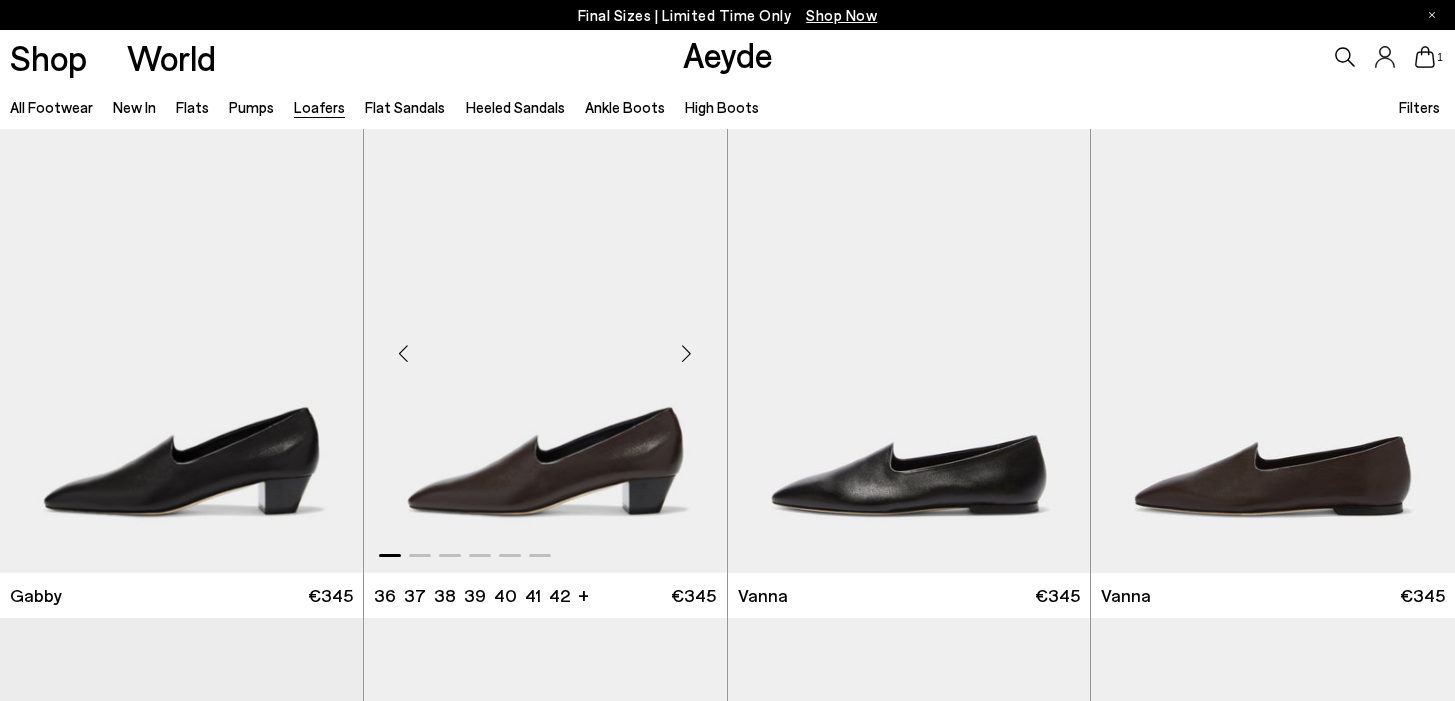 click at bounding box center (404, 353) 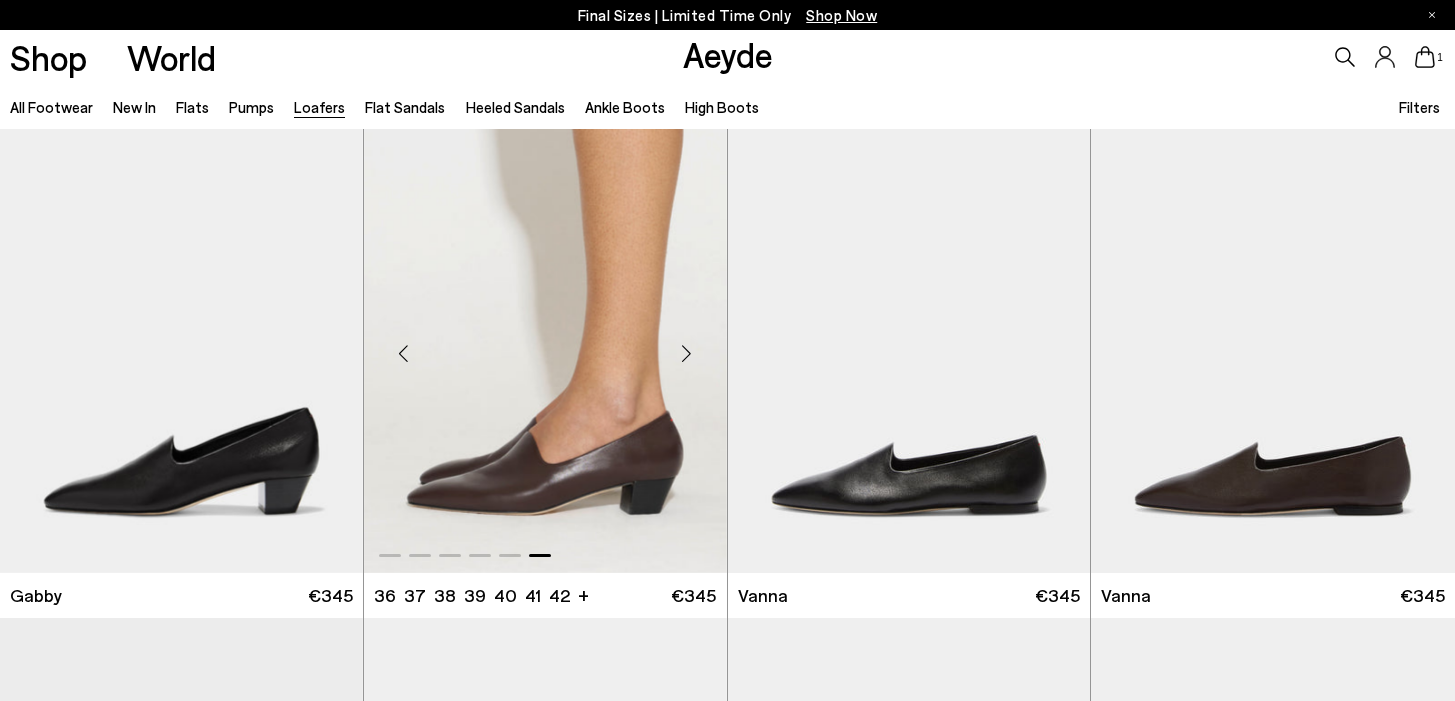 click at bounding box center (404, 353) 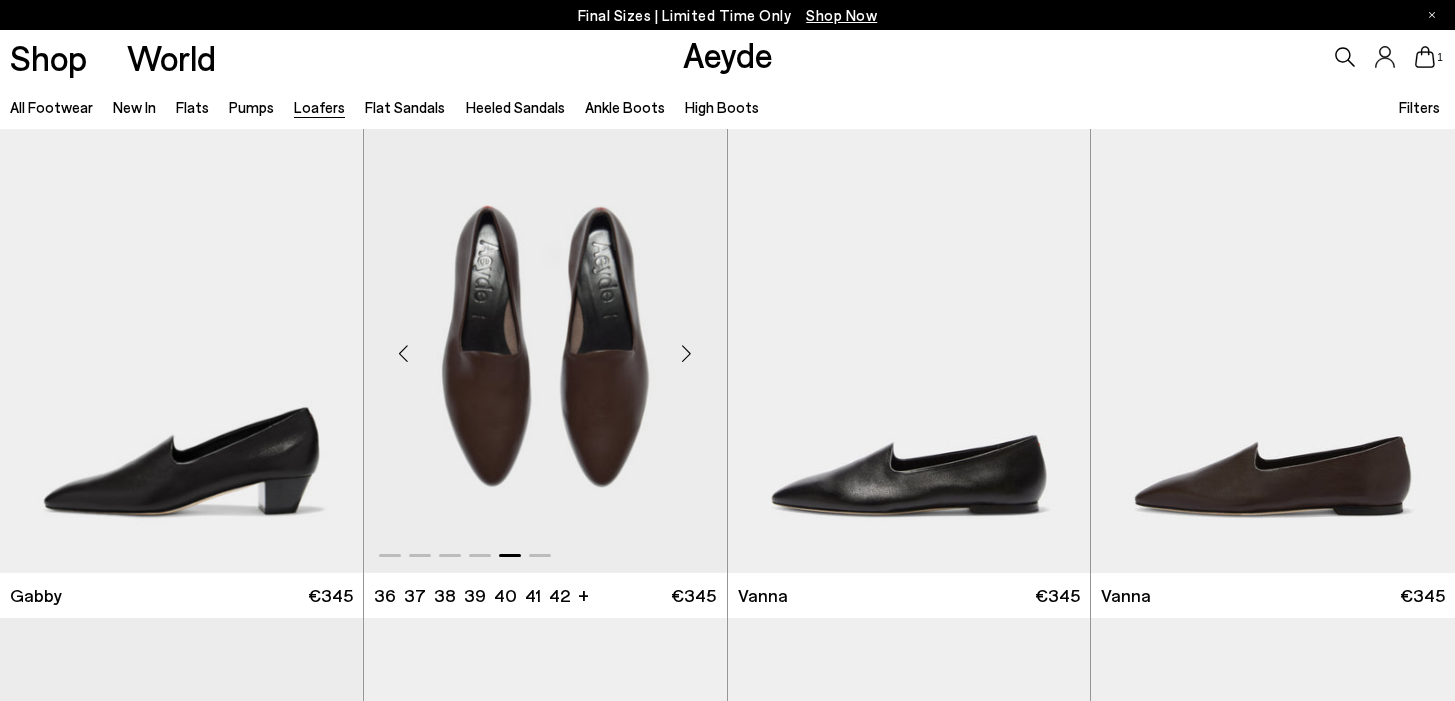 click at bounding box center (687, 353) 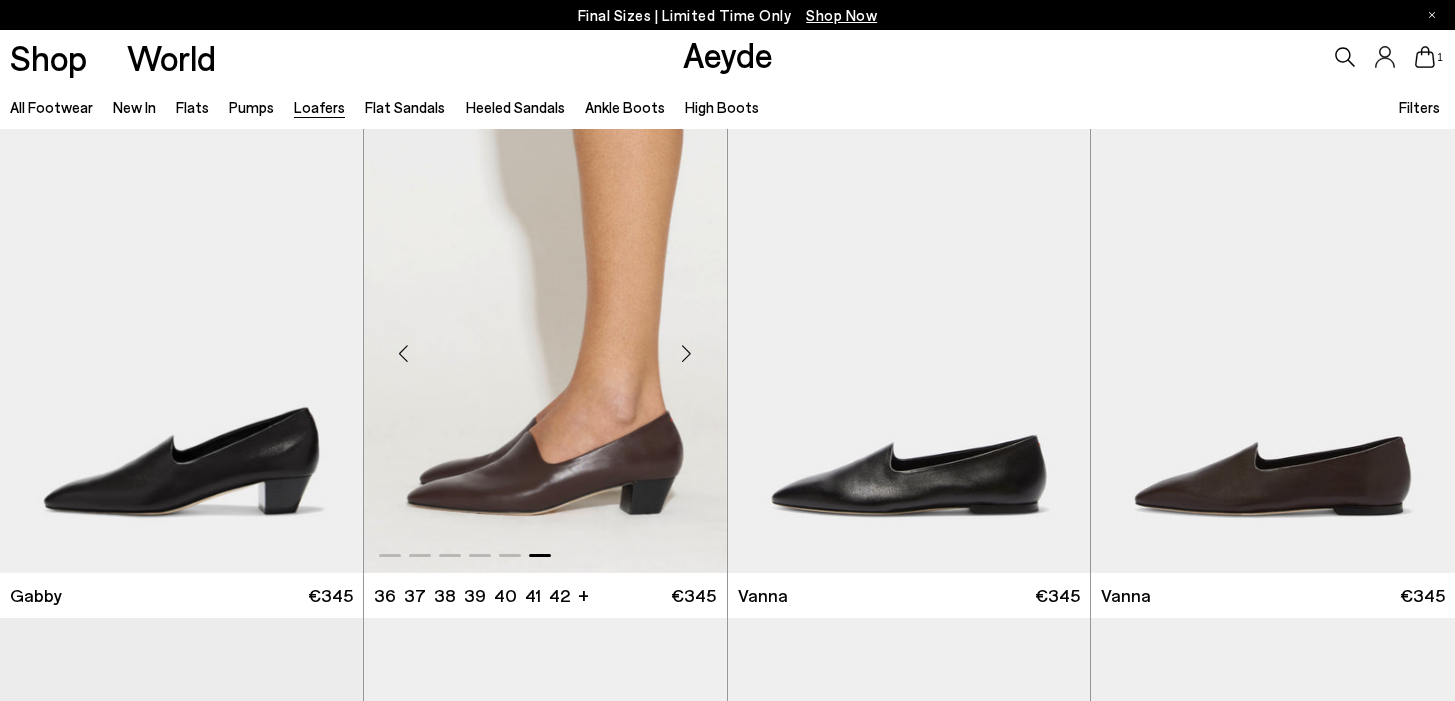 click at bounding box center [687, 353] 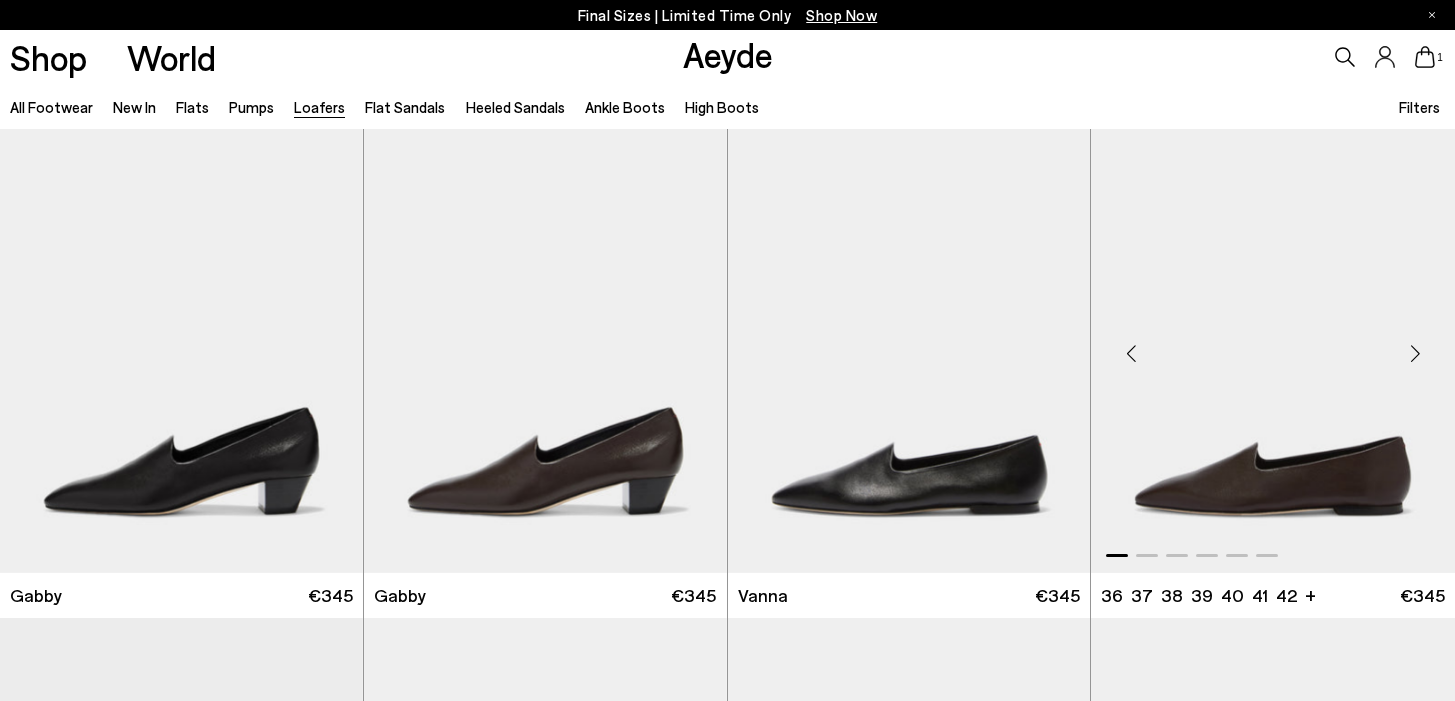 click at bounding box center [1131, 353] 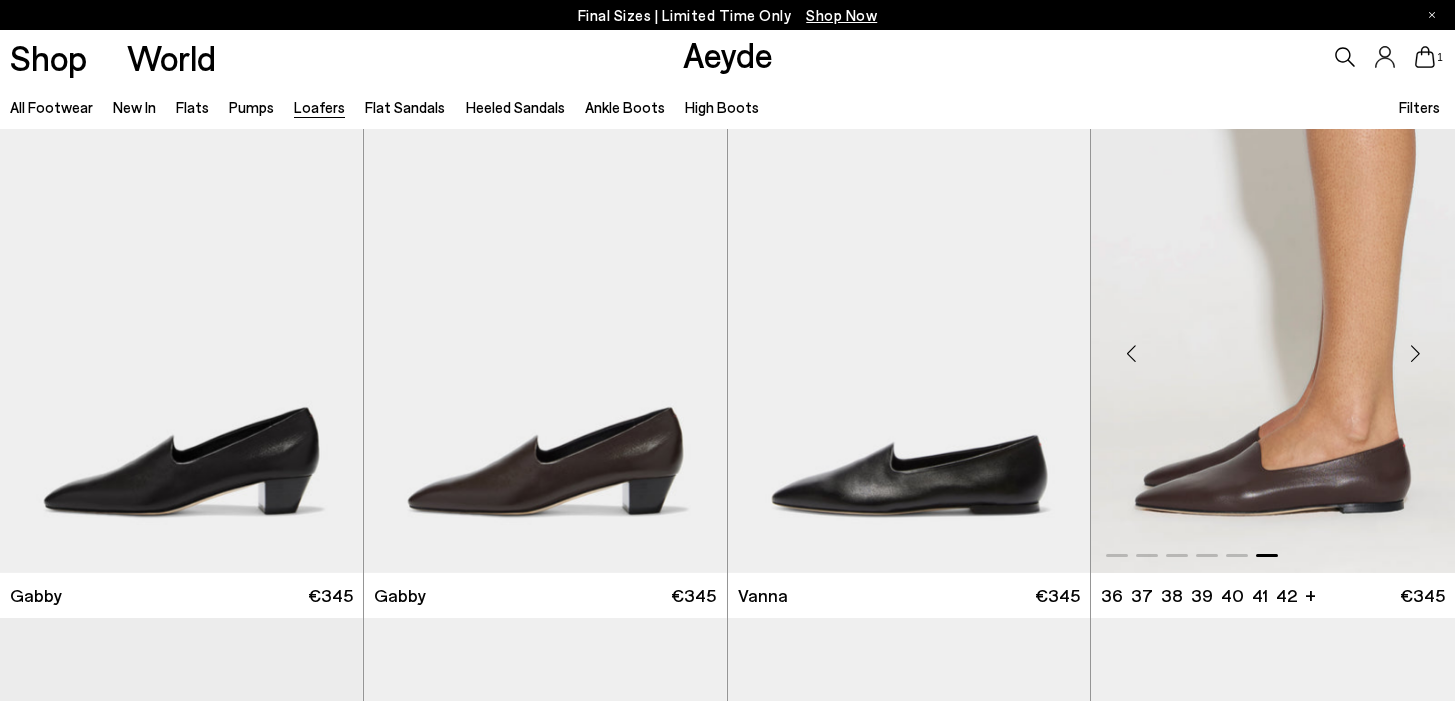 click at bounding box center [1131, 353] 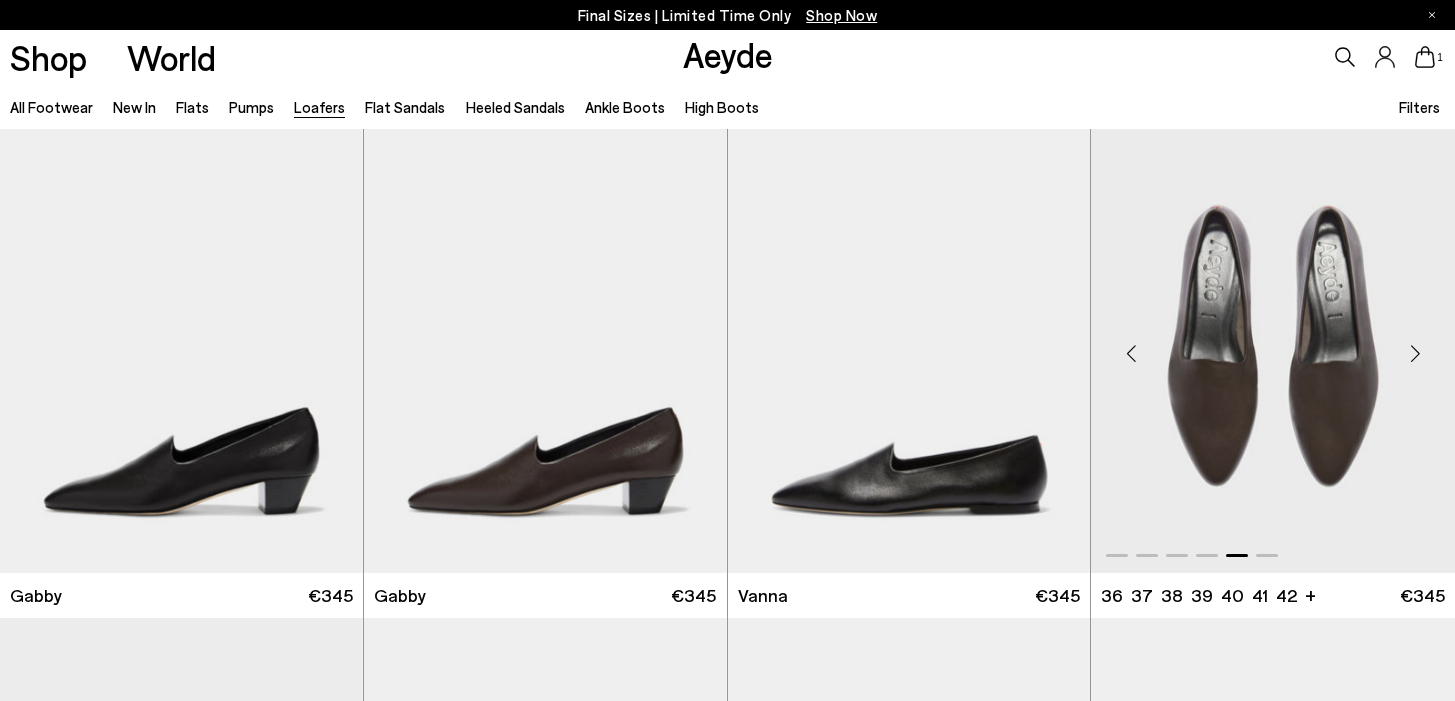 click at bounding box center [1131, 353] 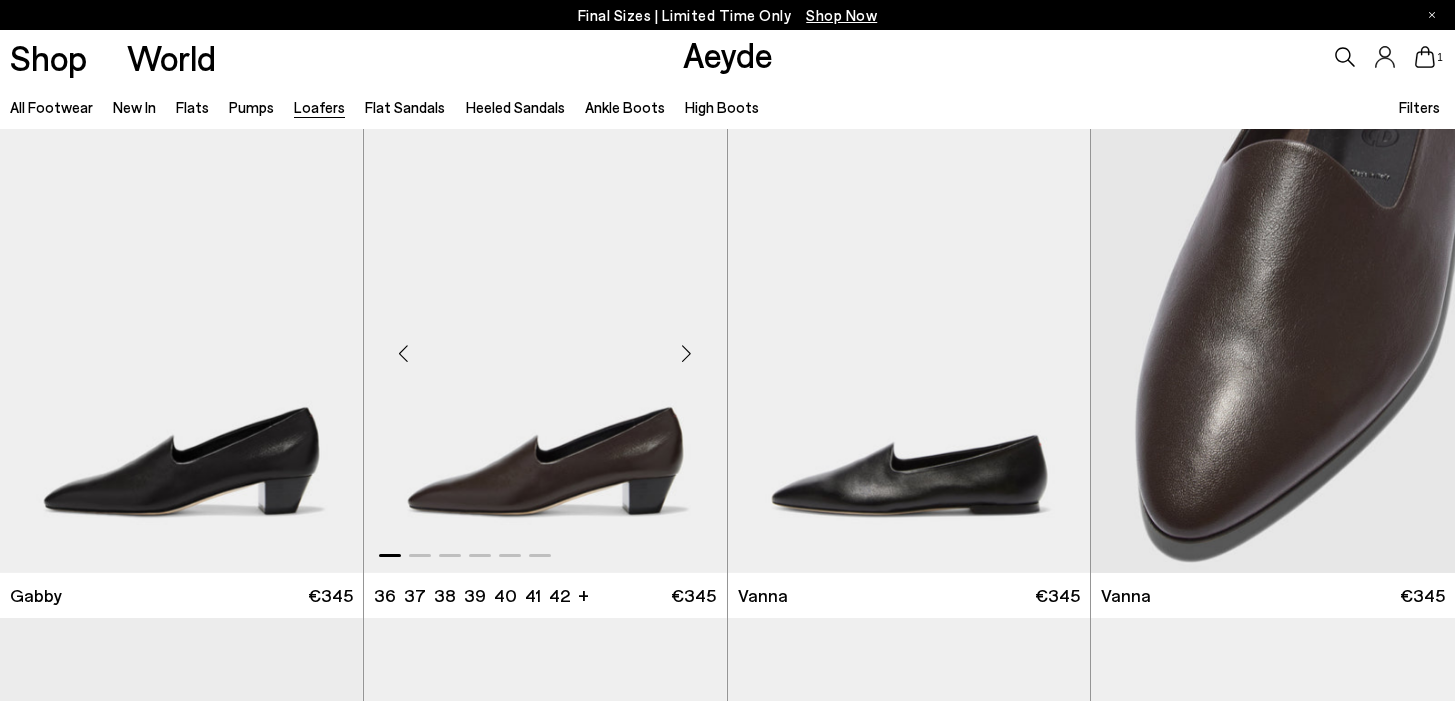 click at bounding box center [687, 353] 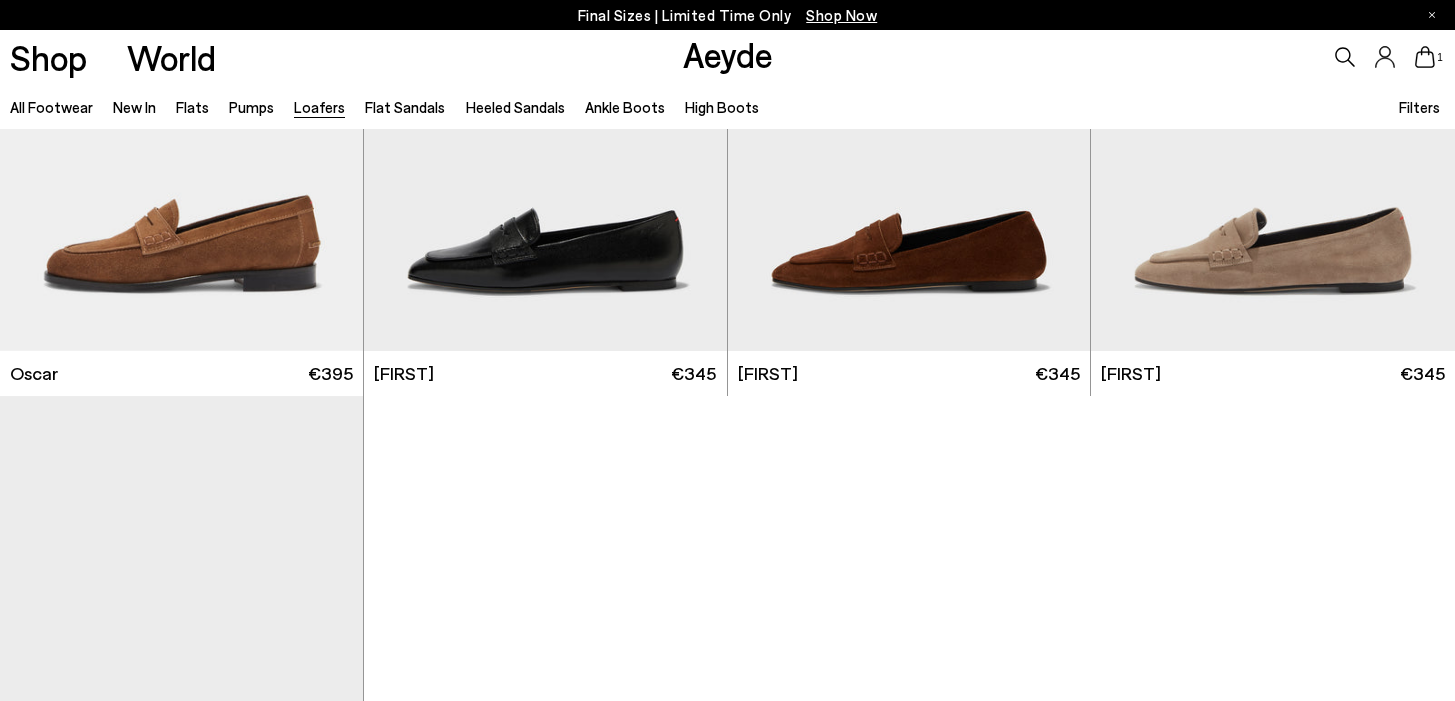 scroll, scrollTop: 2245, scrollLeft: 0, axis: vertical 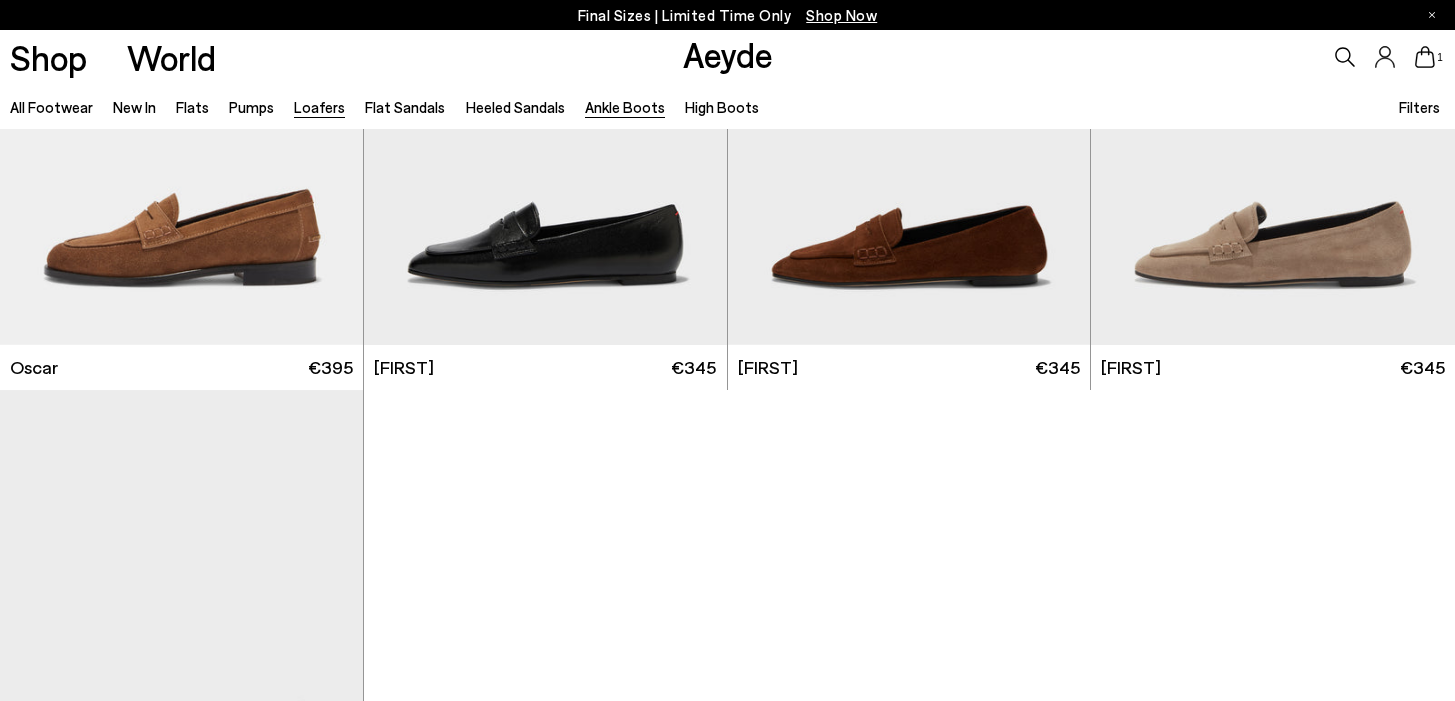 click on "Ankle Boots" at bounding box center (625, 107) 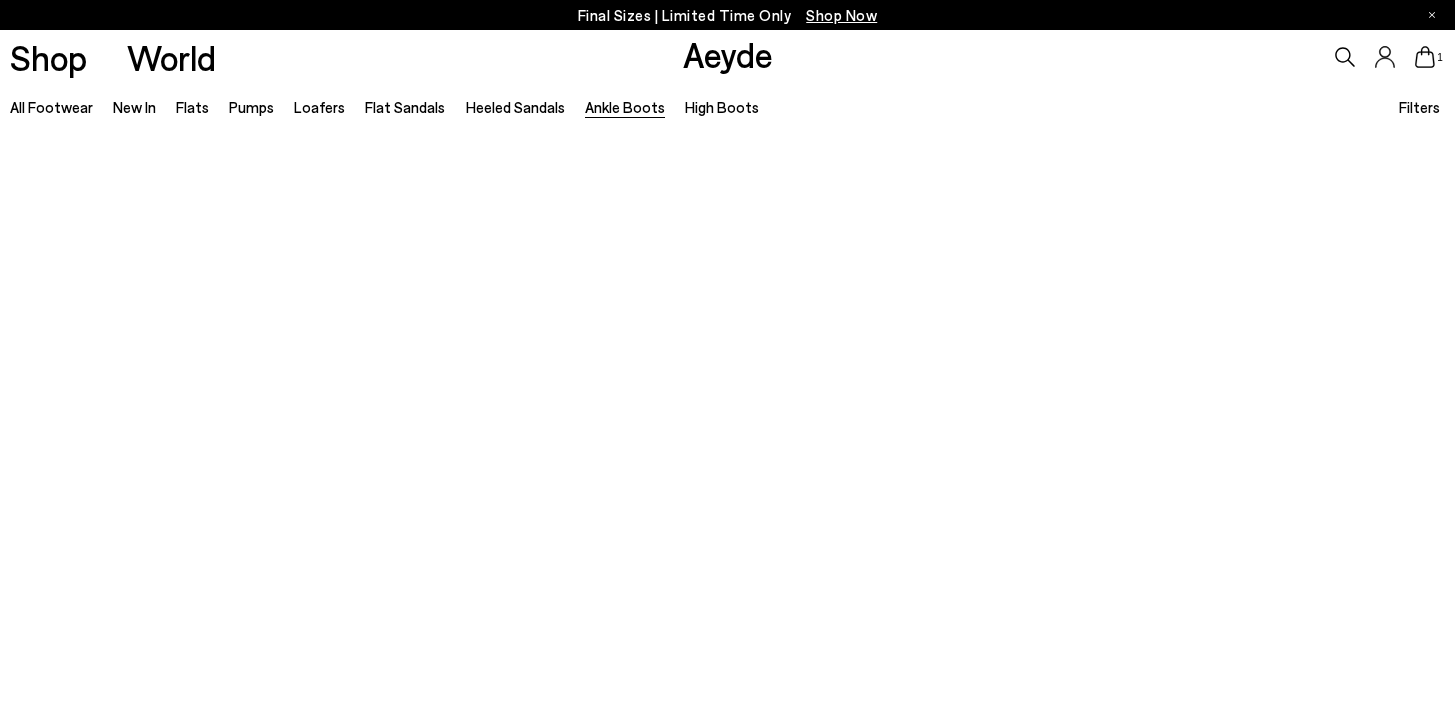 scroll, scrollTop: 0, scrollLeft: 0, axis: both 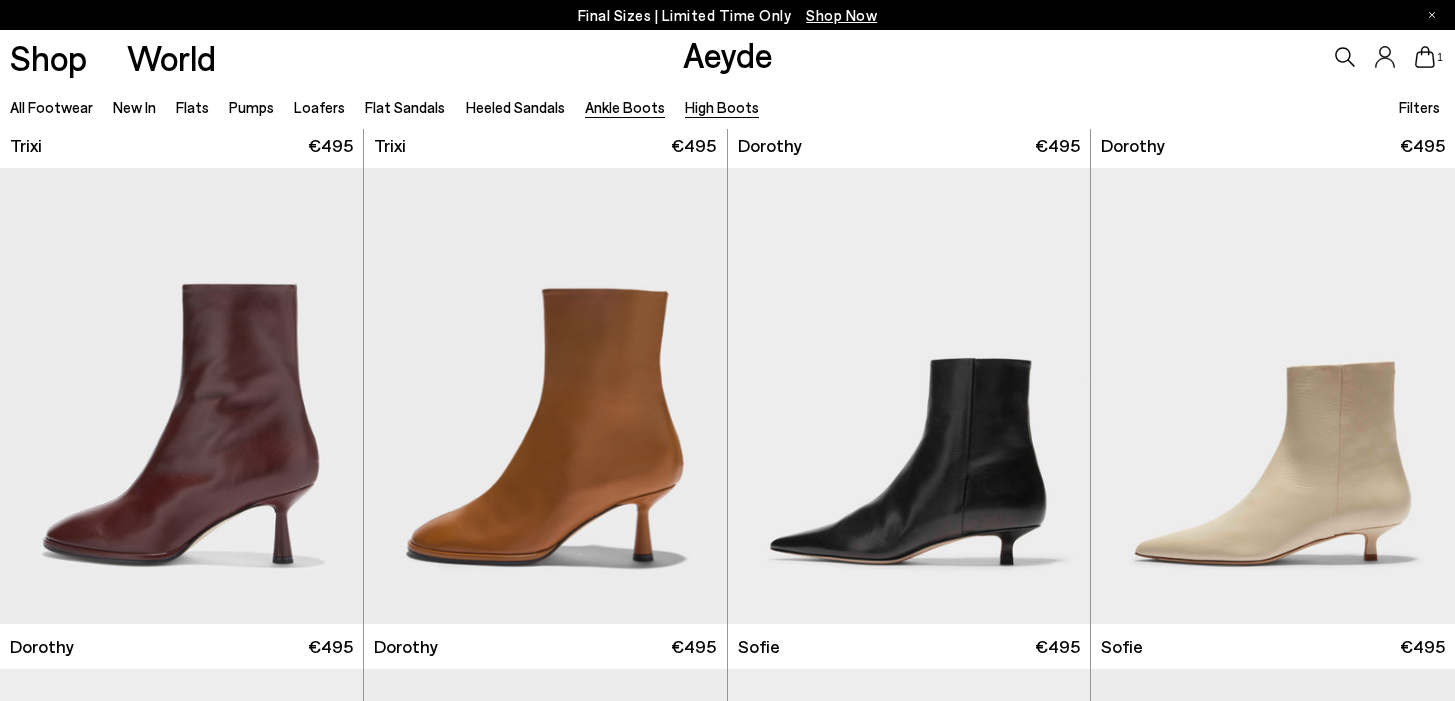 click on "High Boots" at bounding box center (722, 107) 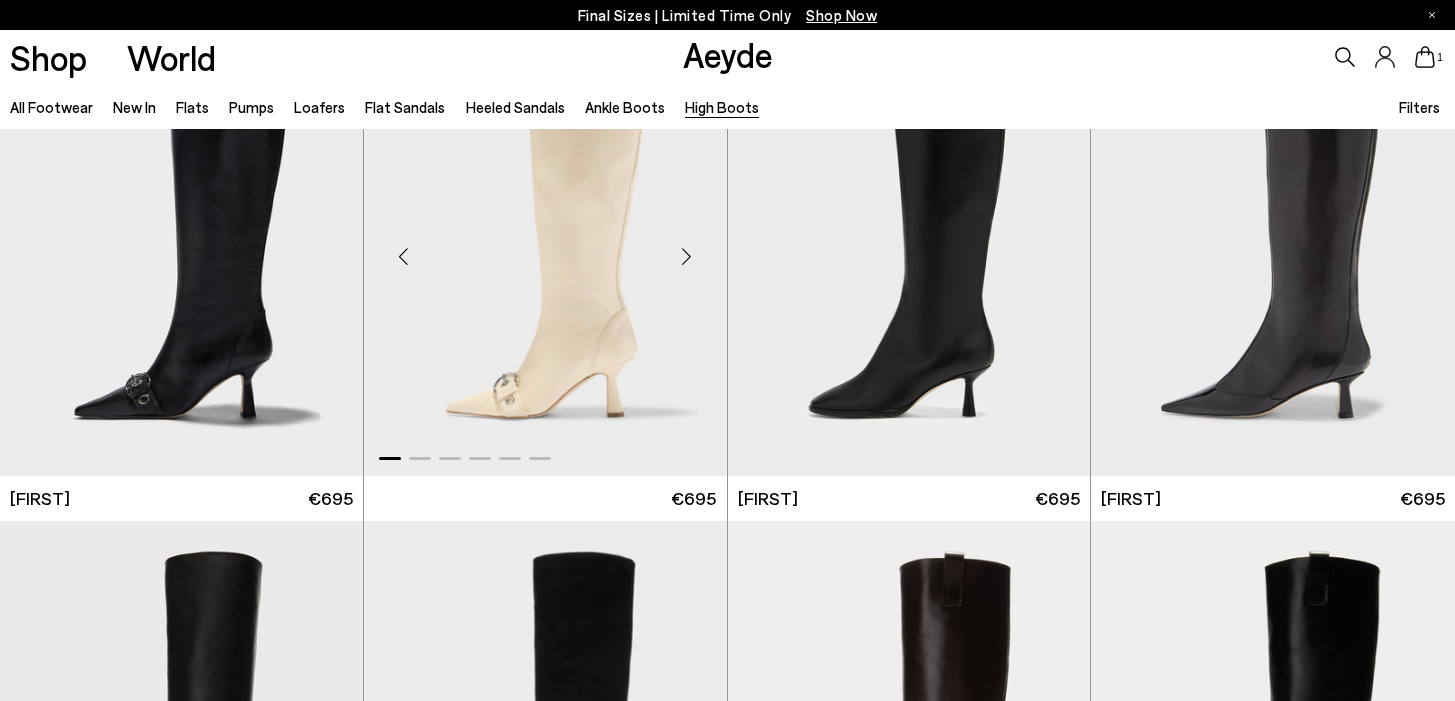 scroll, scrollTop: 0, scrollLeft: 0, axis: both 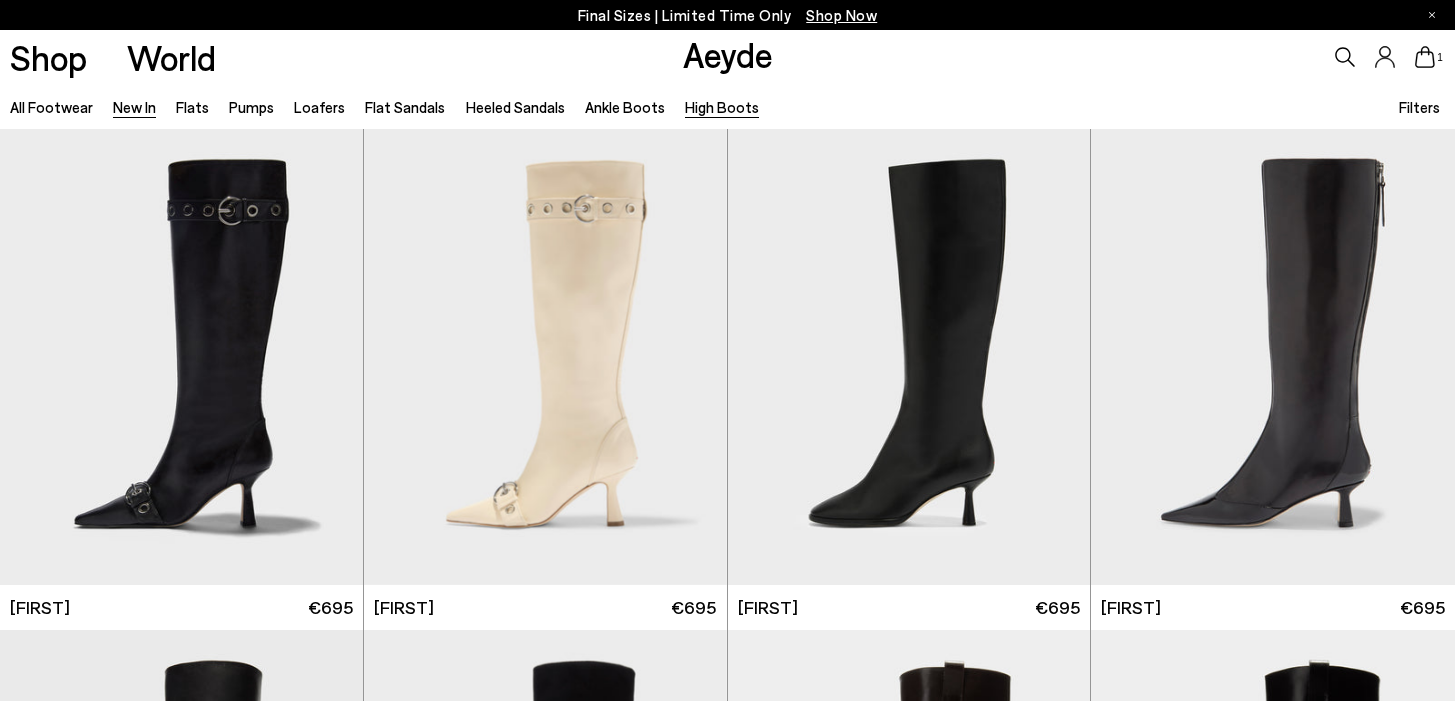 click on "New In" at bounding box center [134, 107] 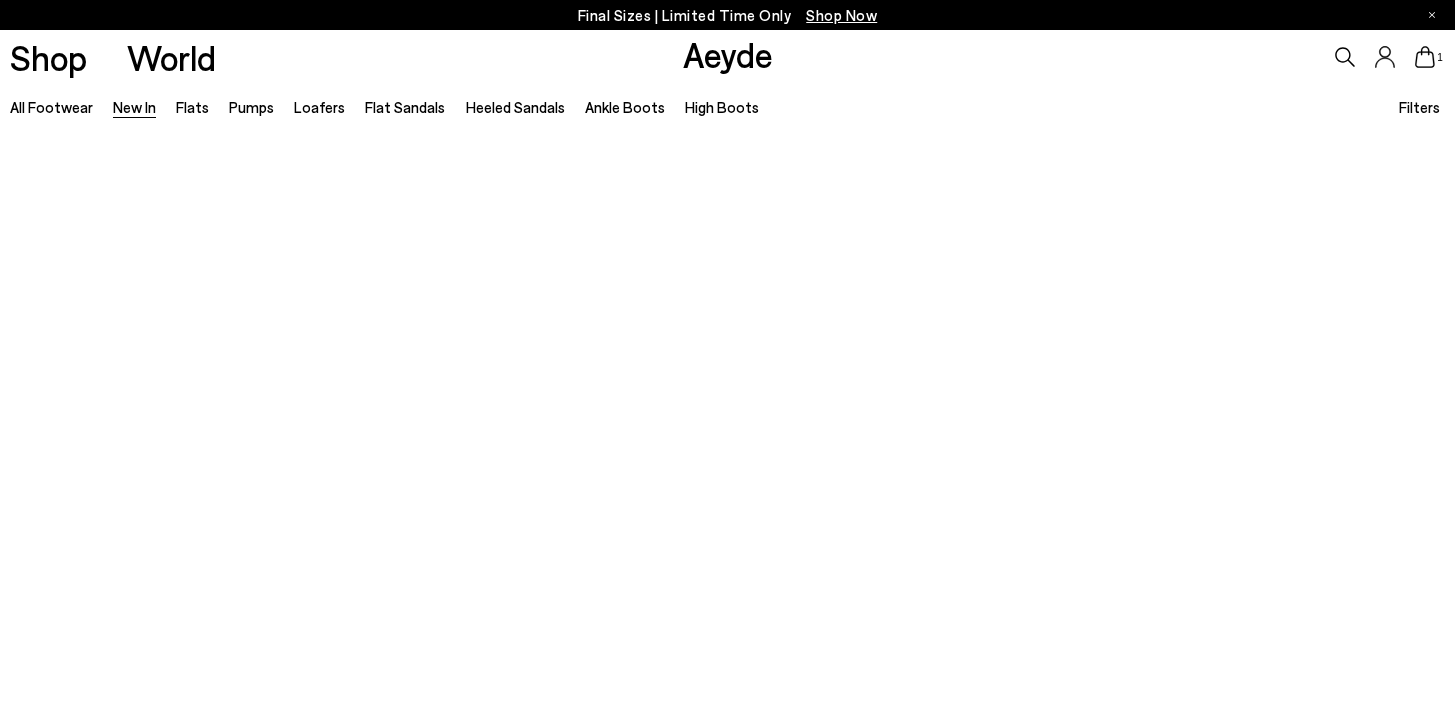 scroll, scrollTop: 0, scrollLeft: 0, axis: both 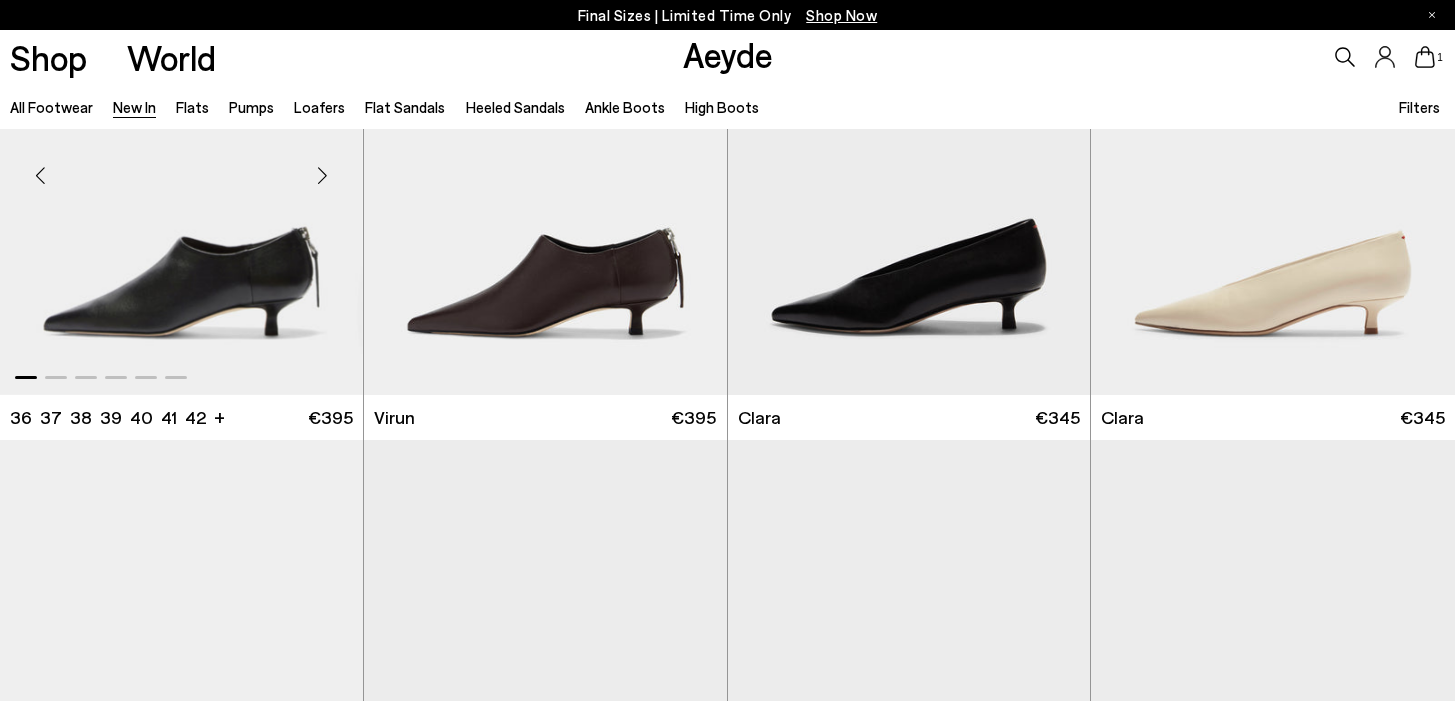 click at bounding box center (323, 175) 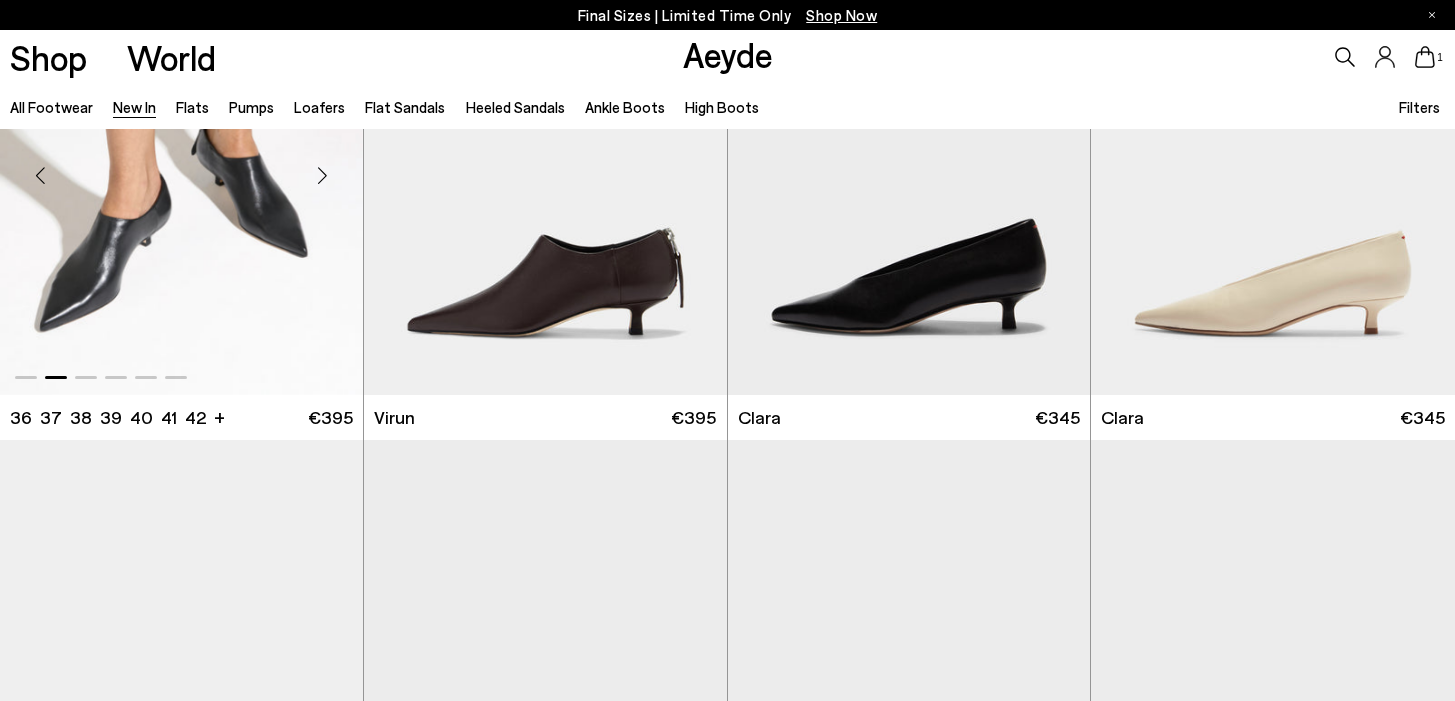 click at bounding box center (323, 175) 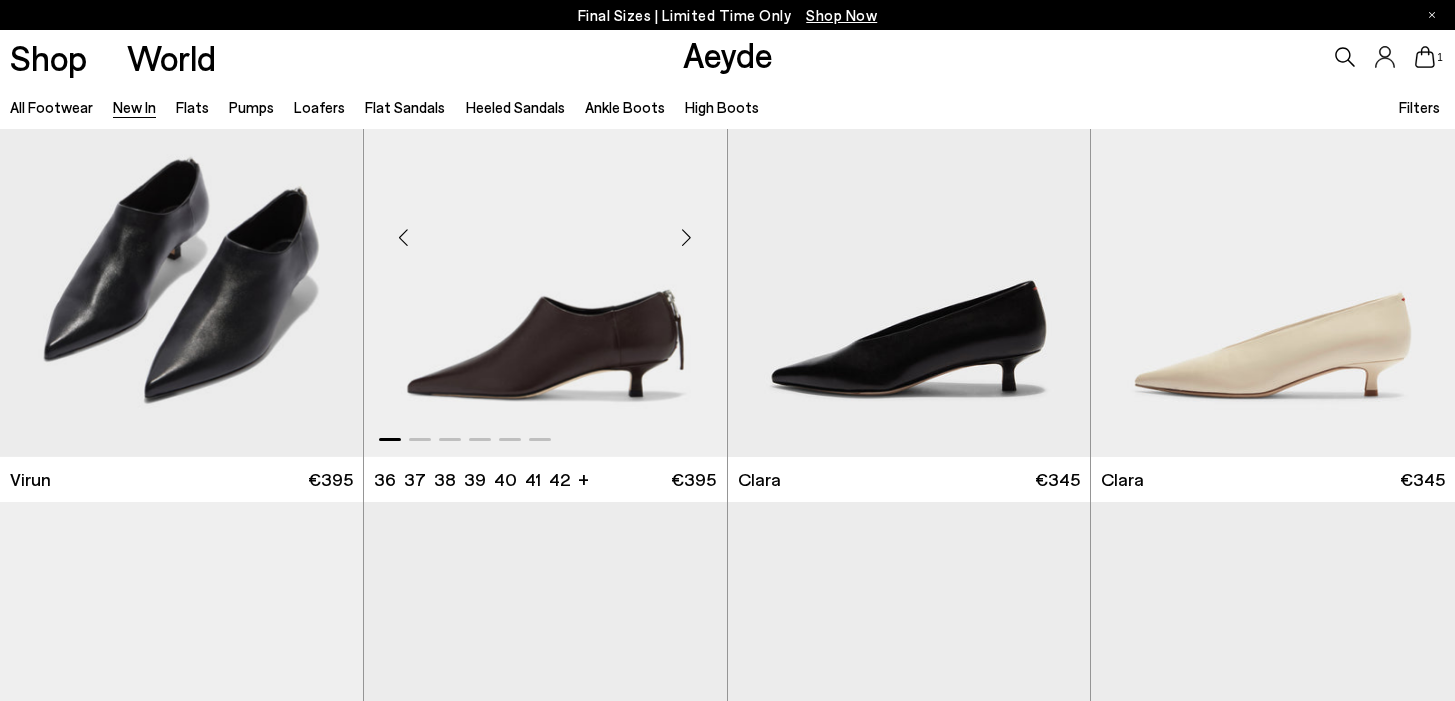 scroll, scrollTop: 5635, scrollLeft: 0, axis: vertical 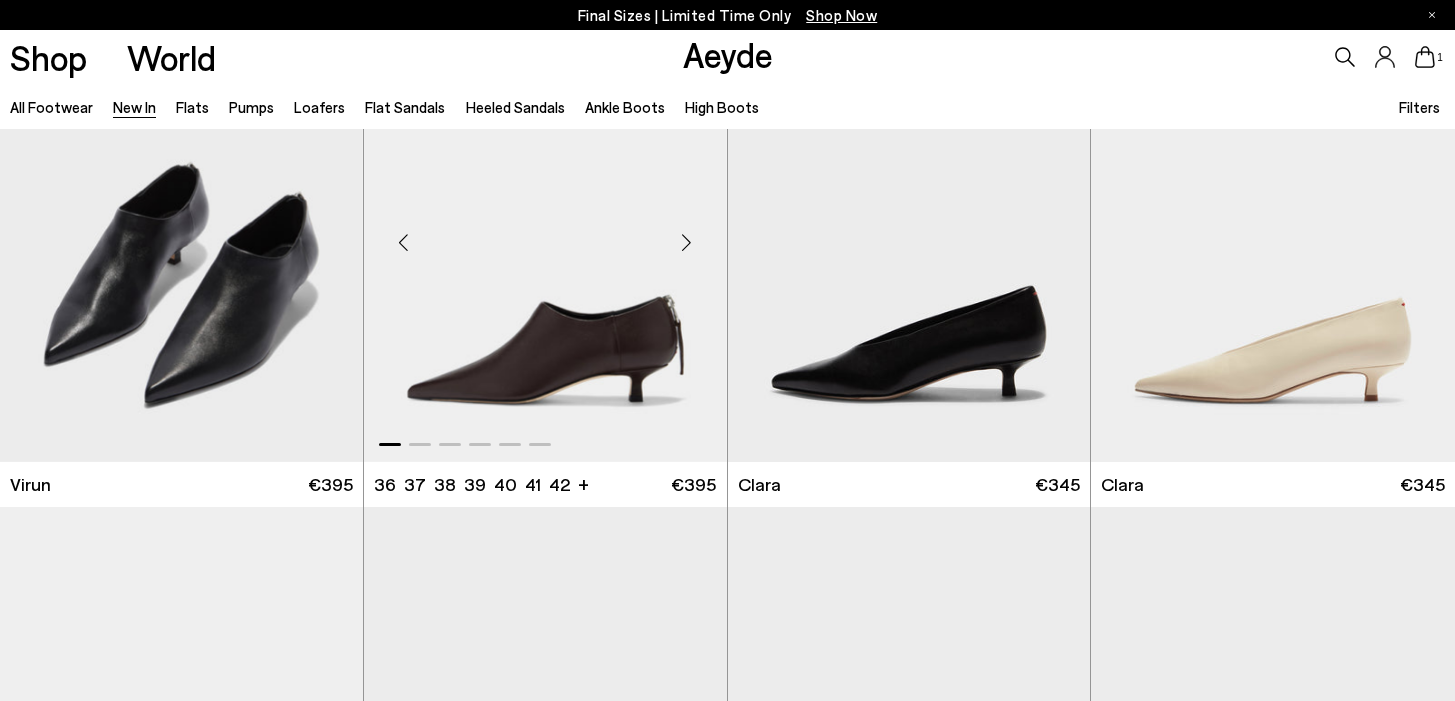 click at bounding box center [687, 242] 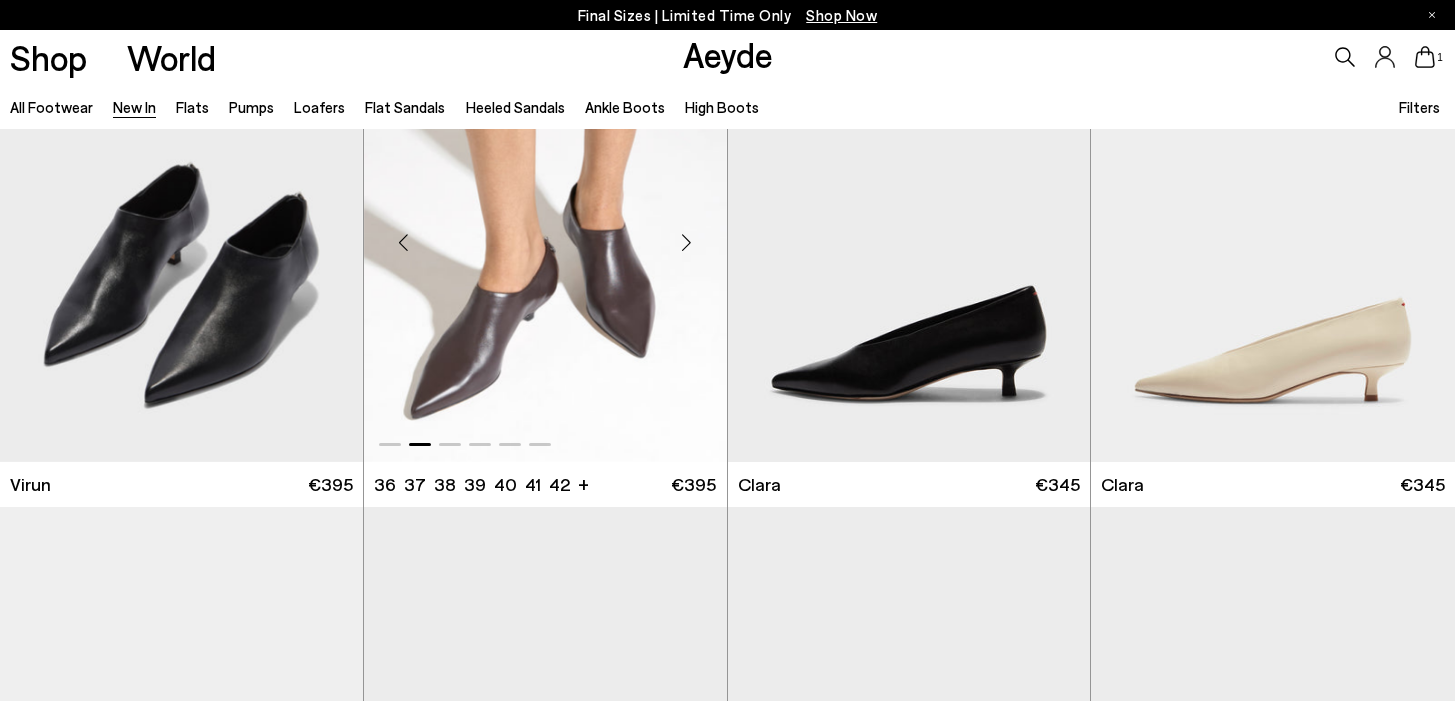 click at bounding box center [687, 242] 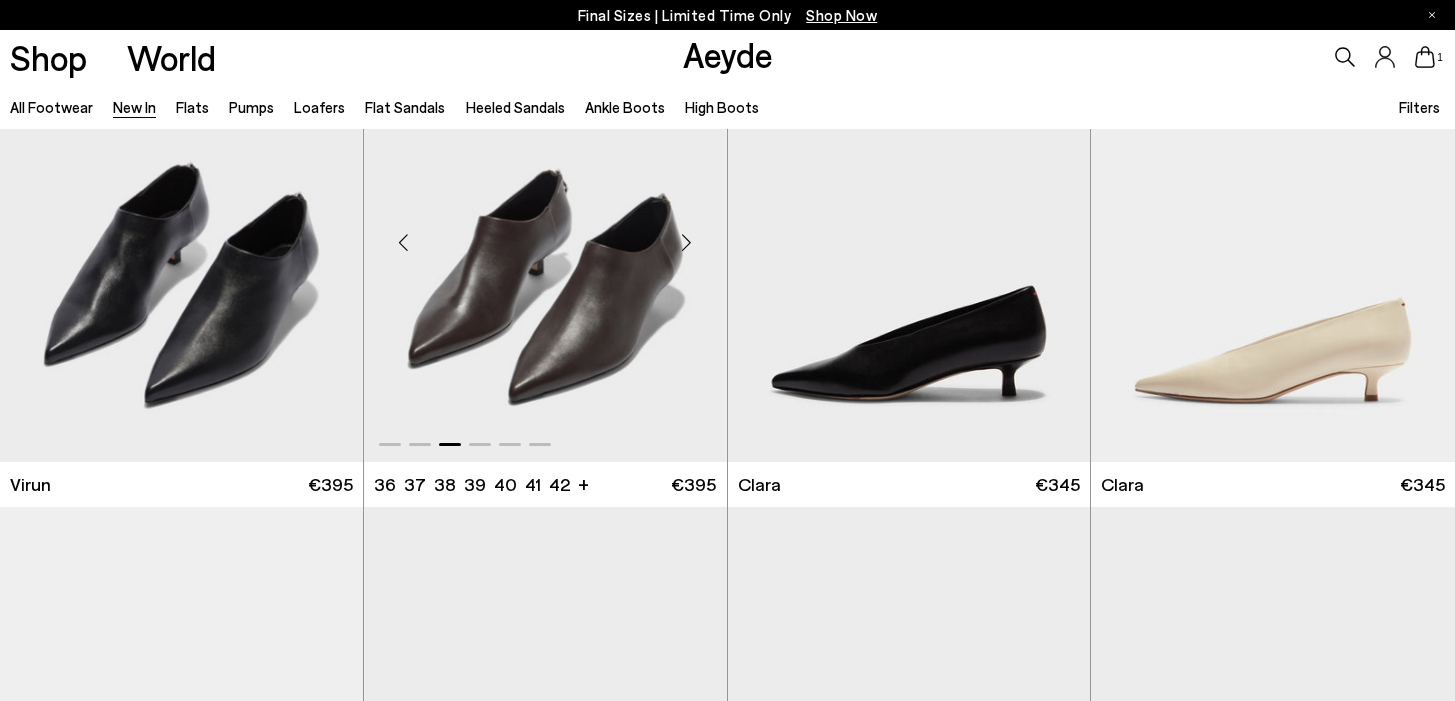 click at bounding box center (404, 242) 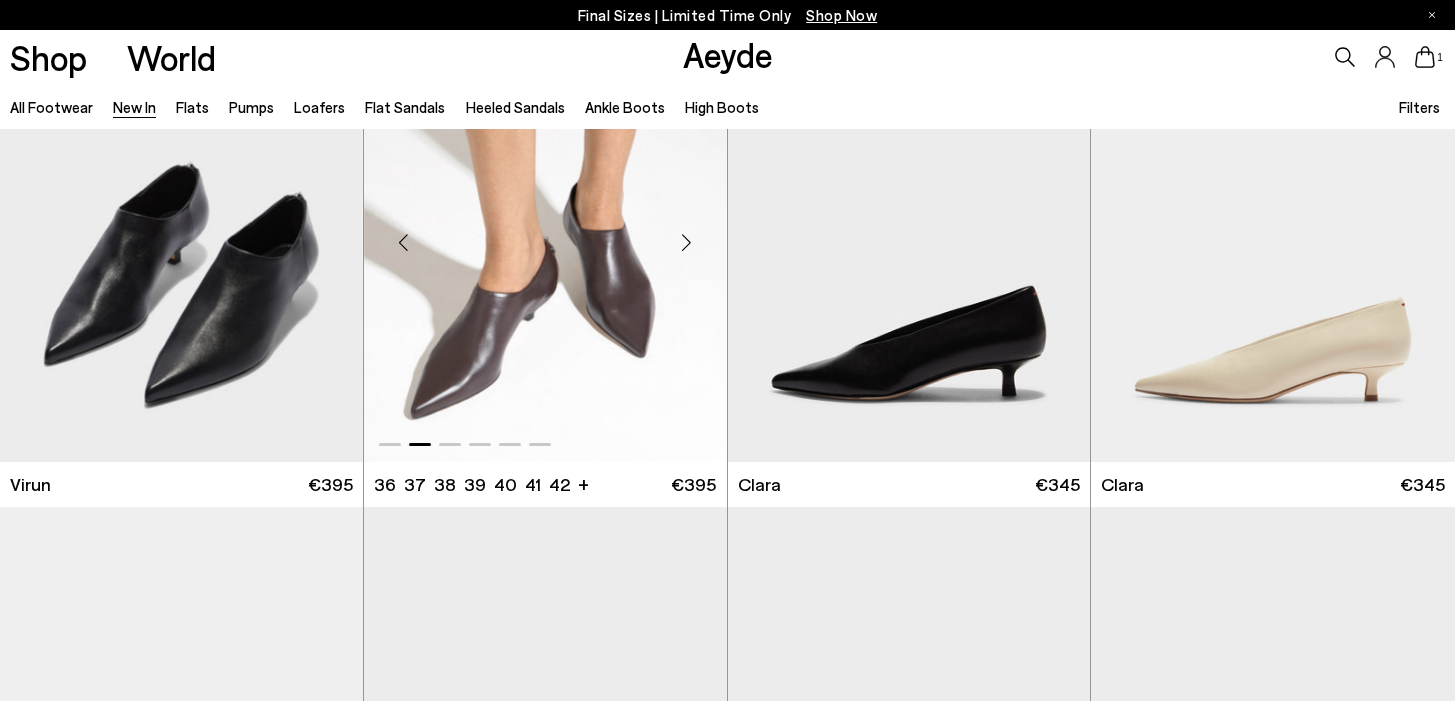 click at bounding box center [404, 242] 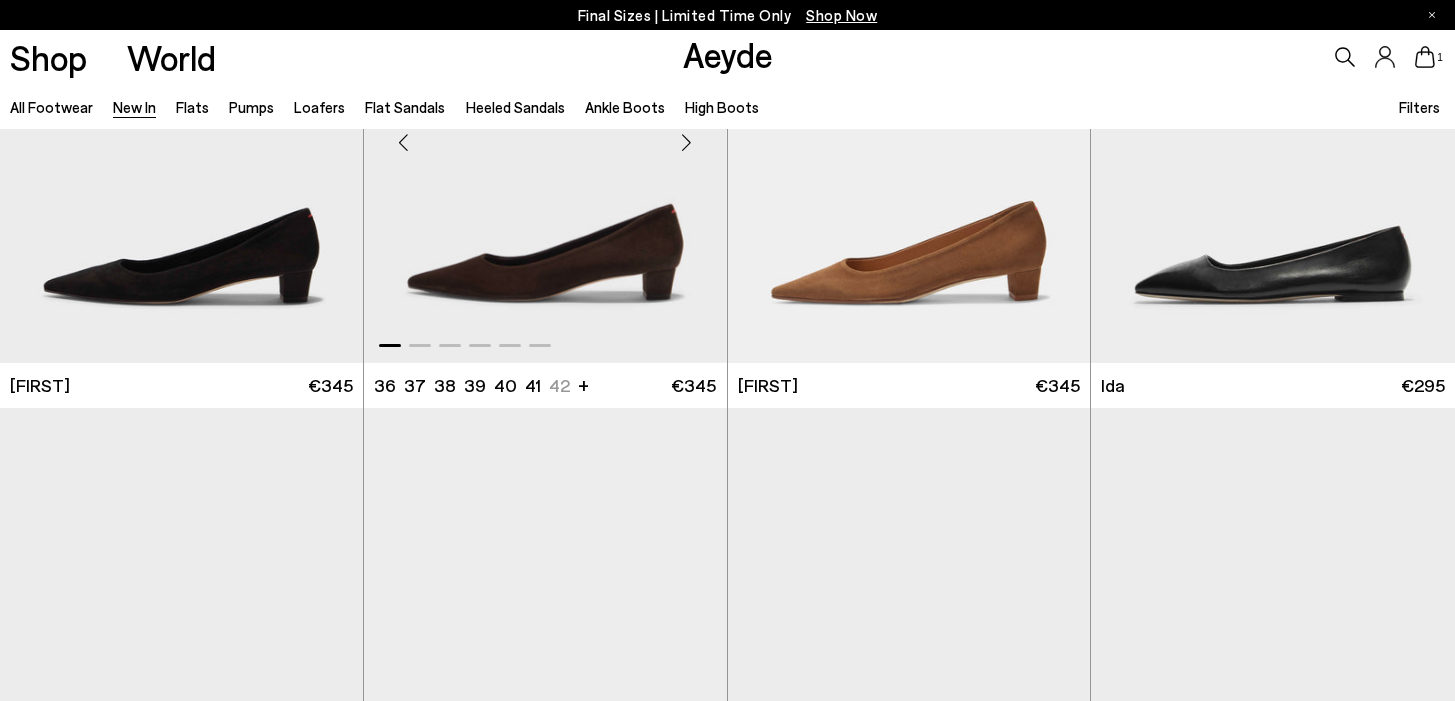 scroll, scrollTop: 6672, scrollLeft: 0, axis: vertical 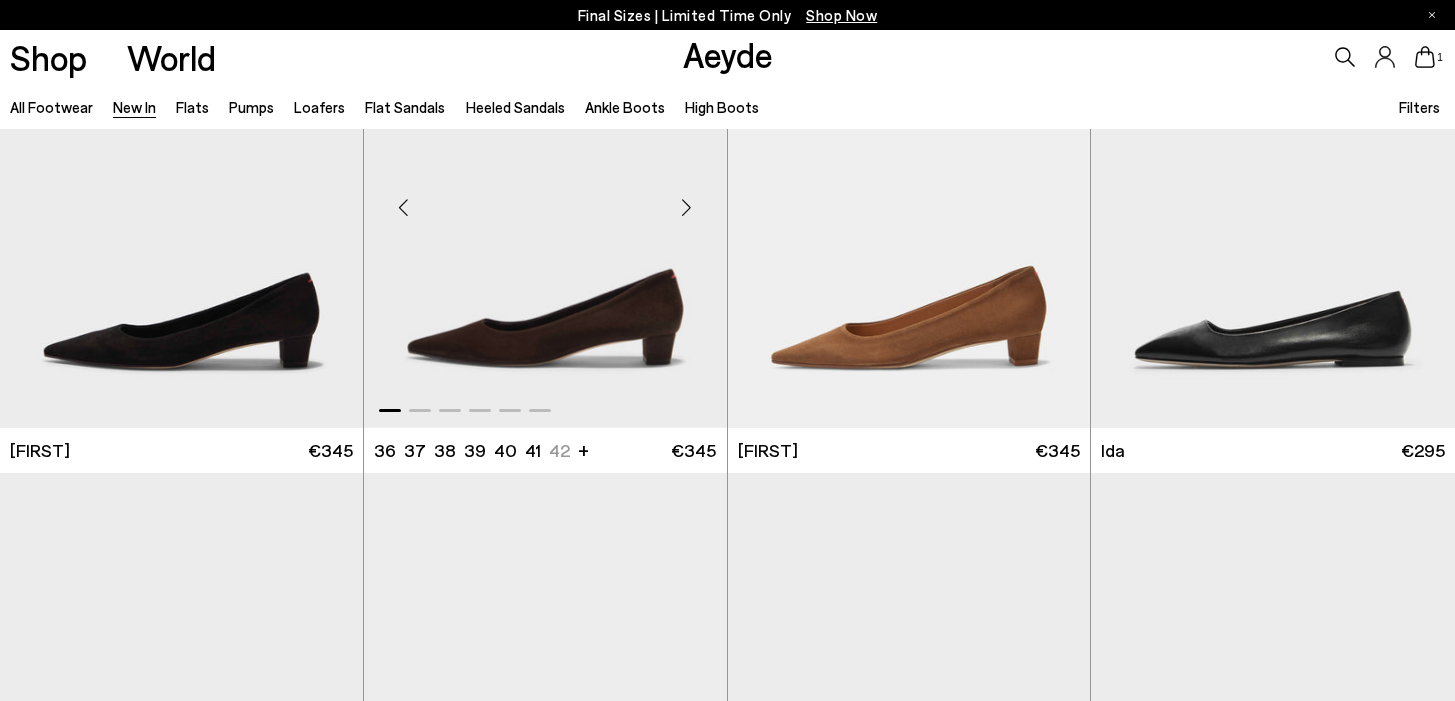 click at bounding box center (687, 208) 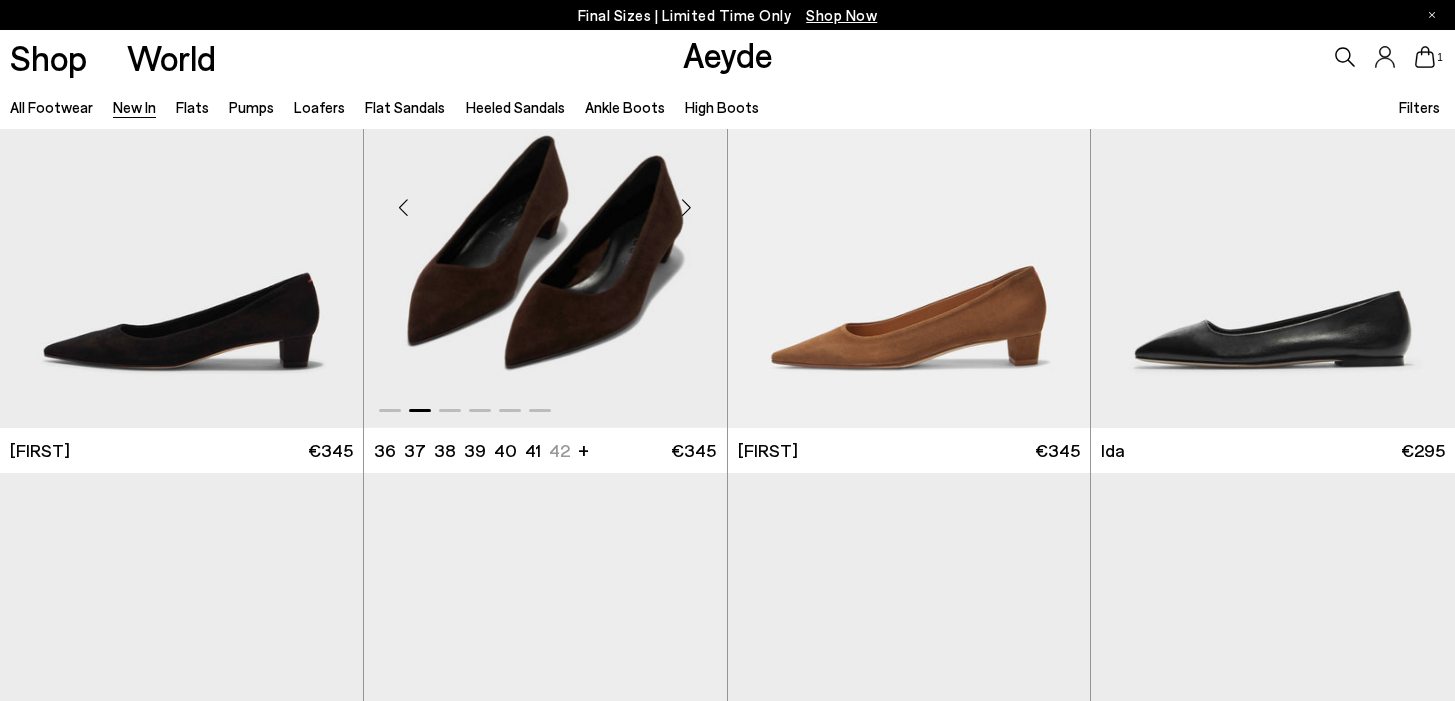 click at bounding box center [687, 208] 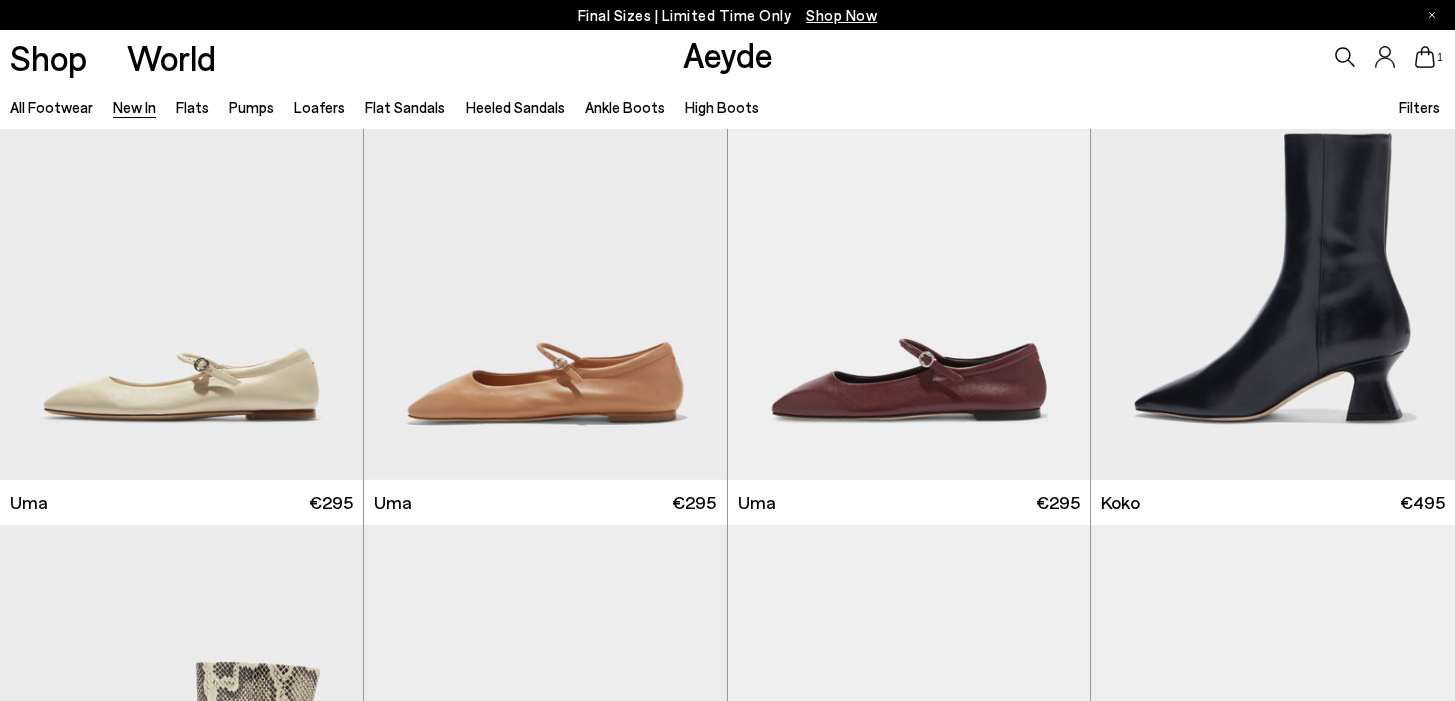 scroll, scrollTop: 7570, scrollLeft: 0, axis: vertical 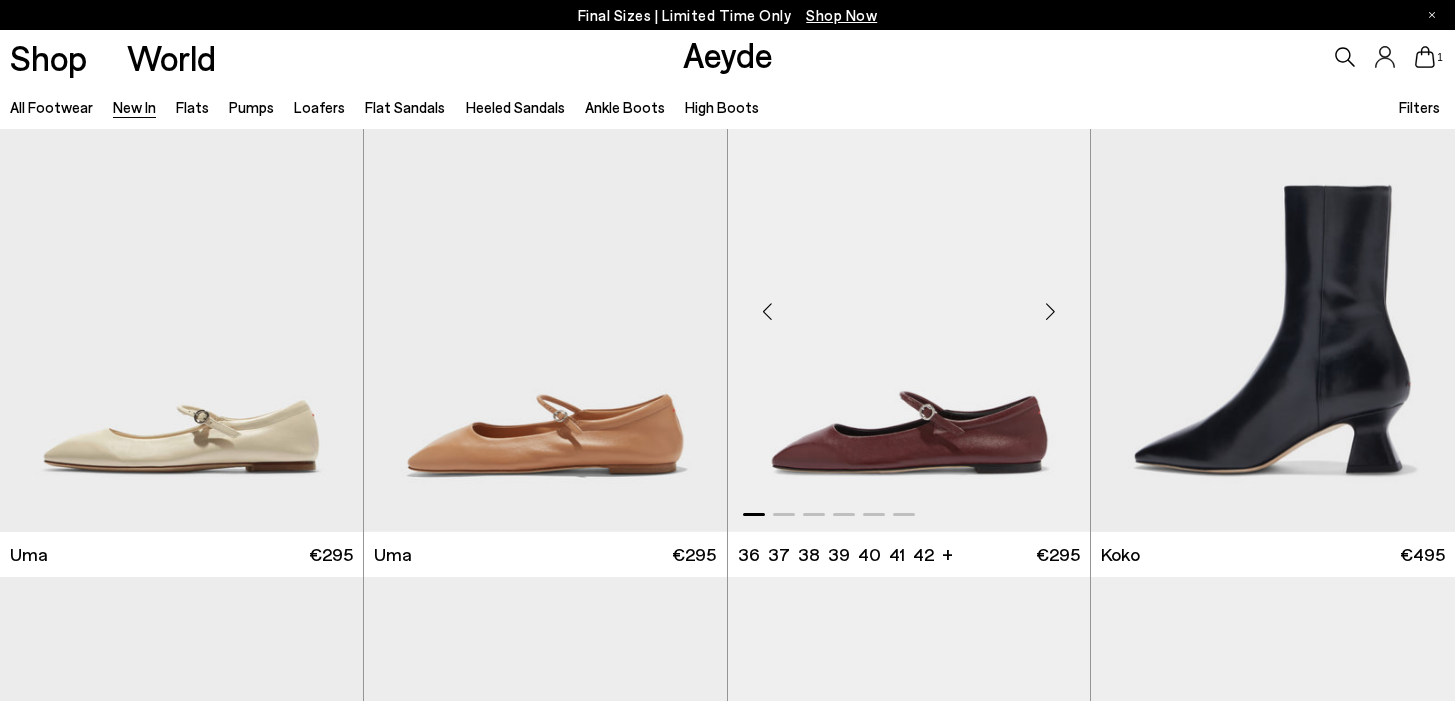 click at bounding box center (1050, 312) 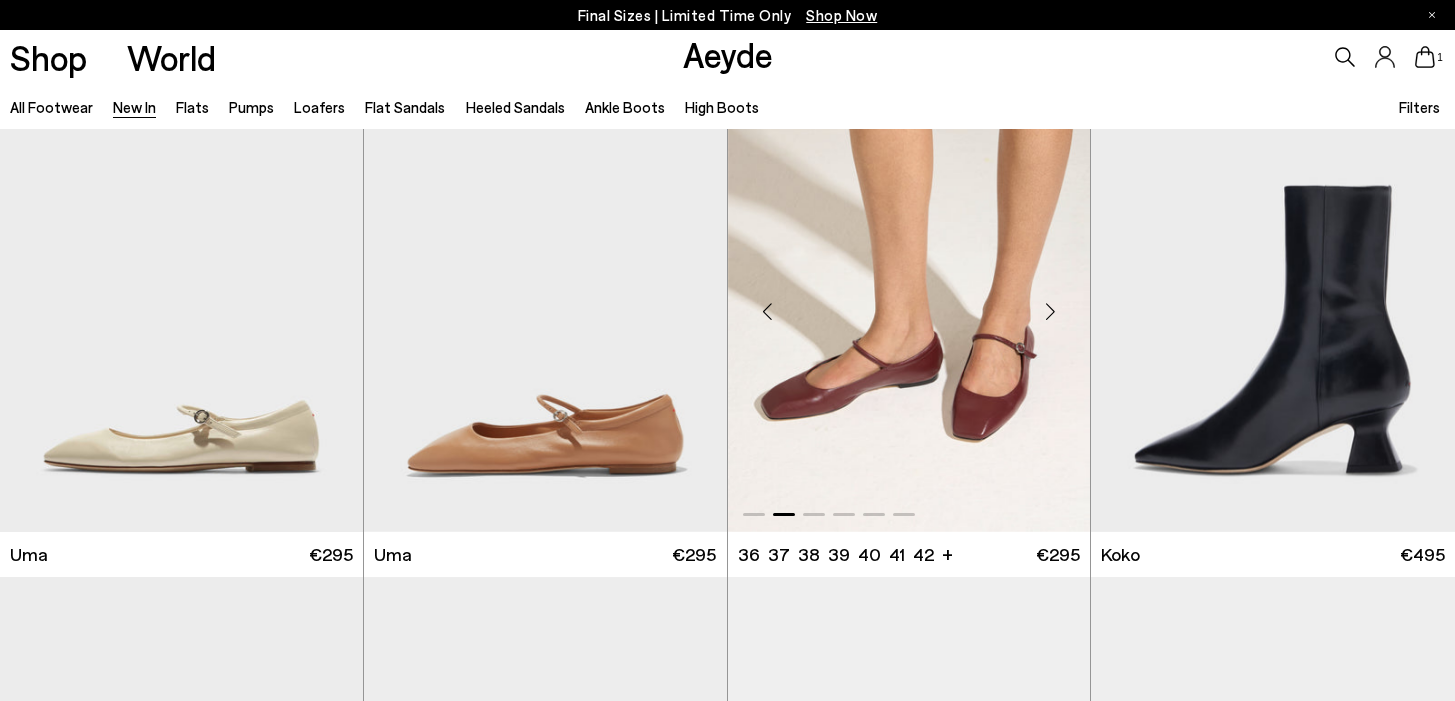 click at bounding box center [1050, 312] 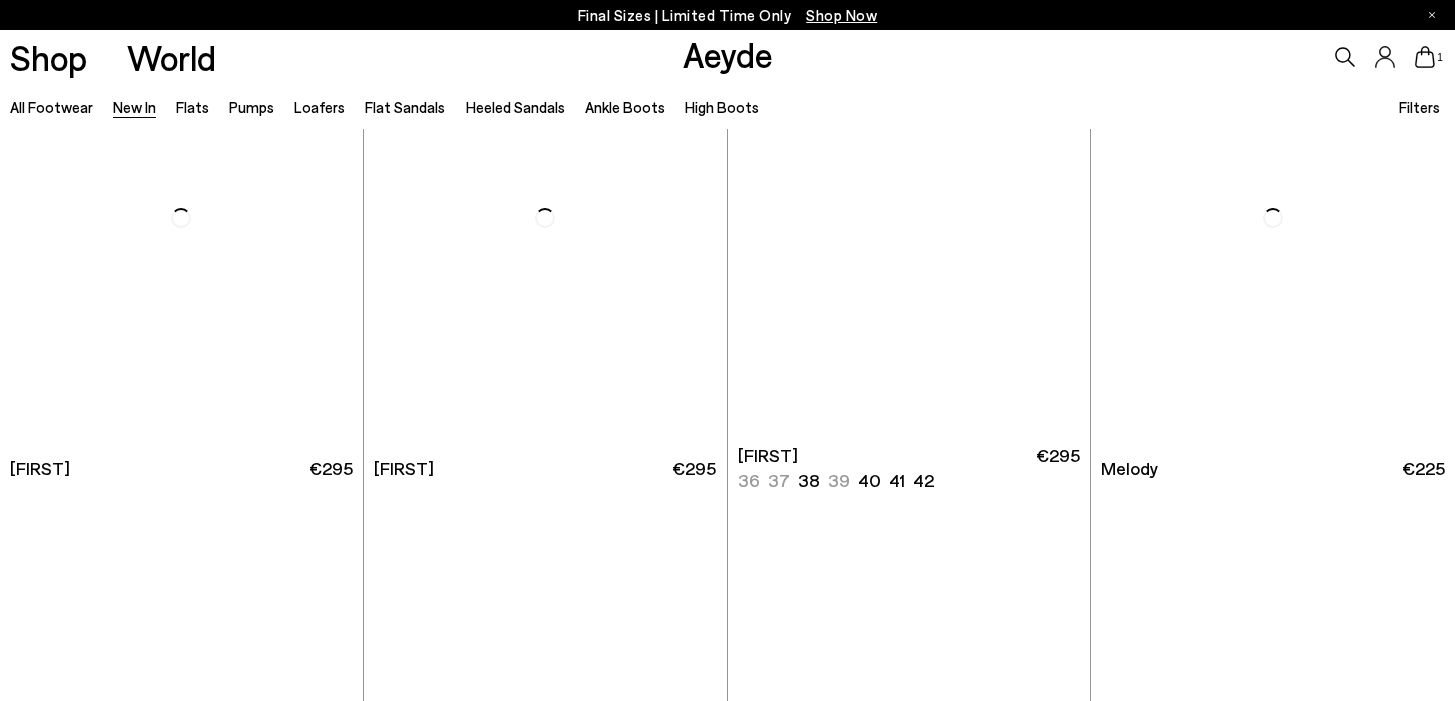 scroll, scrollTop: 11691, scrollLeft: 0, axis: vertical 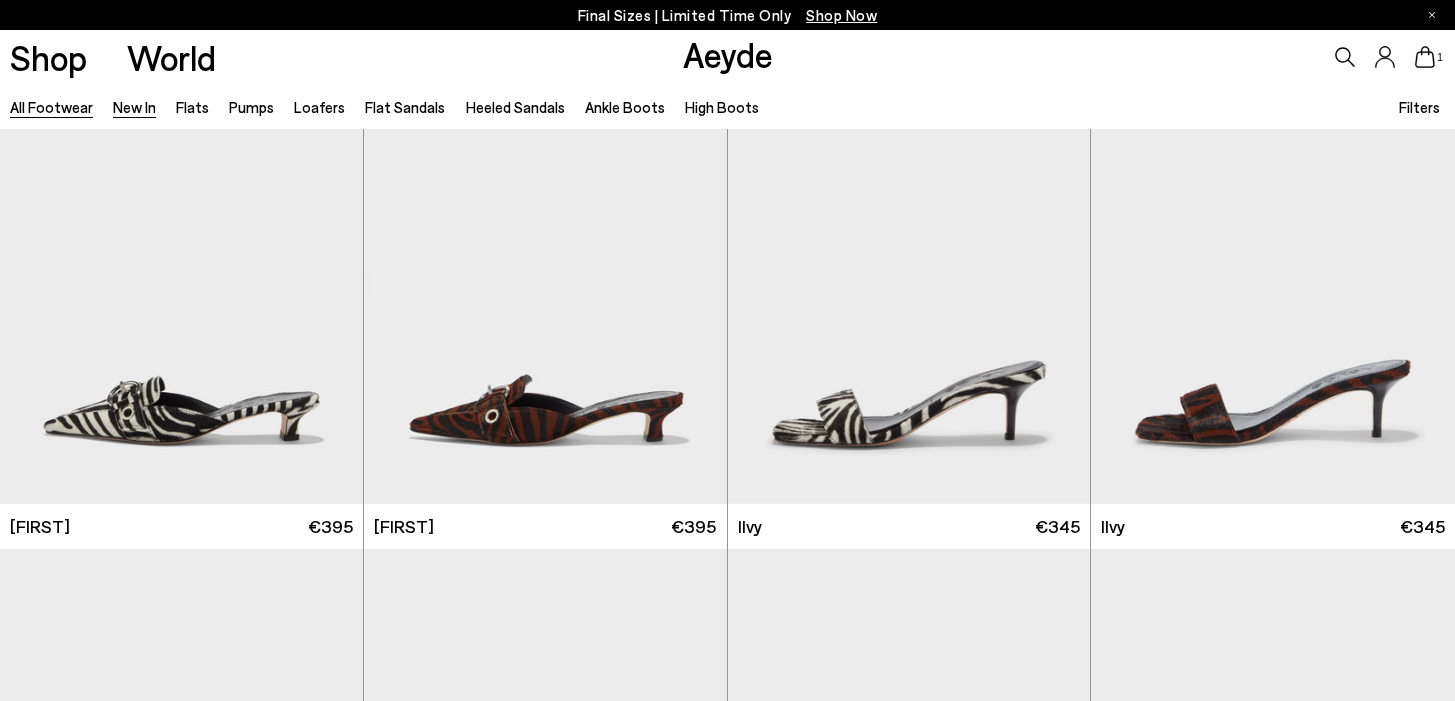 click on "All Footwear" at bounding box center (51, 107) 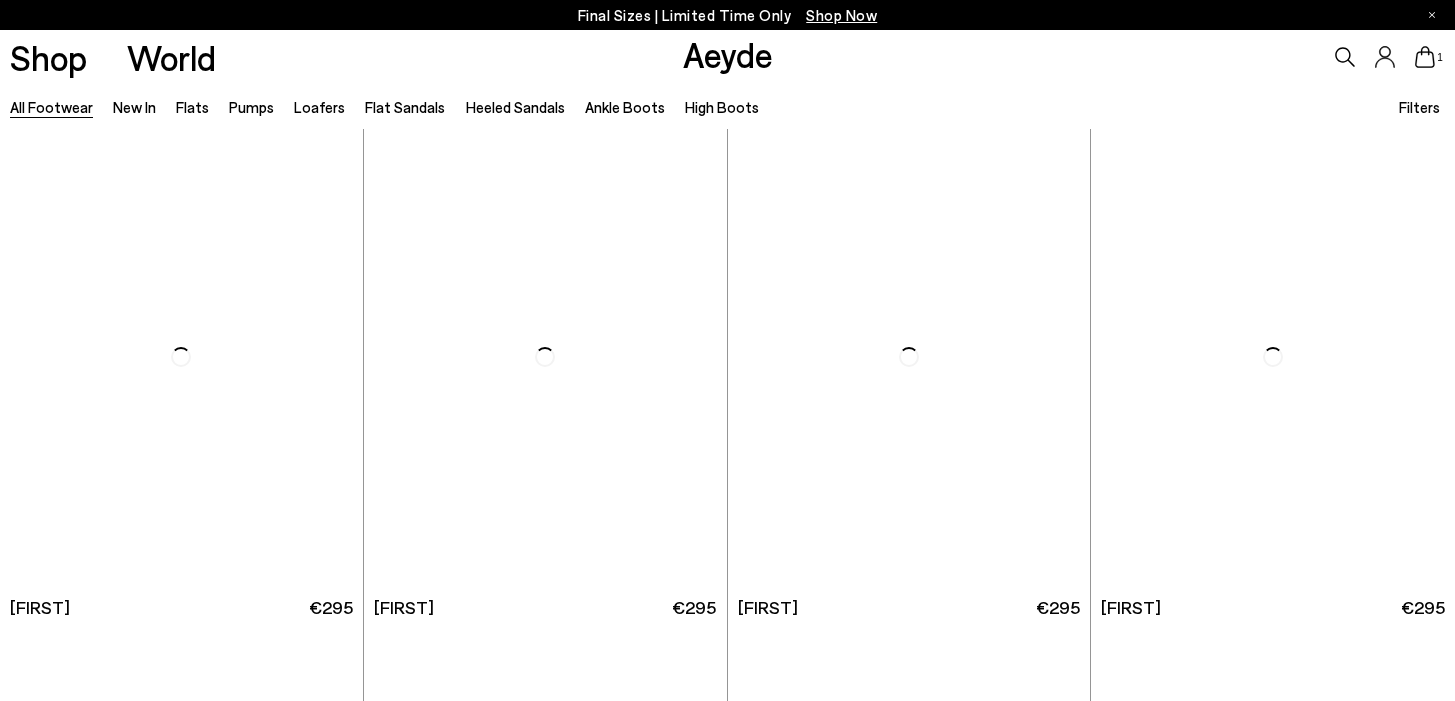 scroll, scrollTop: 0, scrollLeft: 0, axis: both 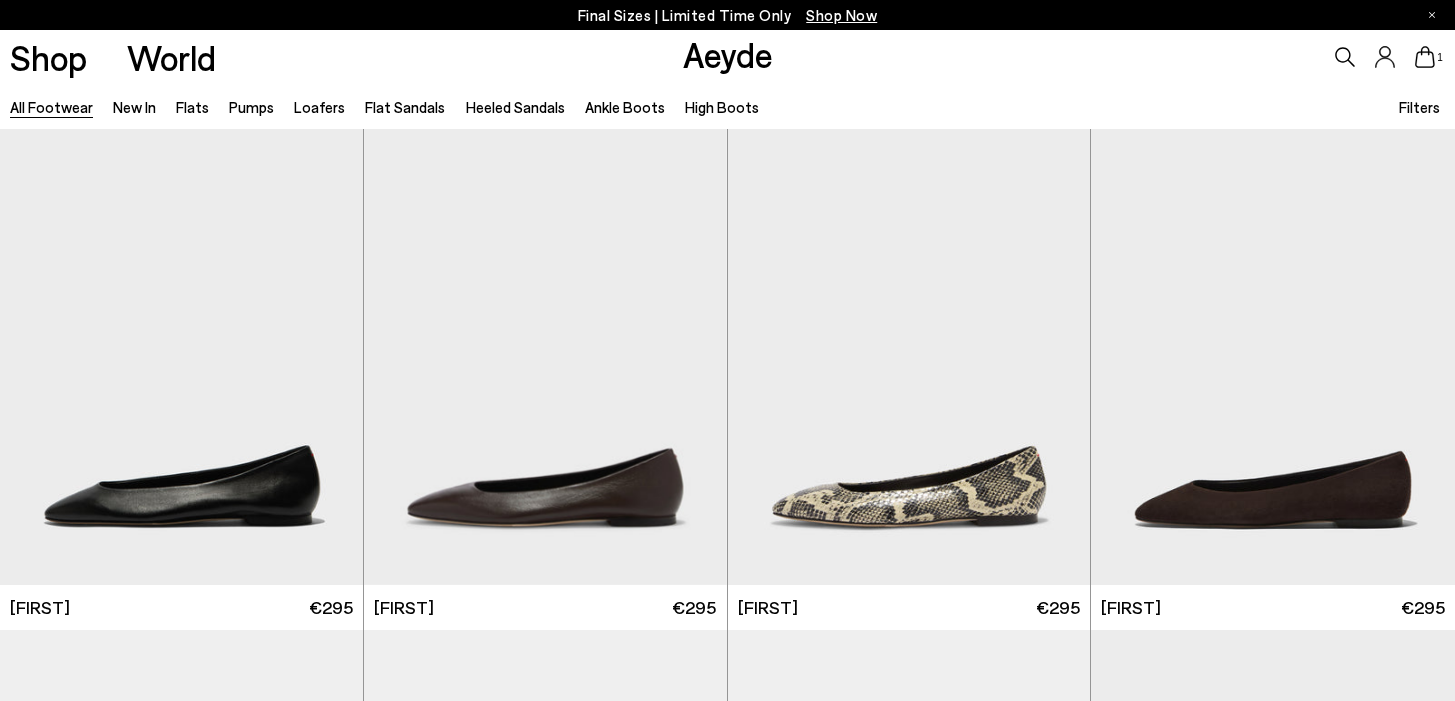 click on "Shop Now" at bounding box center [841, 15] 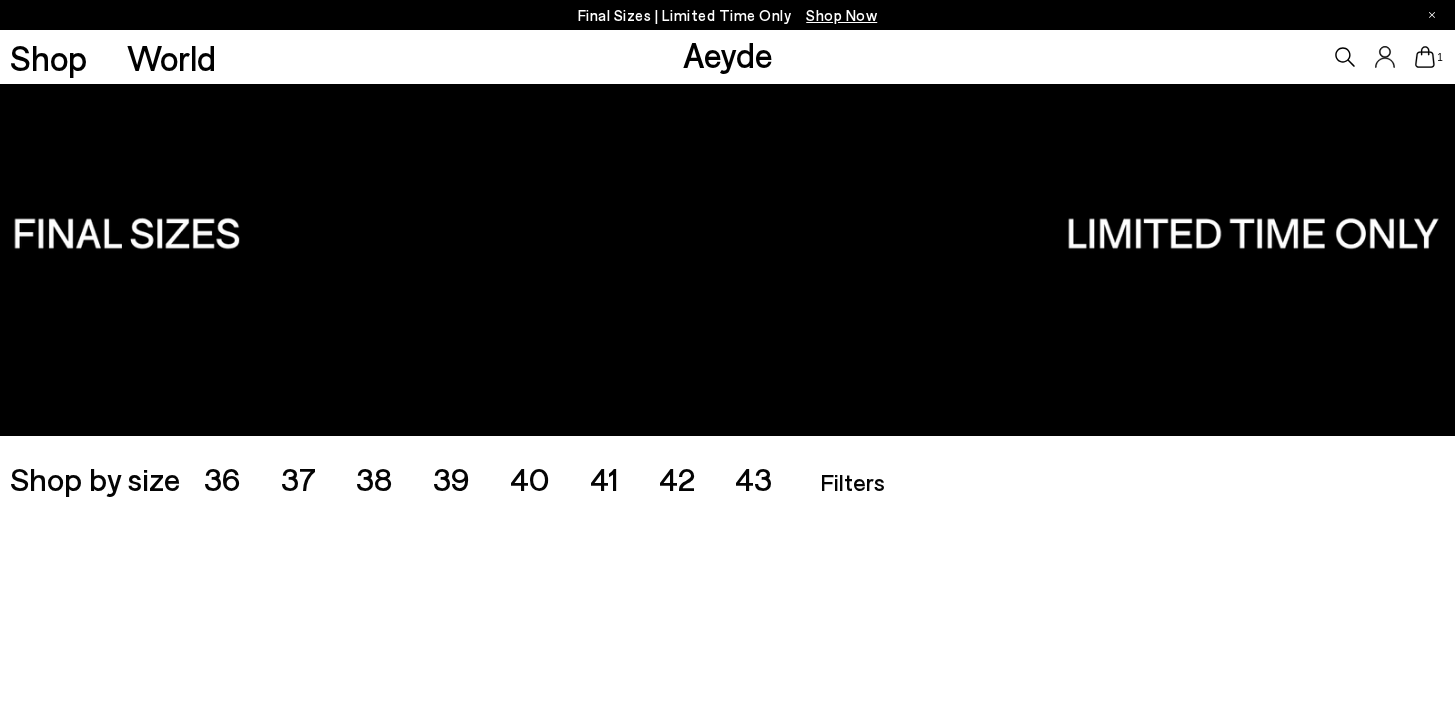 scroll, scrollTop: 0, scrollLeft: 0, axis: both 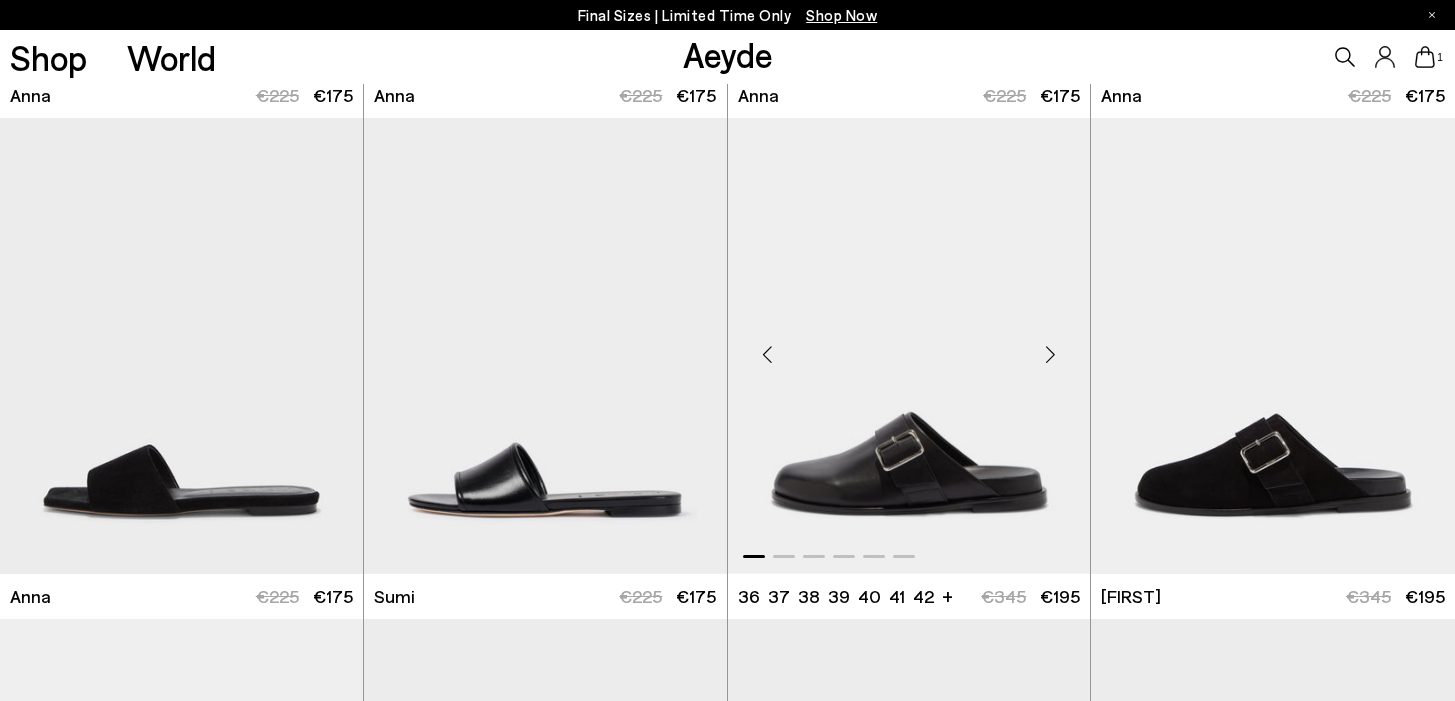 click at bounding box center [1050, 354] 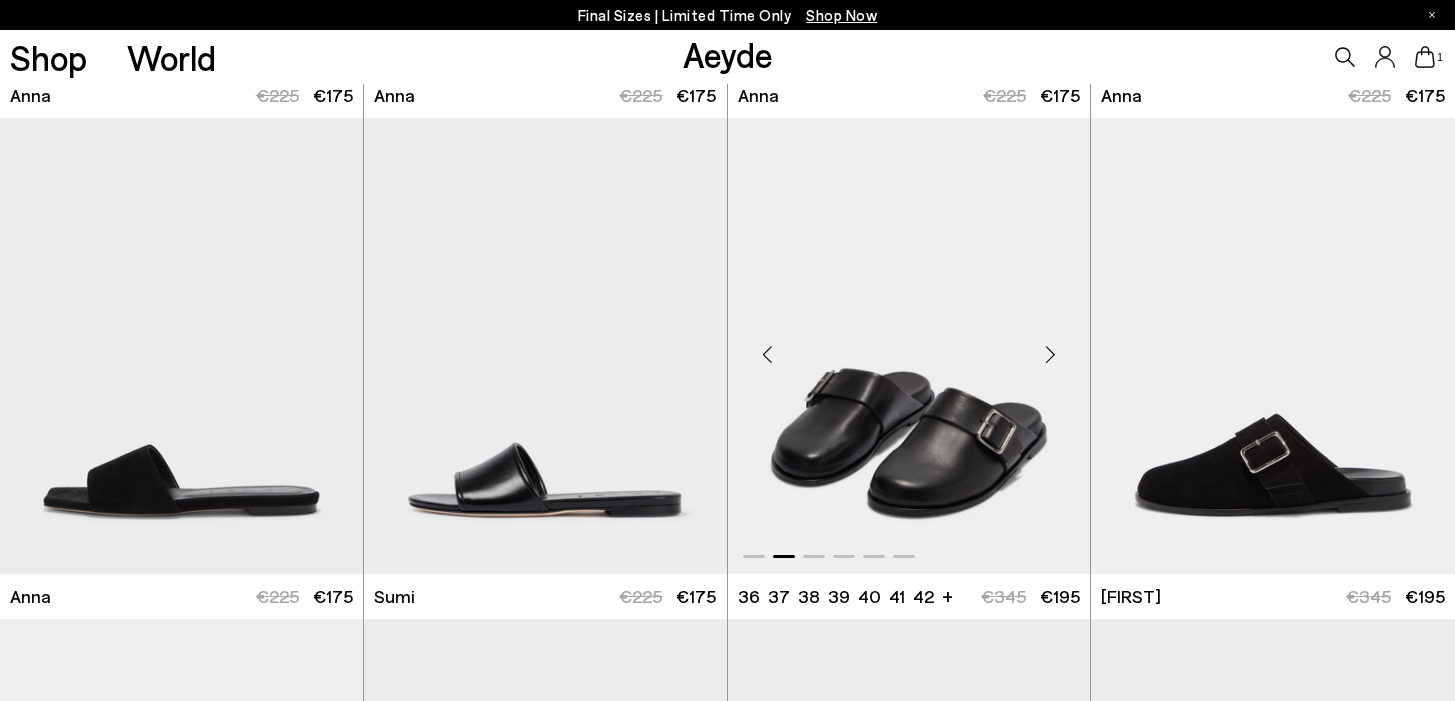 click at bounding box center (1050, 354) 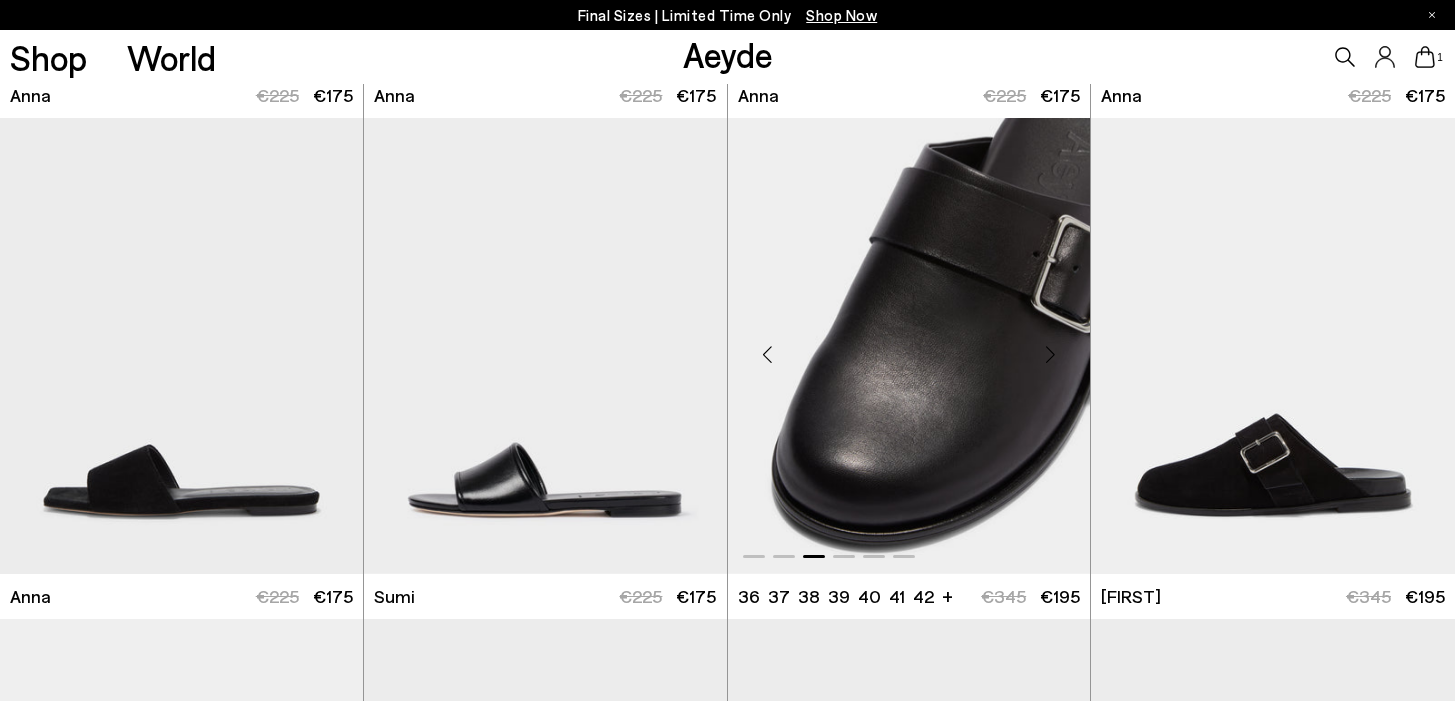 click at bounding box center (1050, 354) 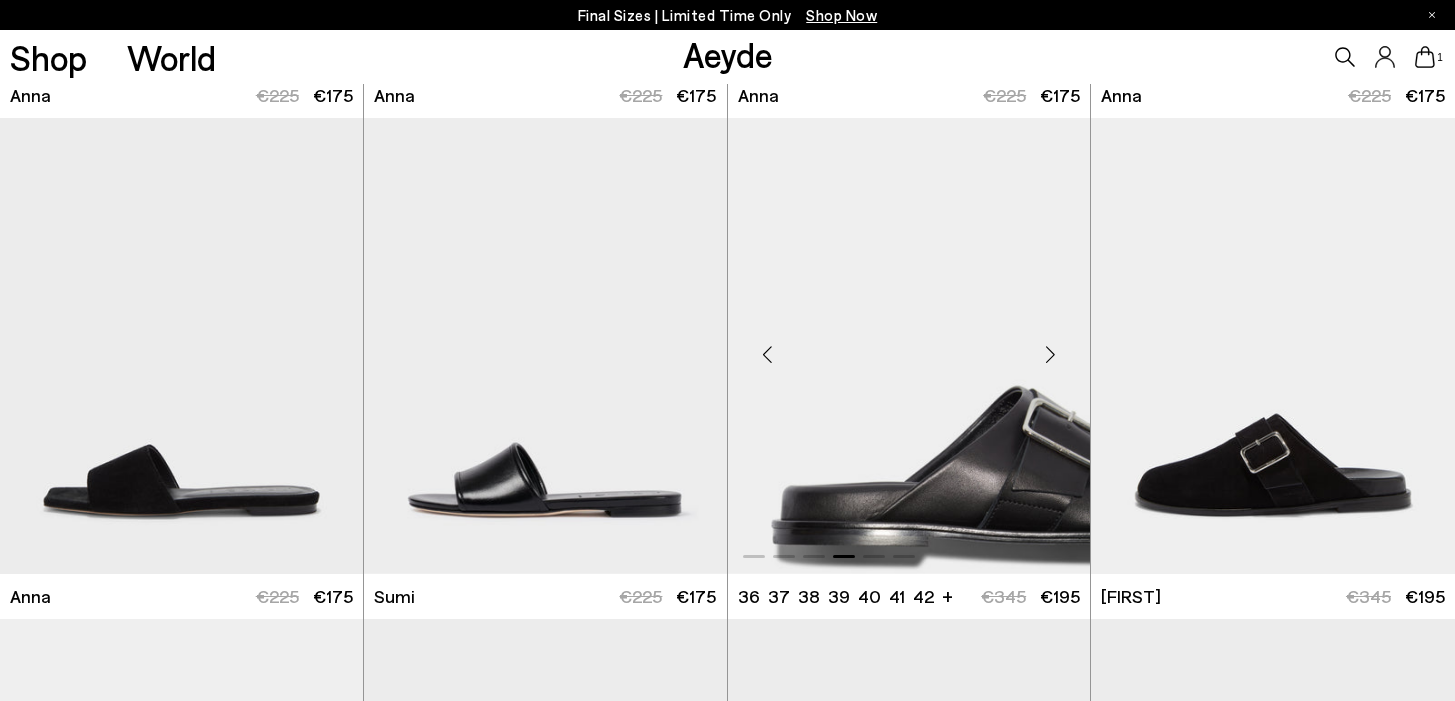 click at bounding box center [1050, 354] 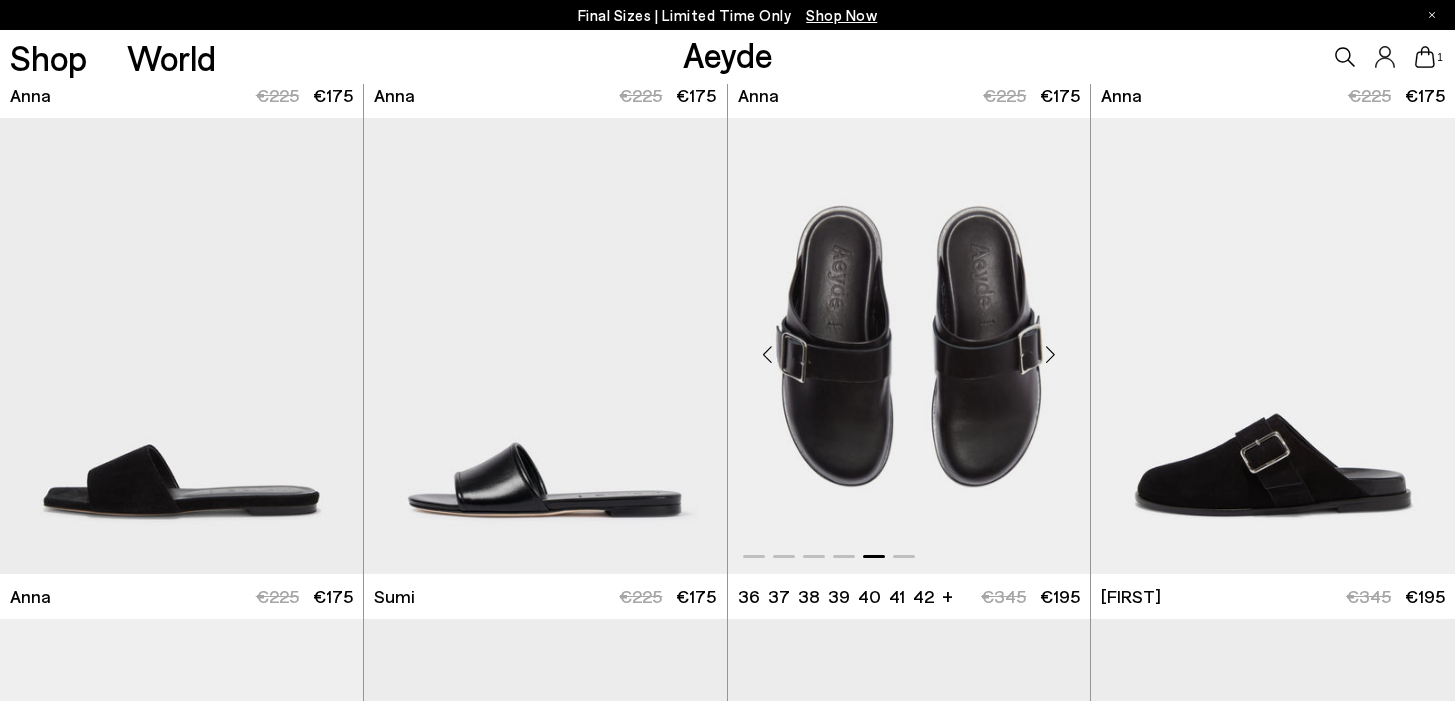 click at bounding box center (1050, 354) 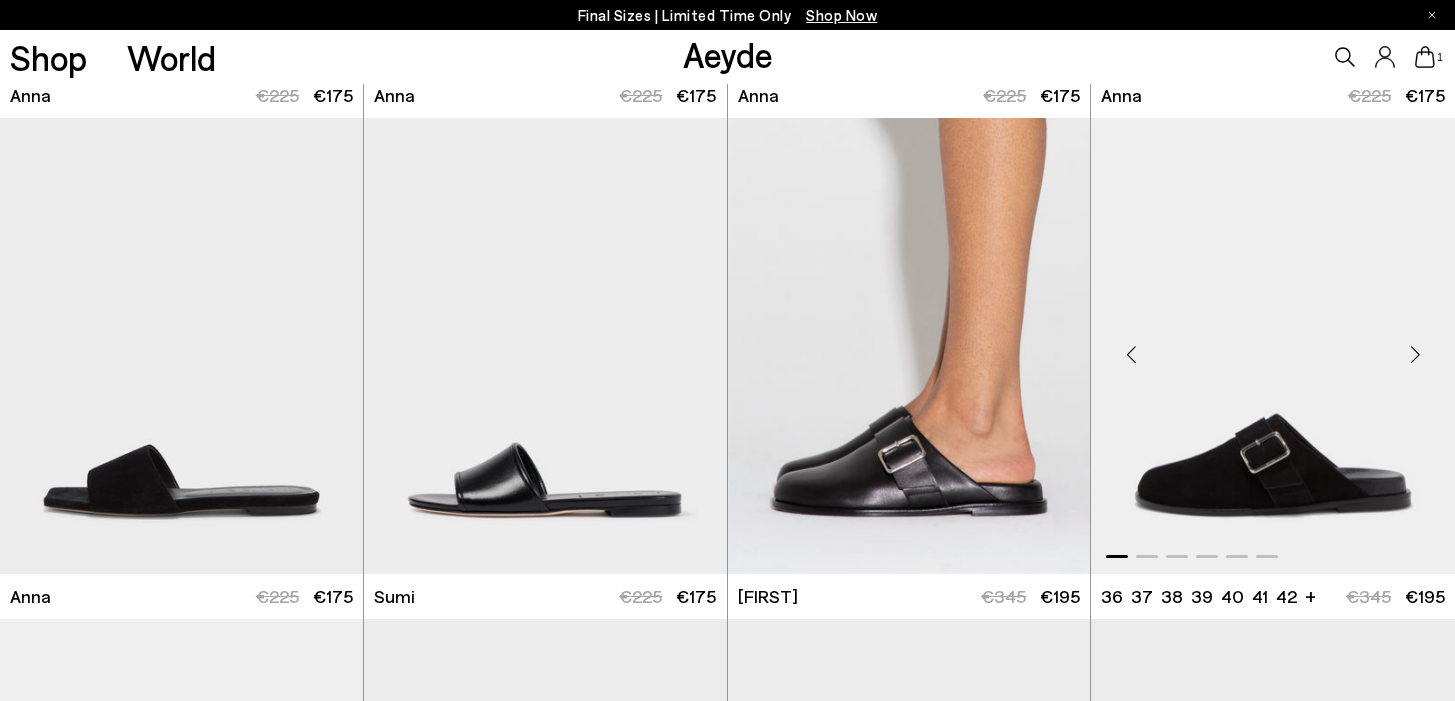 click at bounding box center (1131, 354) 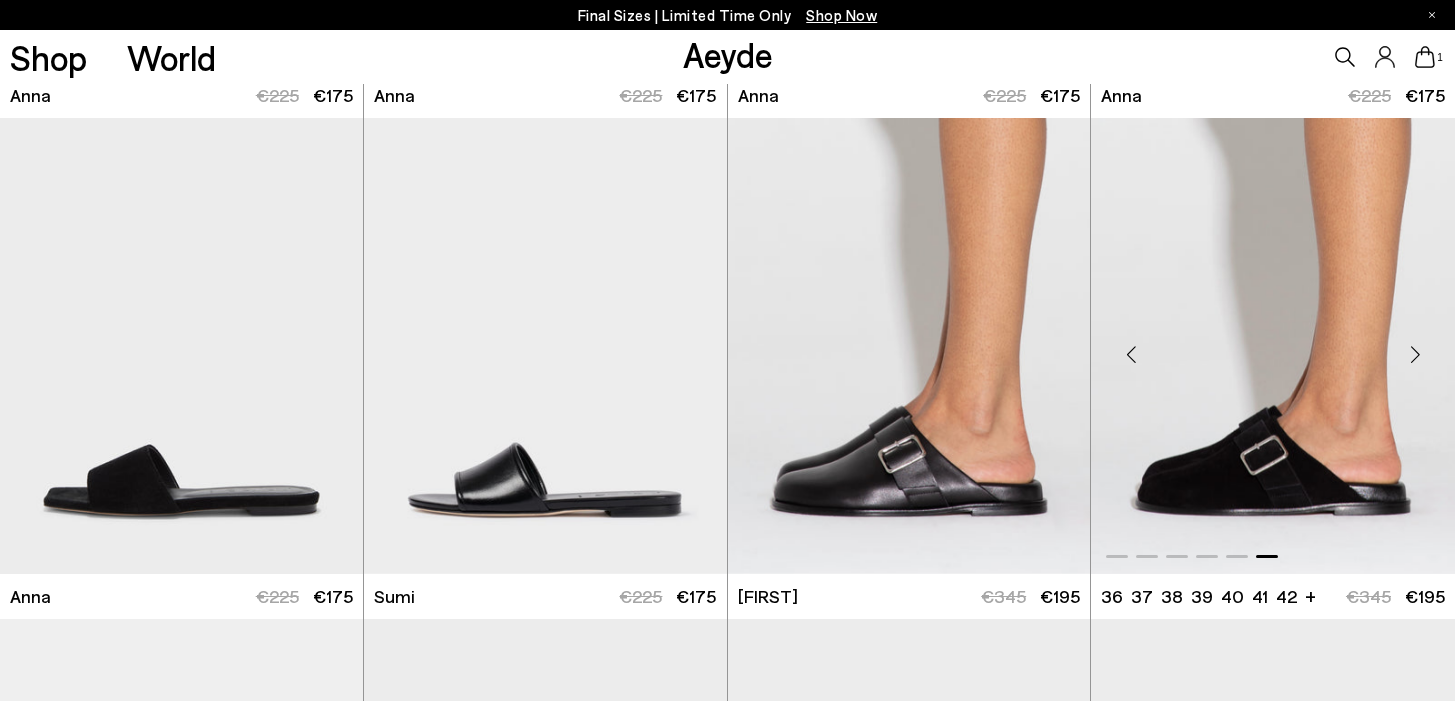 click at bounding box center [1131, 354] 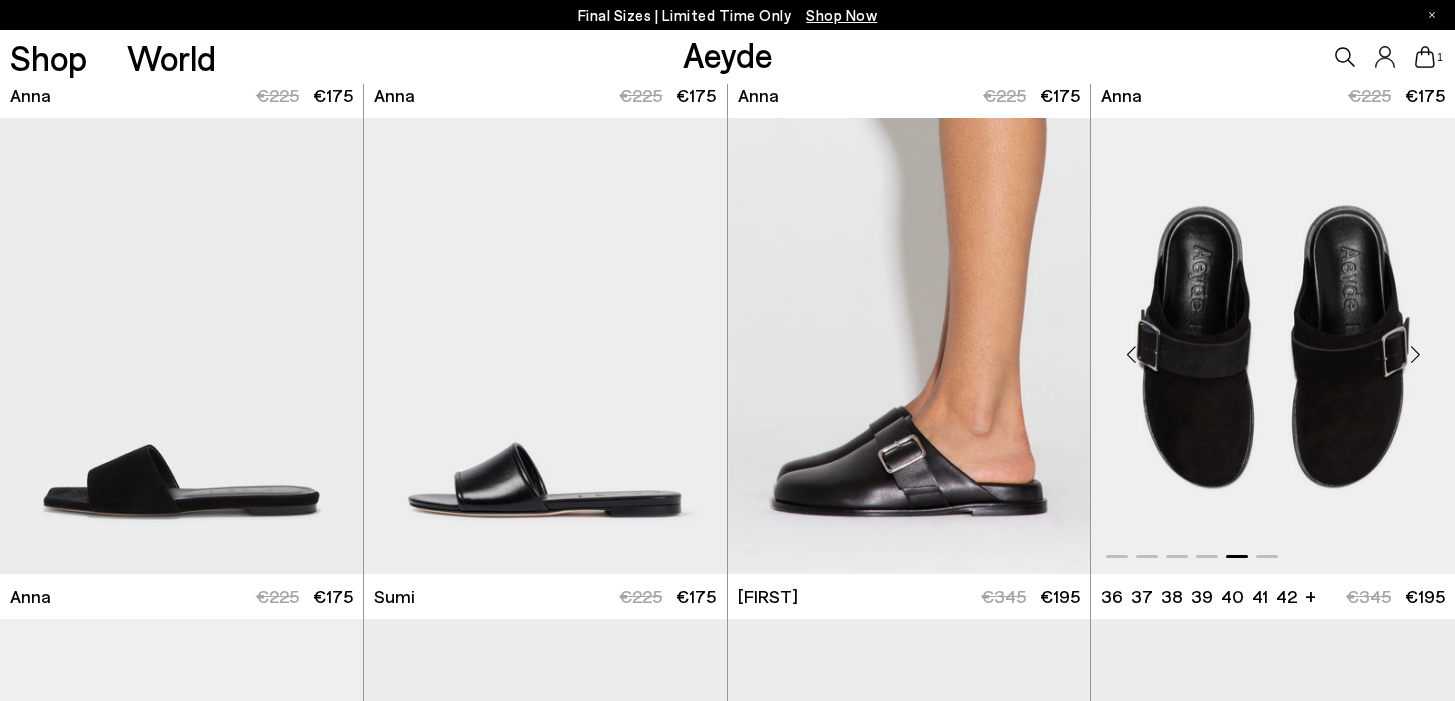 click at bounding box center (1131, 354) 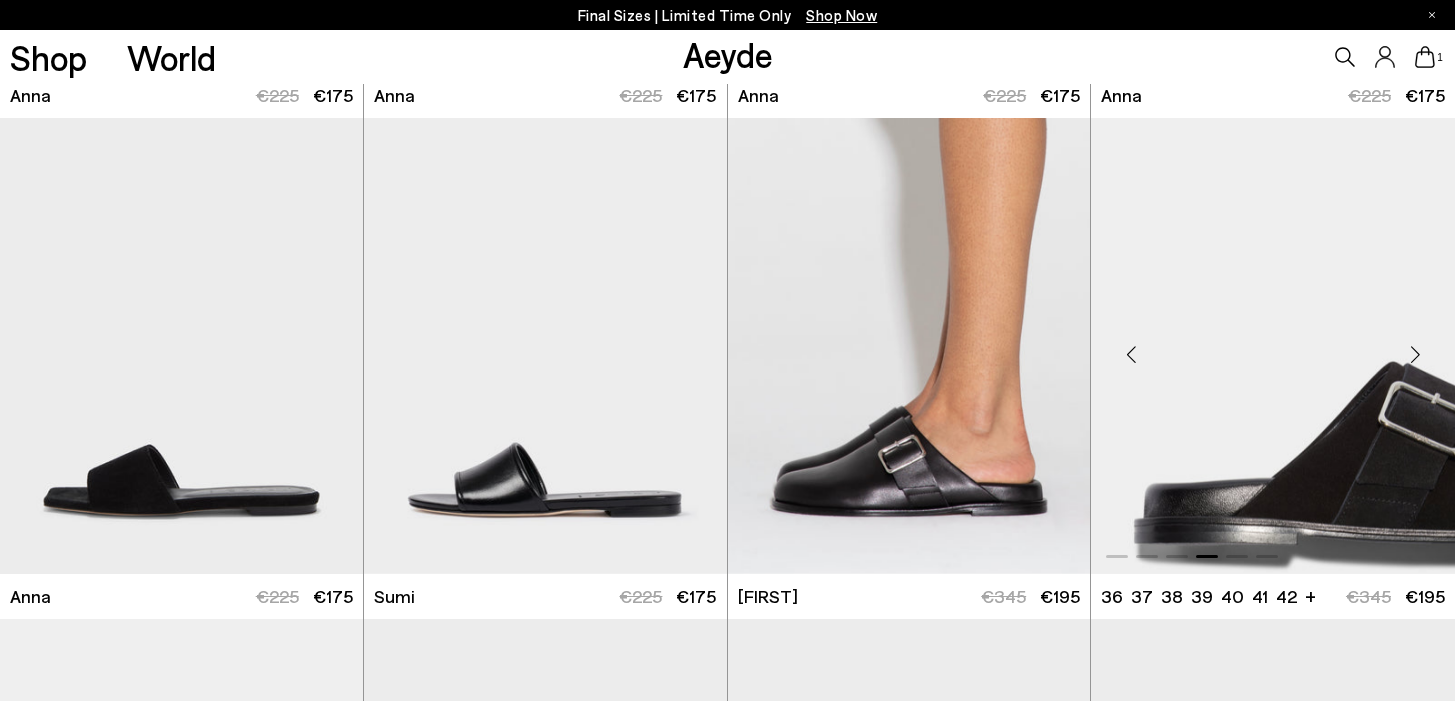 click at bounding box center [1131, 354] 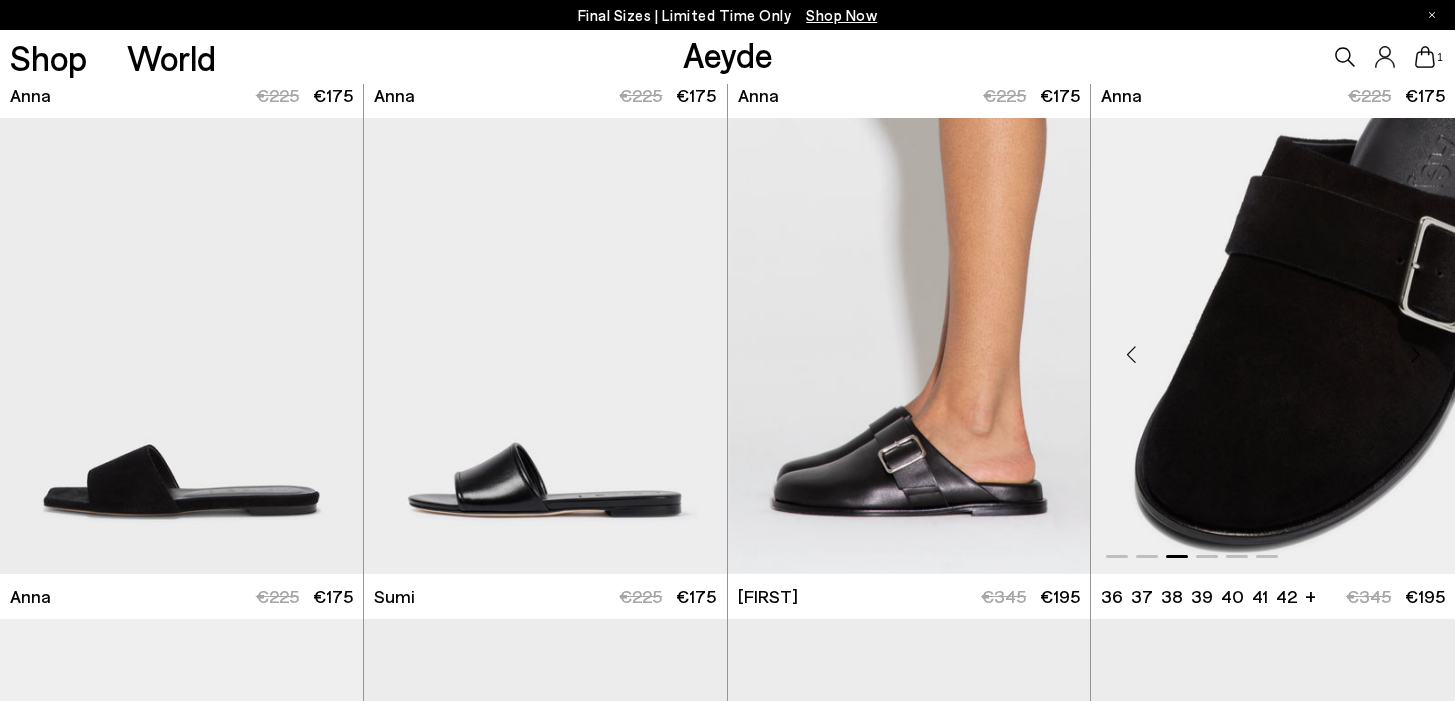 click at bounding box center (1273, 346) 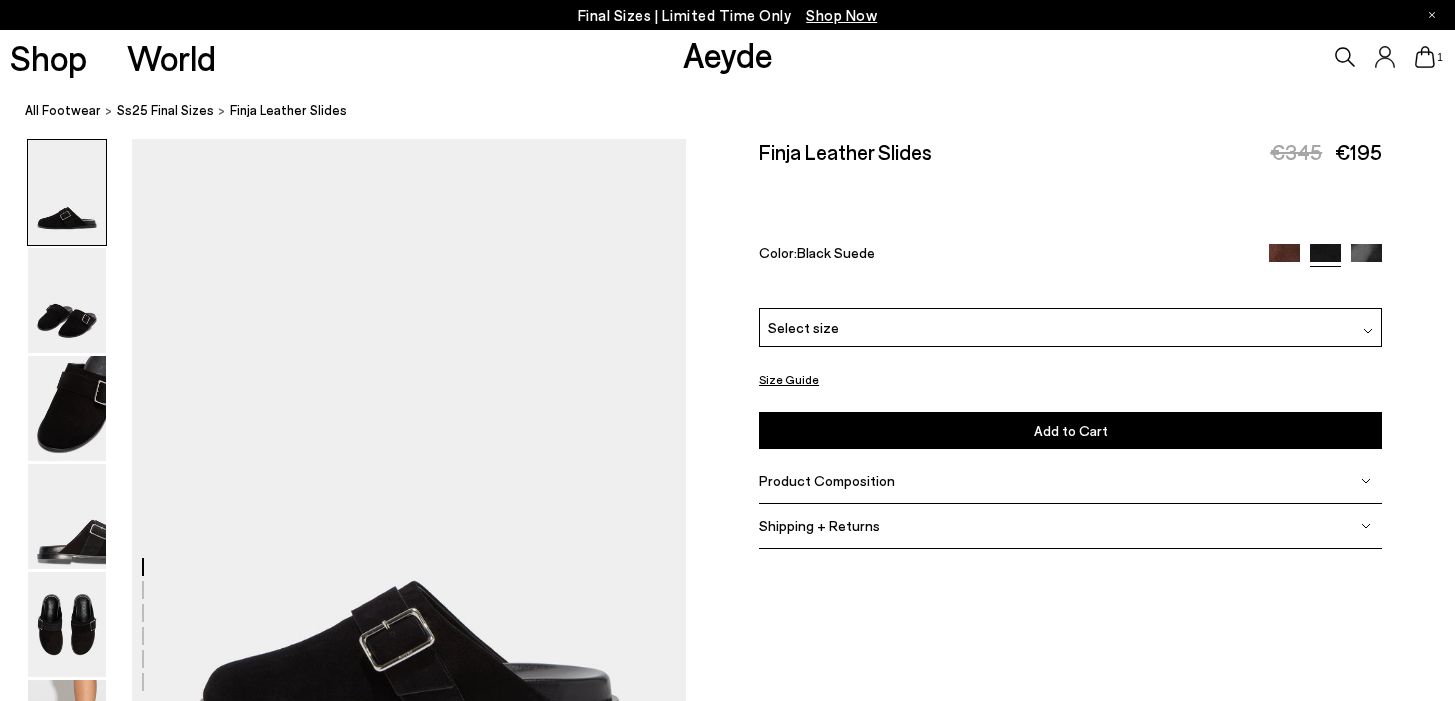 scroll, scrollTop: 31, scrollLeft: 0, axis: vertical 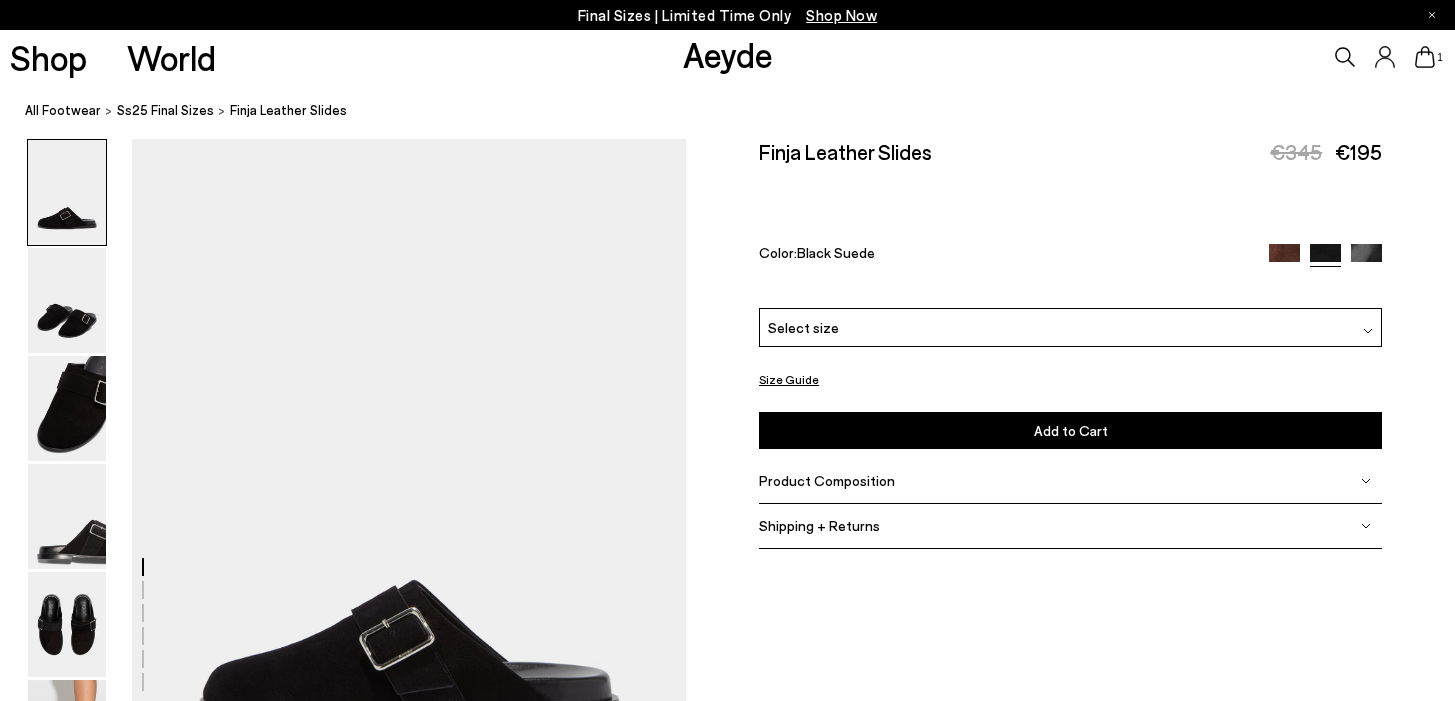 click at bounding box center [1284, 259] 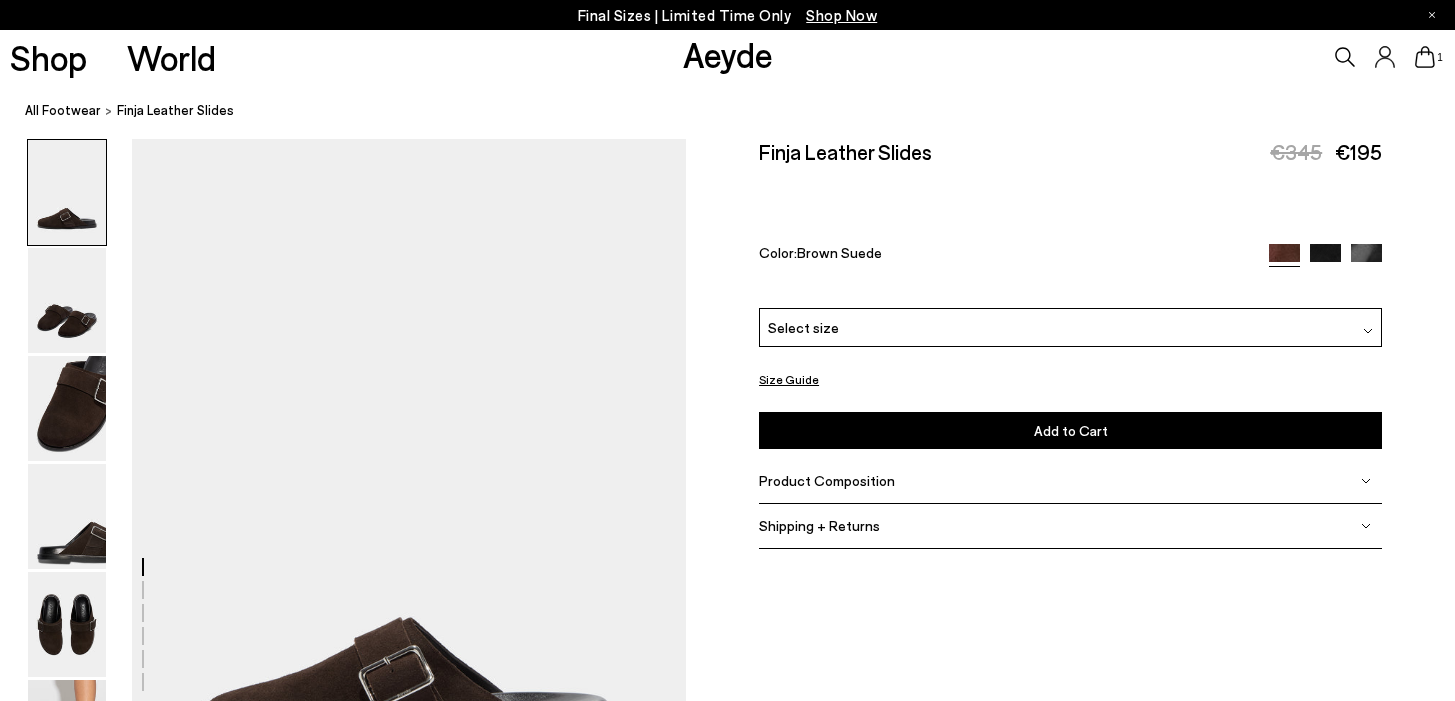 scroll, scrollTop: 0, scrollLeft: 0, axis: both 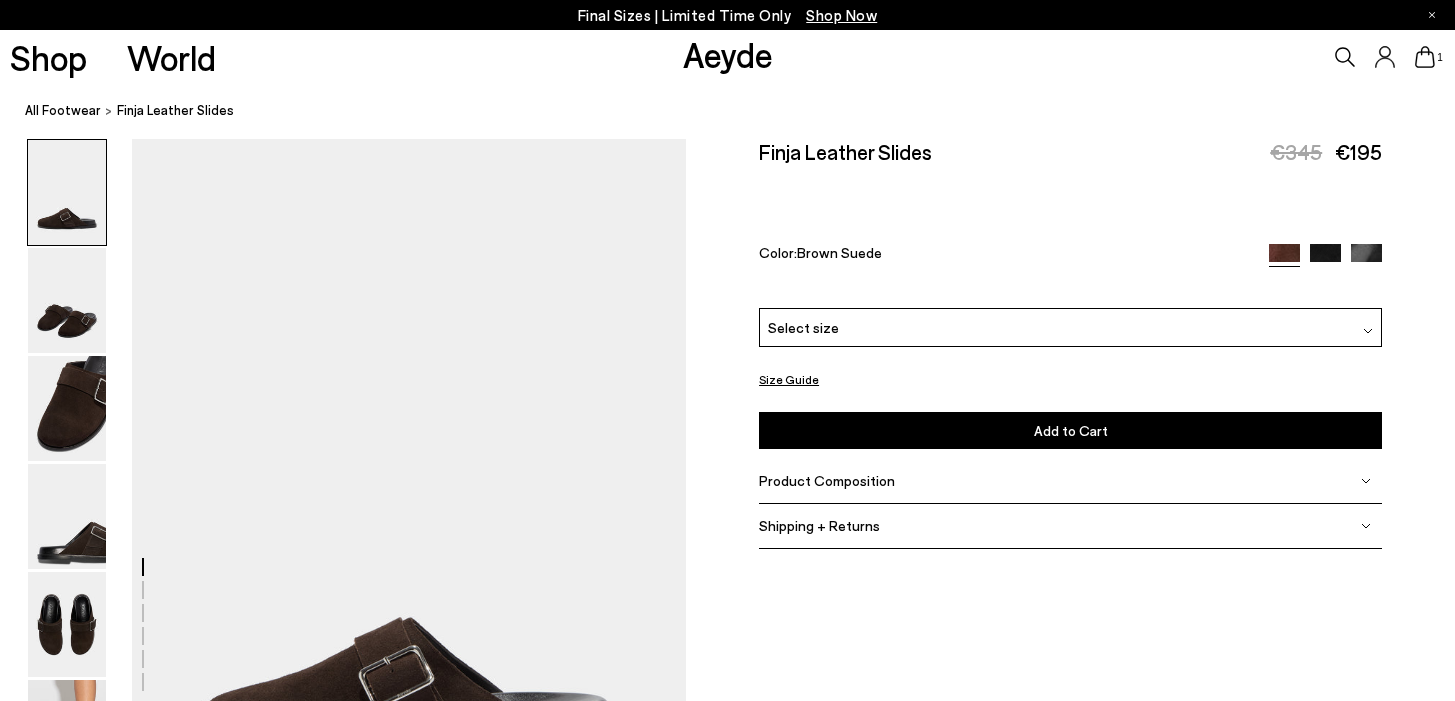 click on "Select size" at bounding box center [1070, 327] 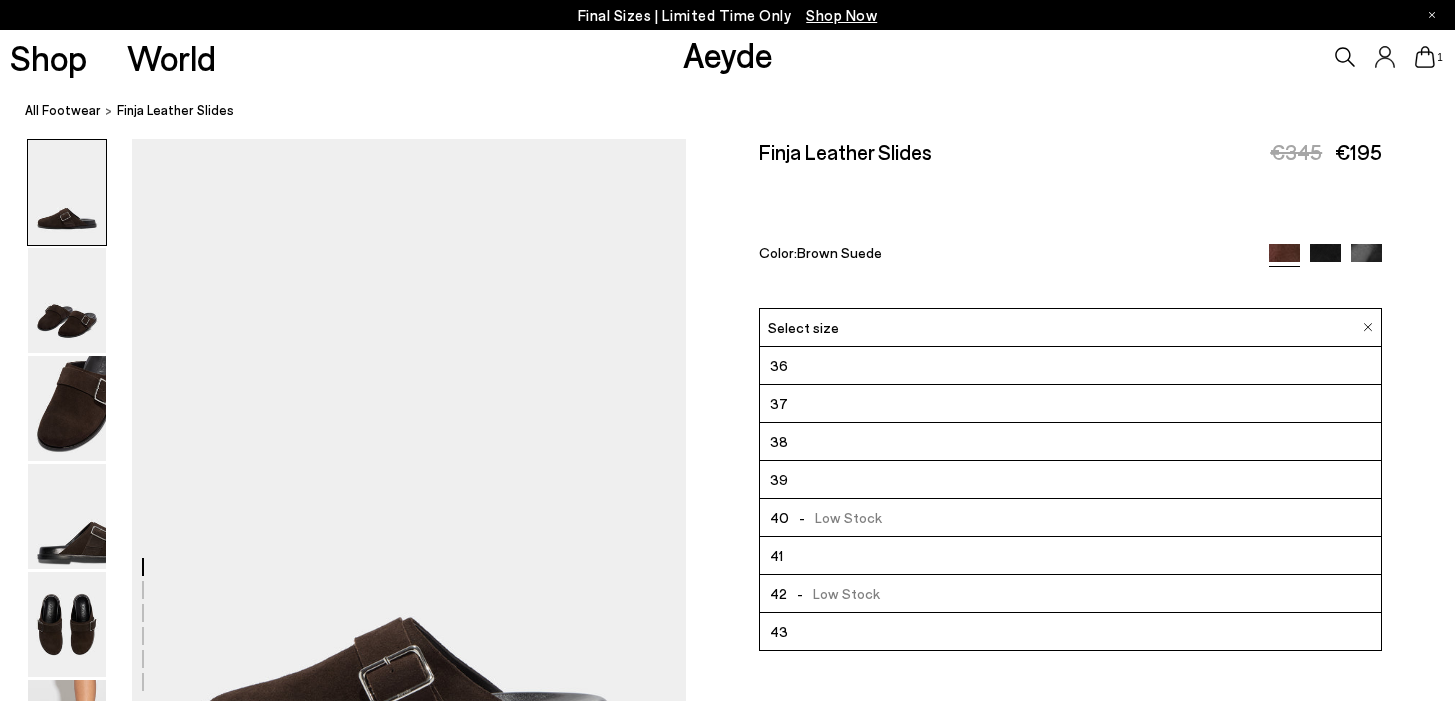 click on "39" at bounding box center [779, 479] 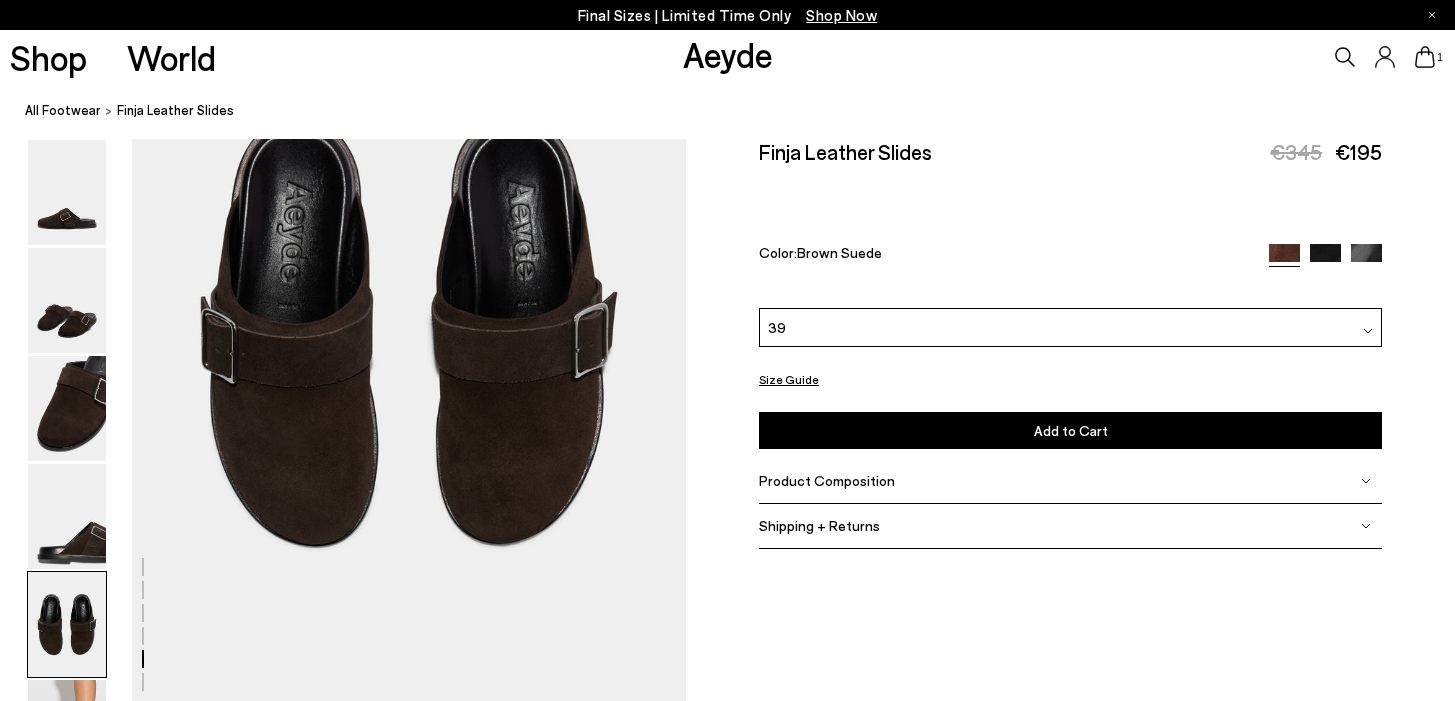 scroll, scrollTop: 3180, scrollLeft: 0, axis: vertical 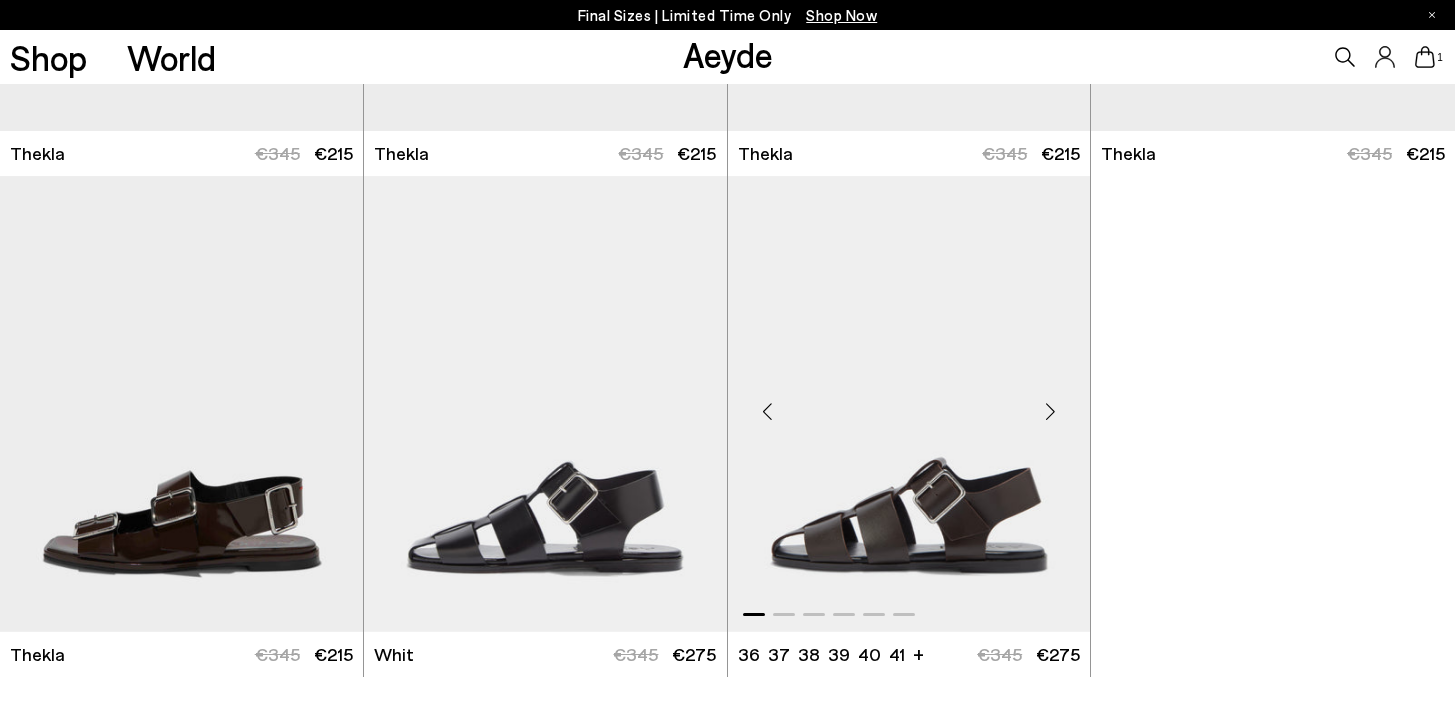 click at bounding box center [909, 404] 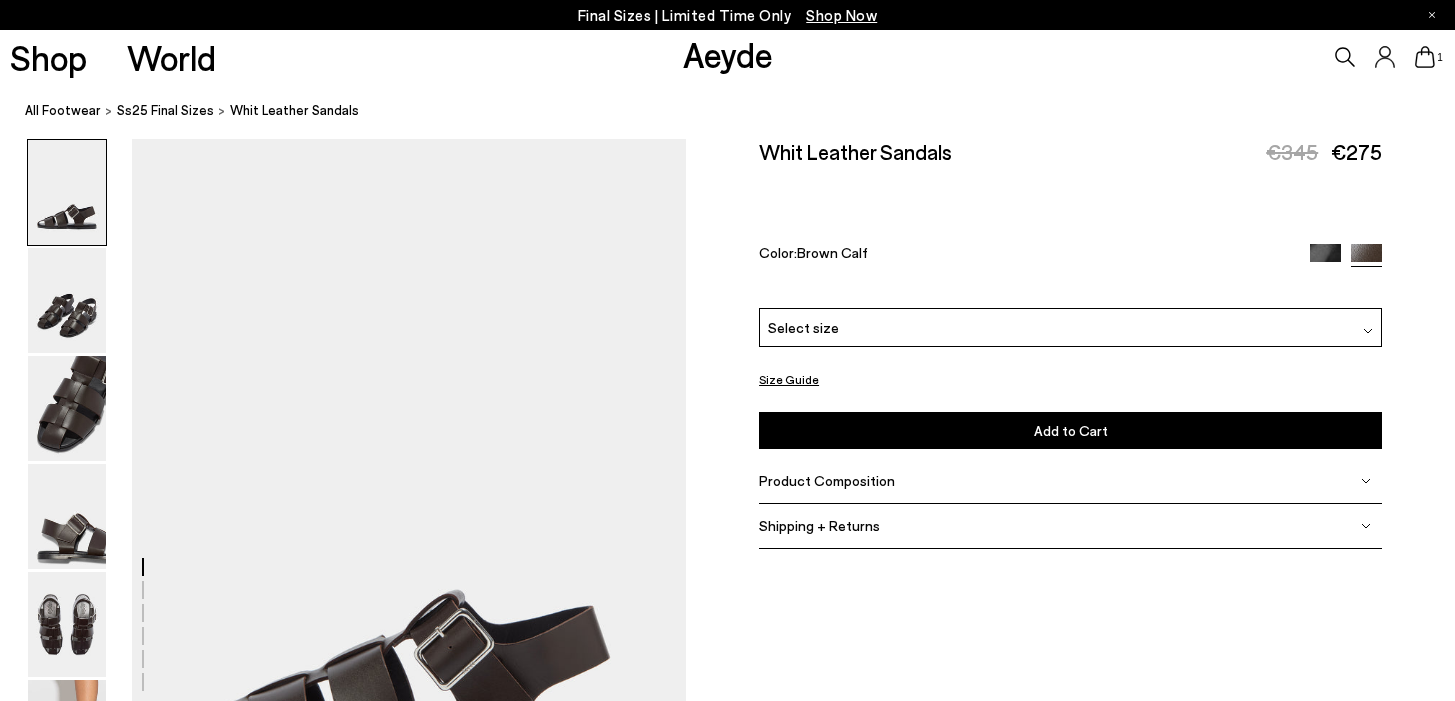 scroll, scrollTop: 0, scrollLeft: 0, axis: both 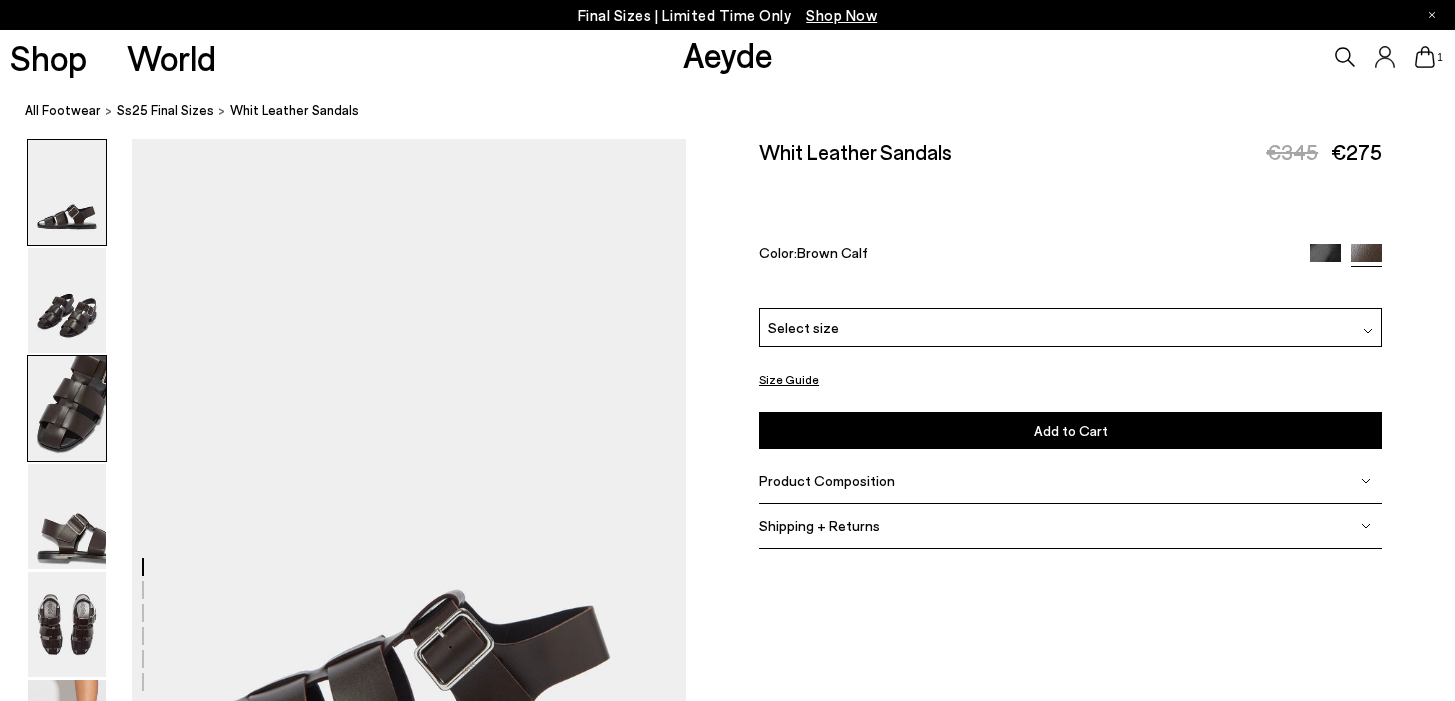 click at bounding box center (67, 408) 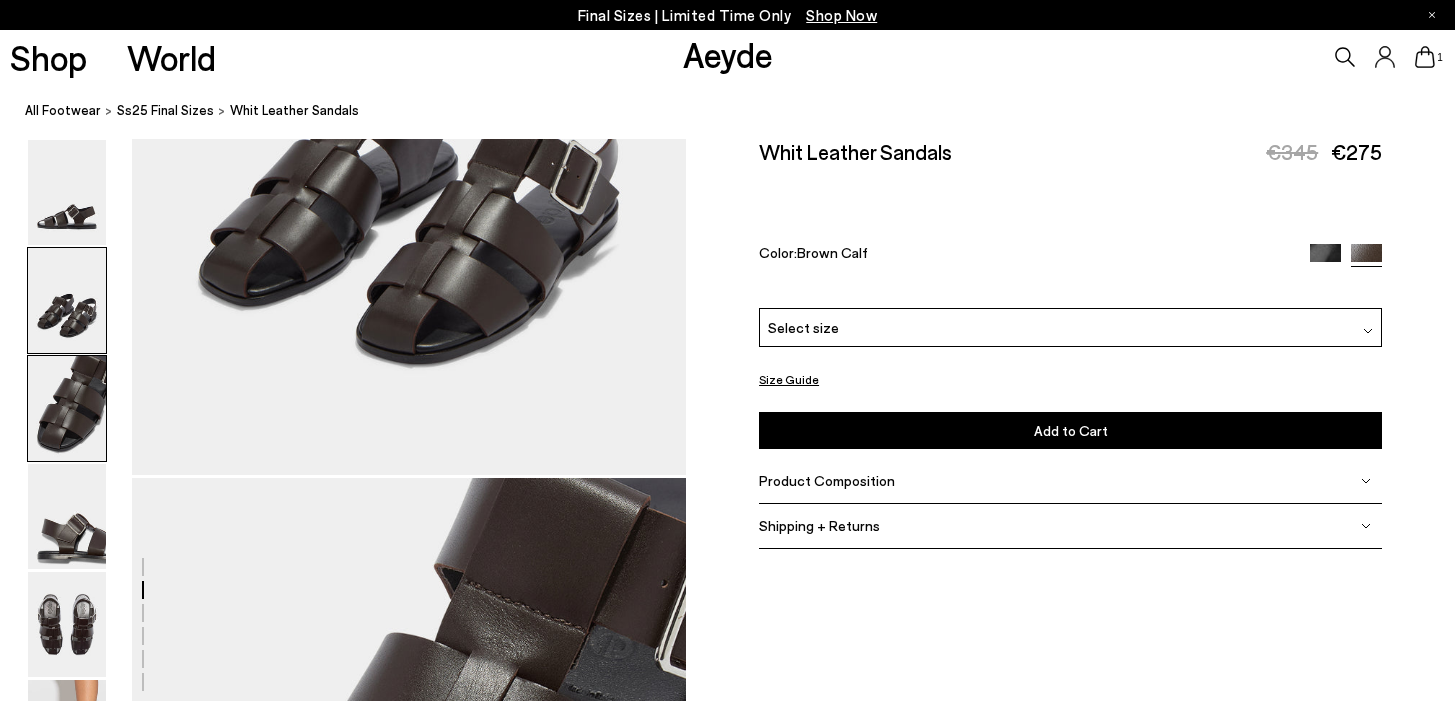 scroll, scrollTop: 1486, scrollLeft: 0, axis: vertical 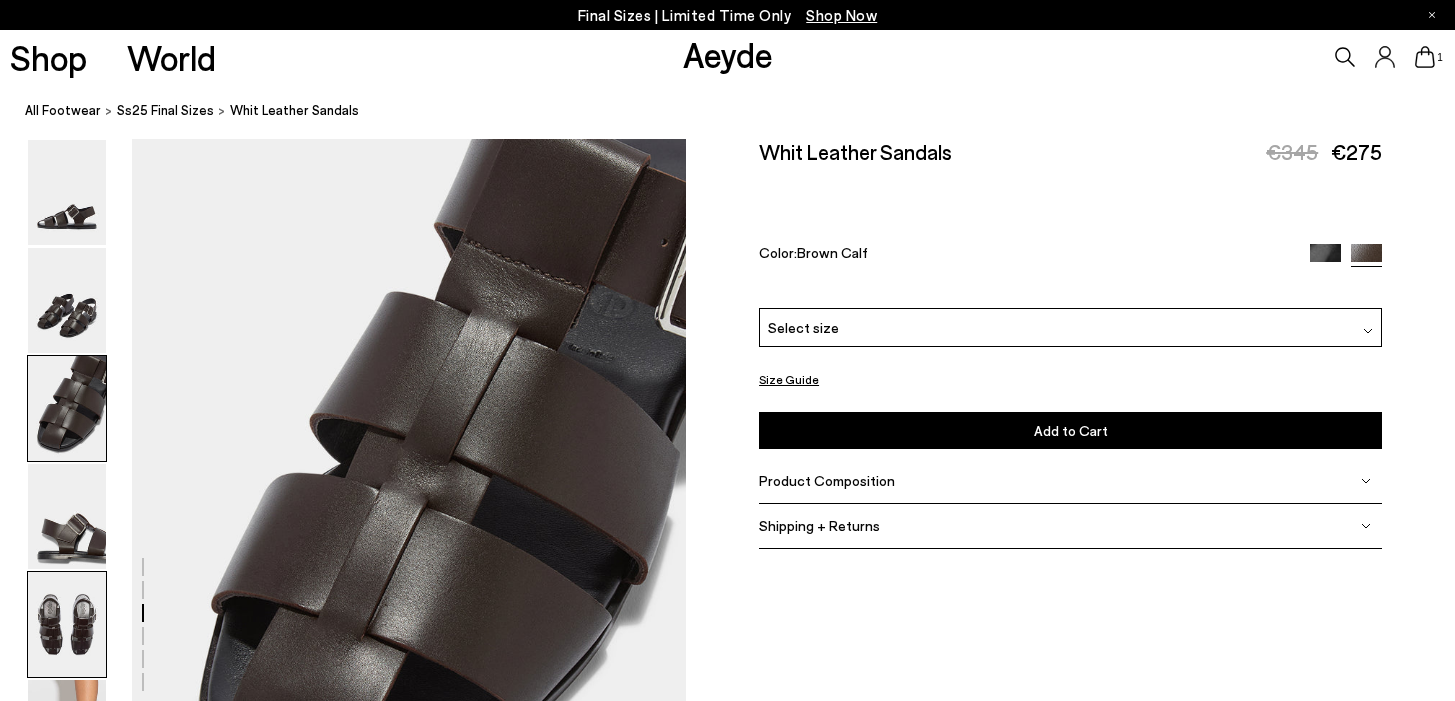 click at bounding box center [67, 624] 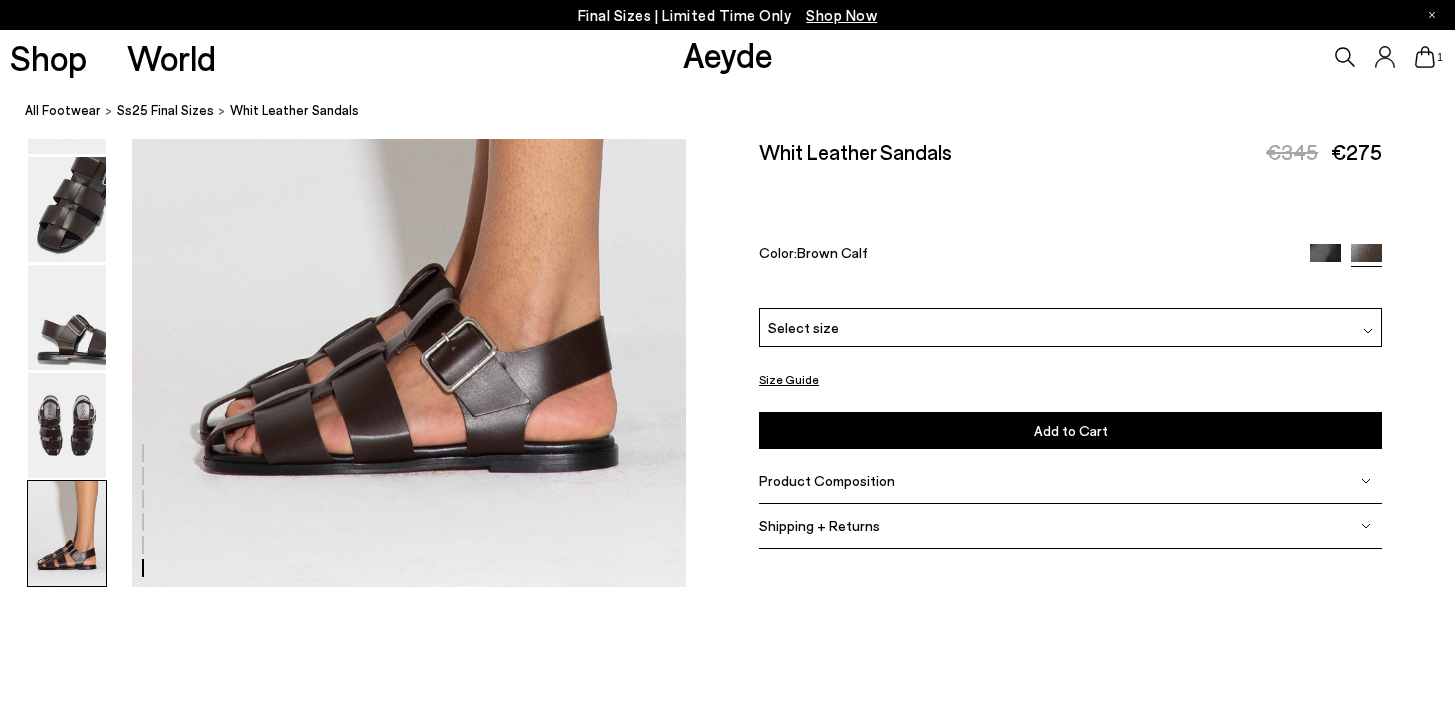 scroll, scrollTop: 4010, scrollLeft: 0, axis: vertical 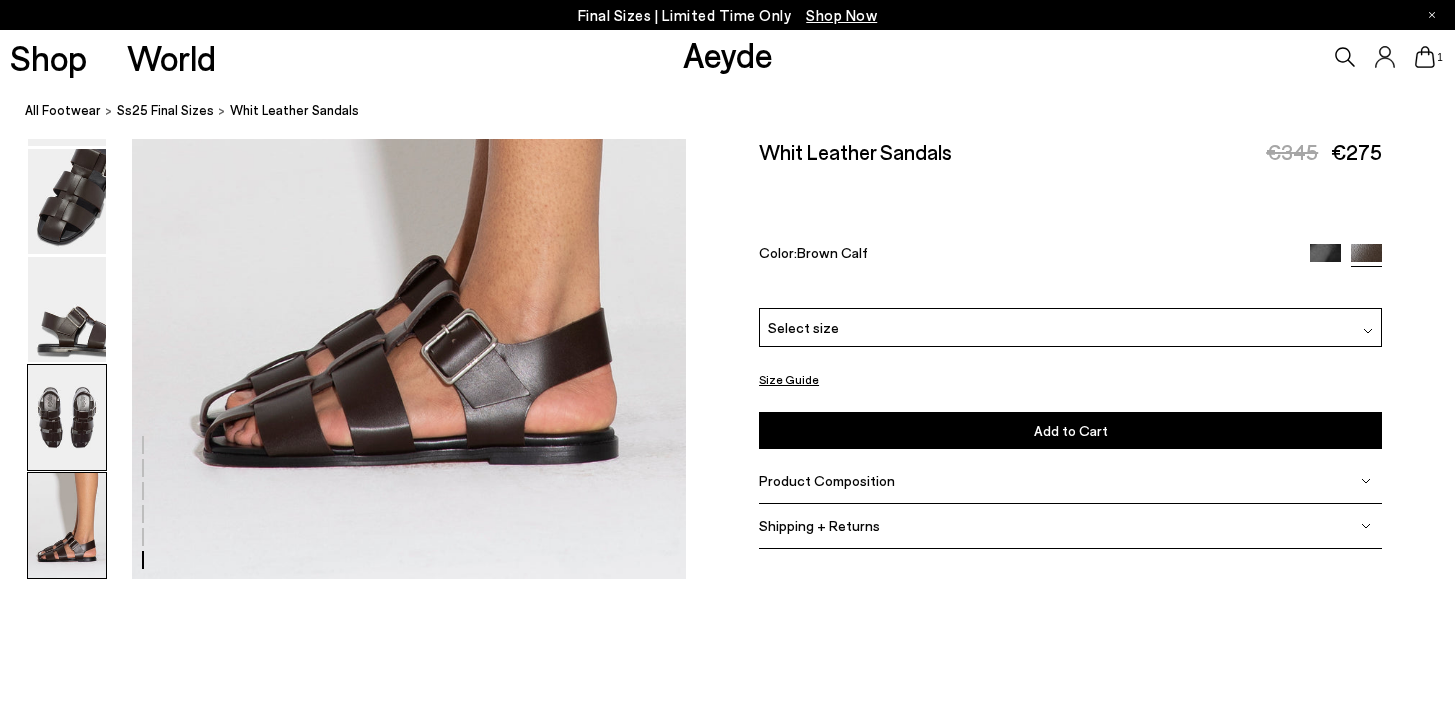 click at bounding box center (67, 417) 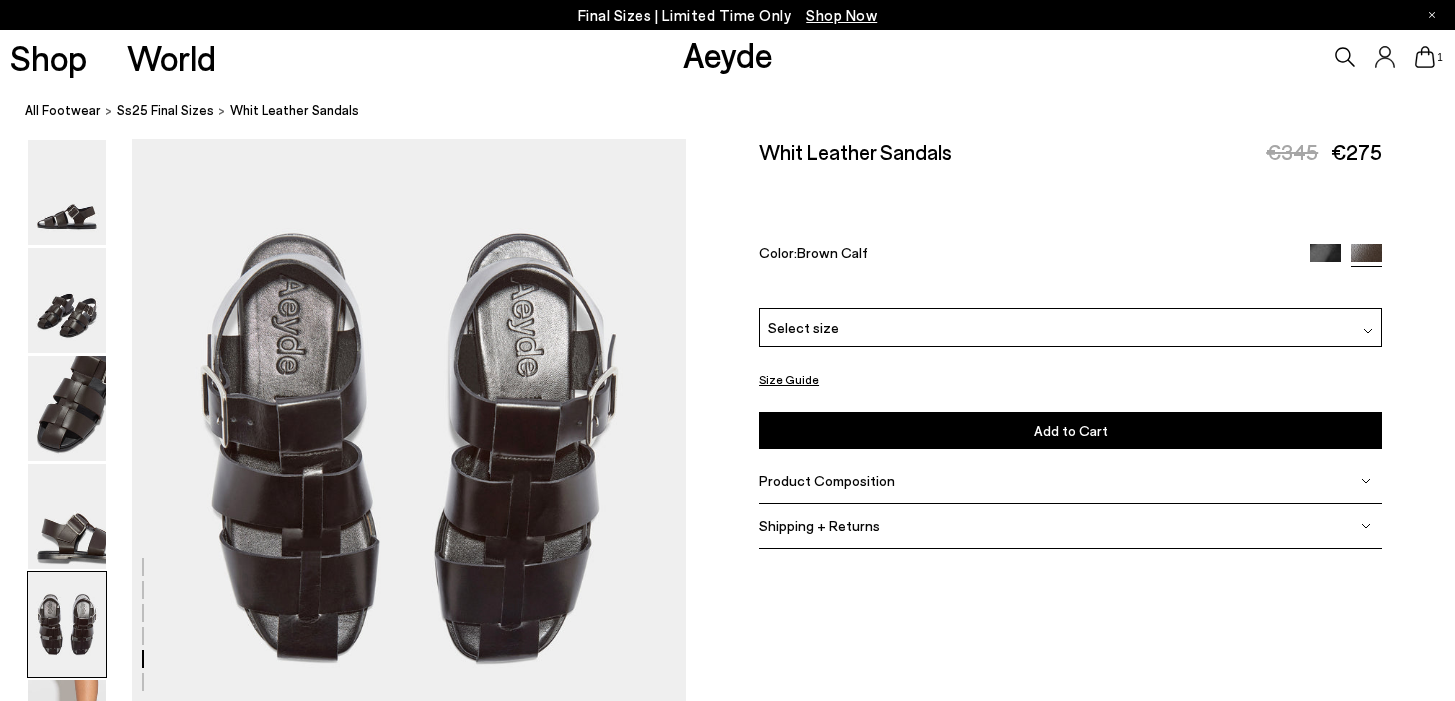 scroll, scrollTop: 2970, scrollLeft: 0, axis: vertical 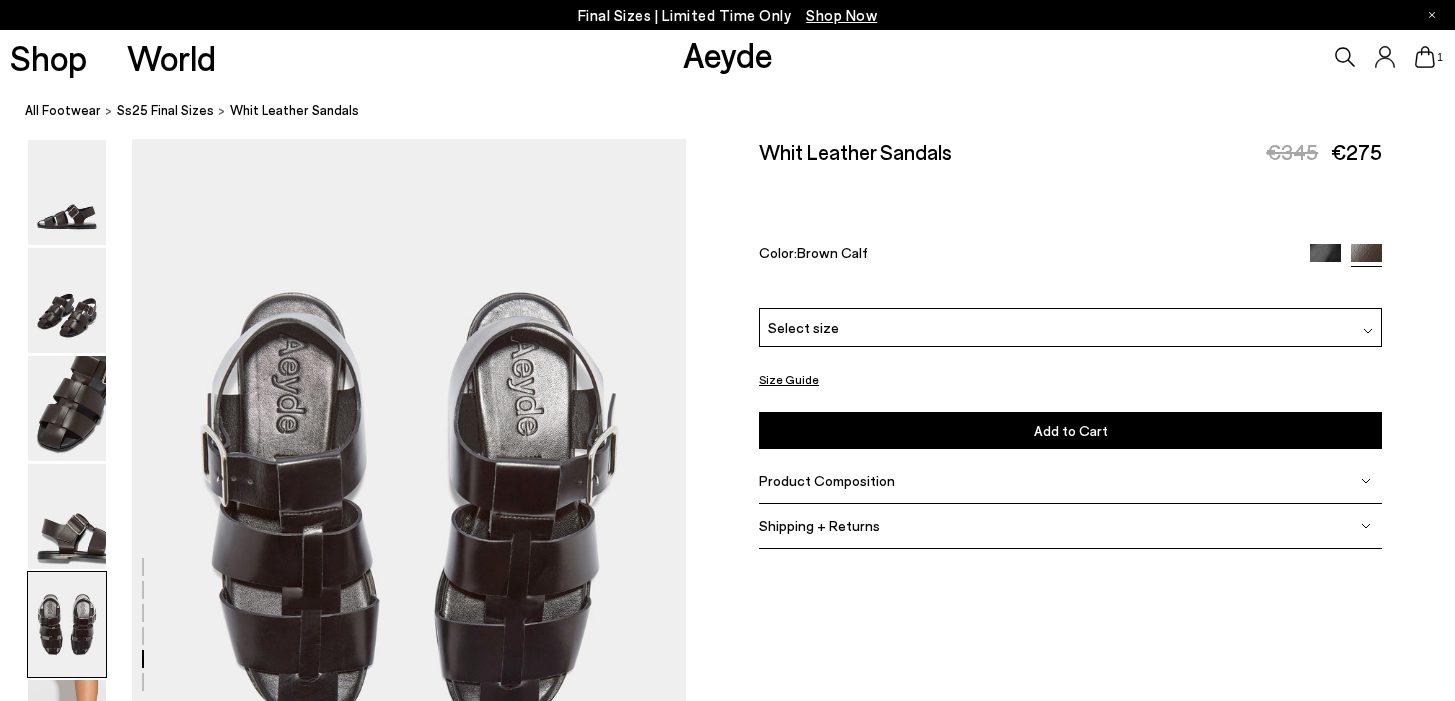 click at bounding box center [1325, 259] 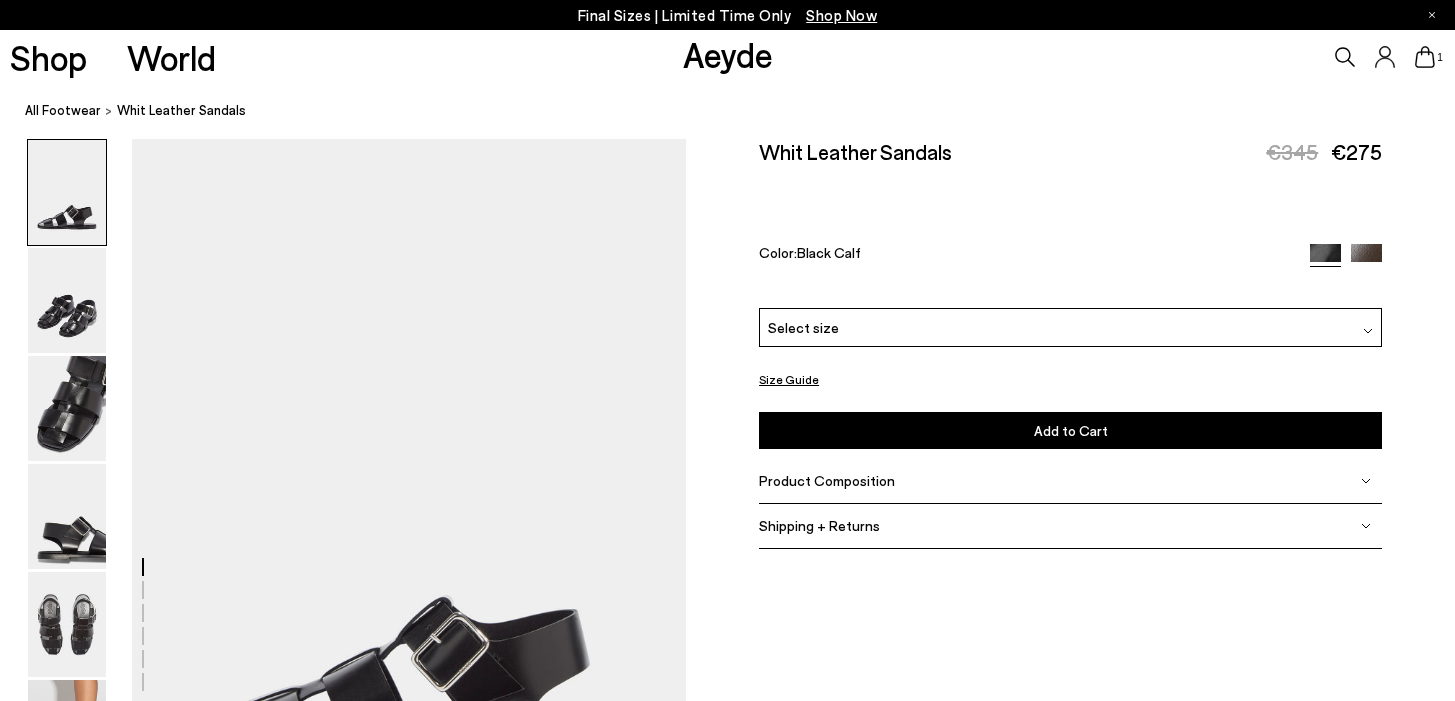scroll, scrollTop: 0, scrollLeft: 0, axis: both 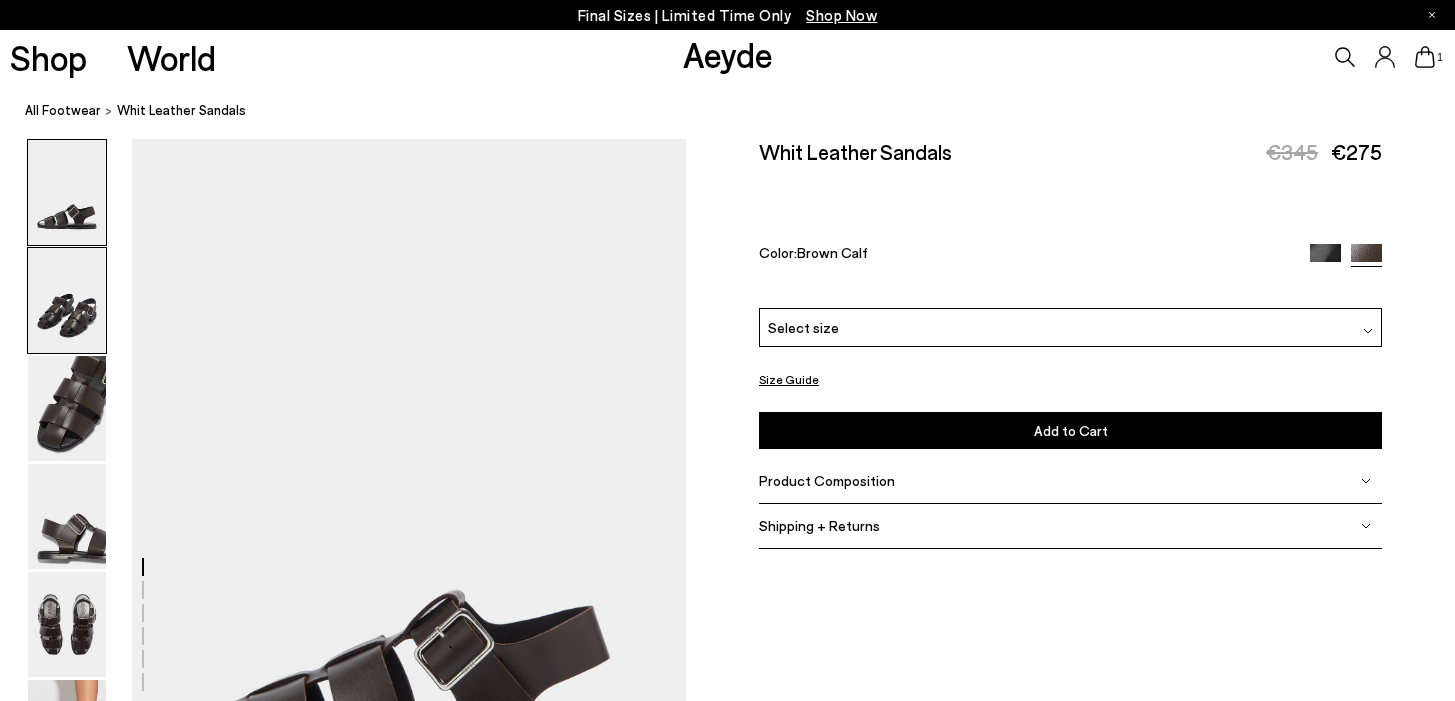 click at bounding box center (67, 300) 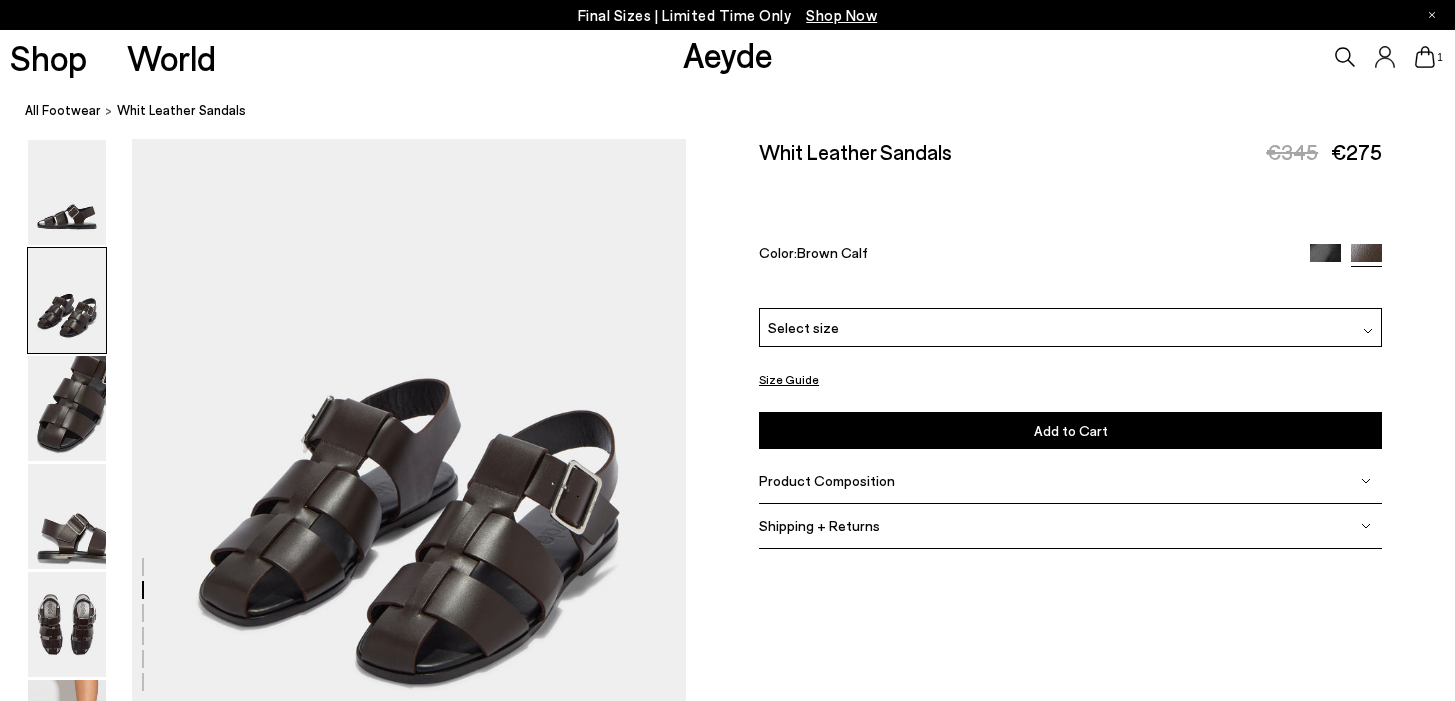 scroll, scrollTop: 832, scrollLeft: 0, axis: vertical 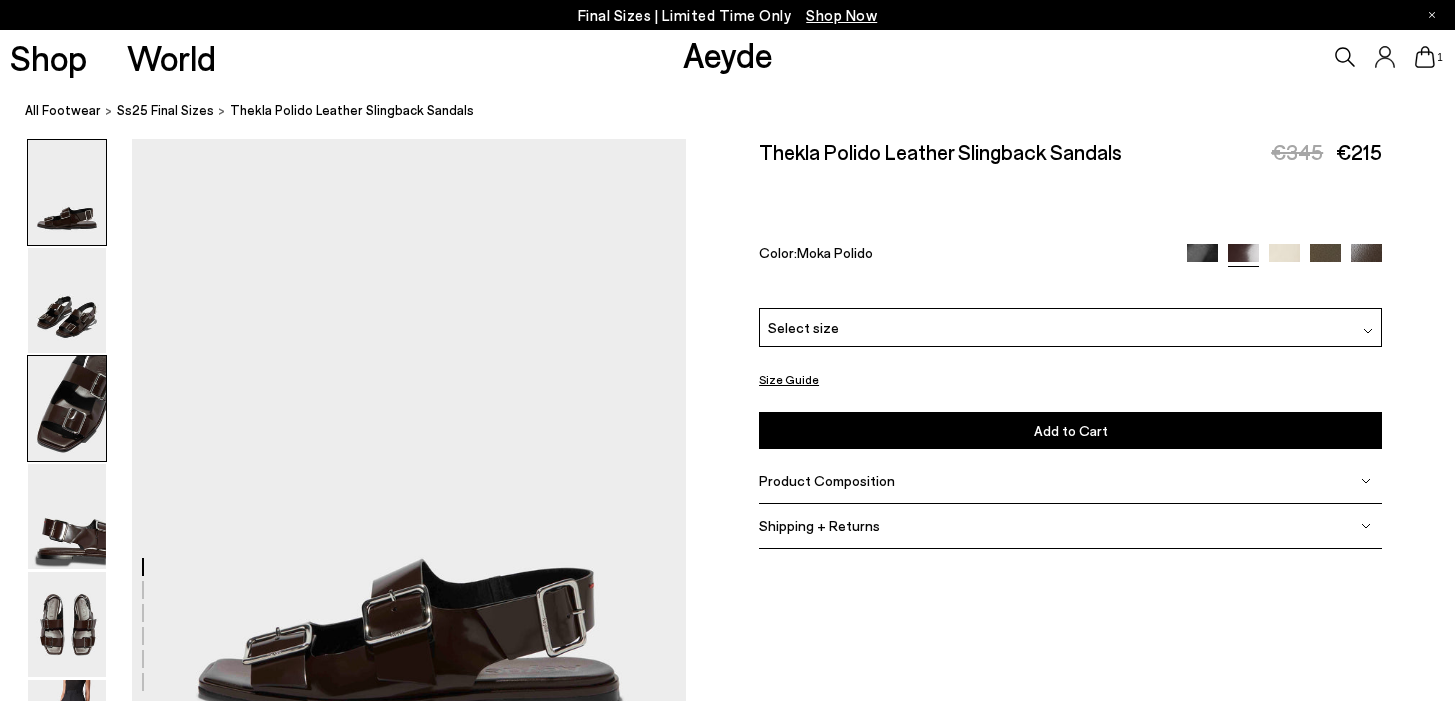 click at bounding box center (67, 408) 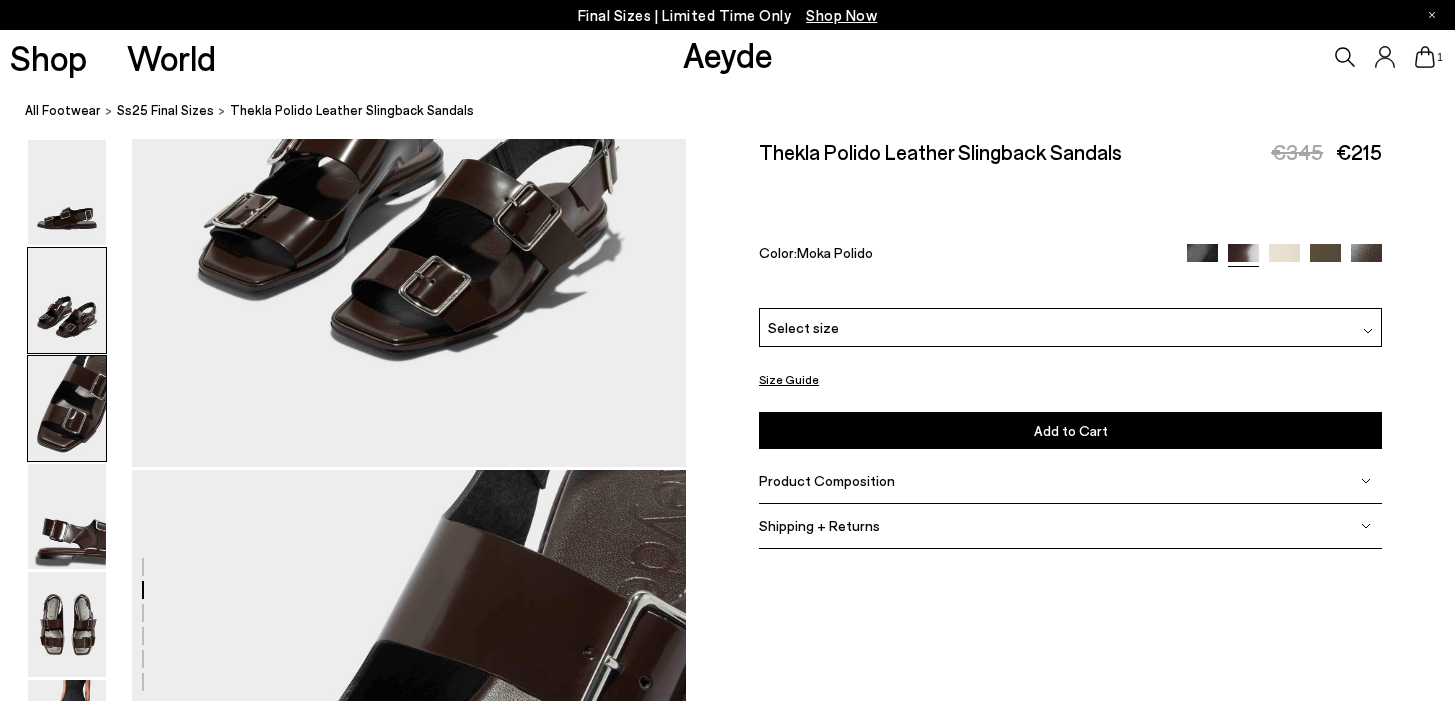 scroll, scrollTop: 1486, scrollLeft: 0, axis: vertical 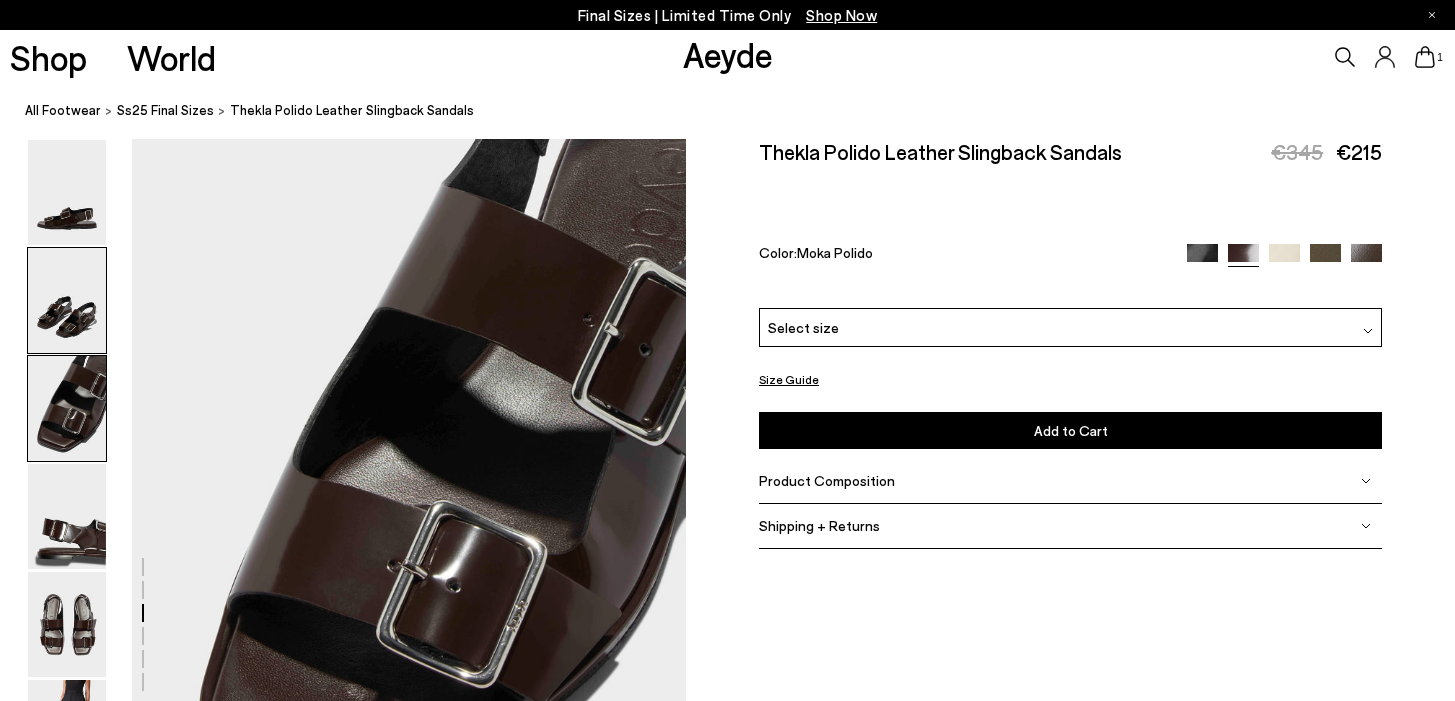 click at bounding box center (67, 300) 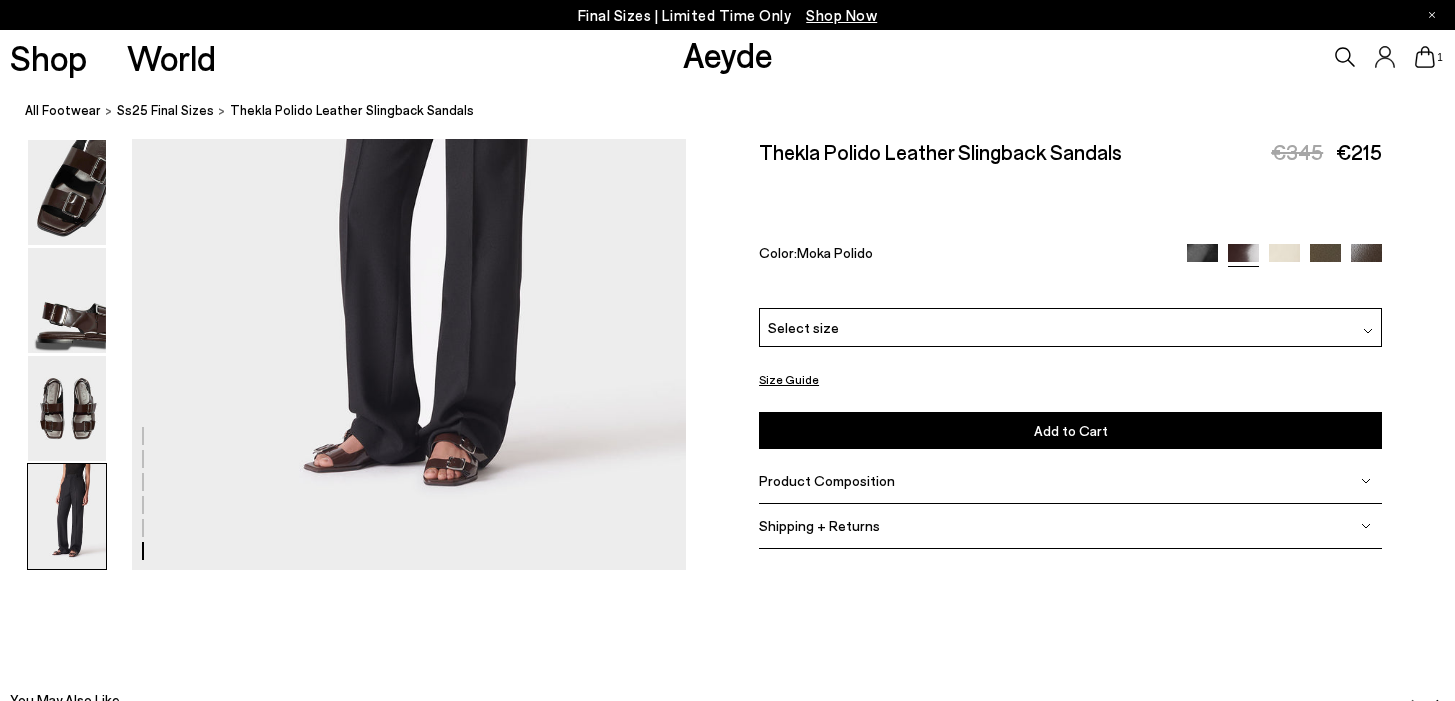 scroll, scrollTop: 4051, scrollLeft: 0, axis: vertical 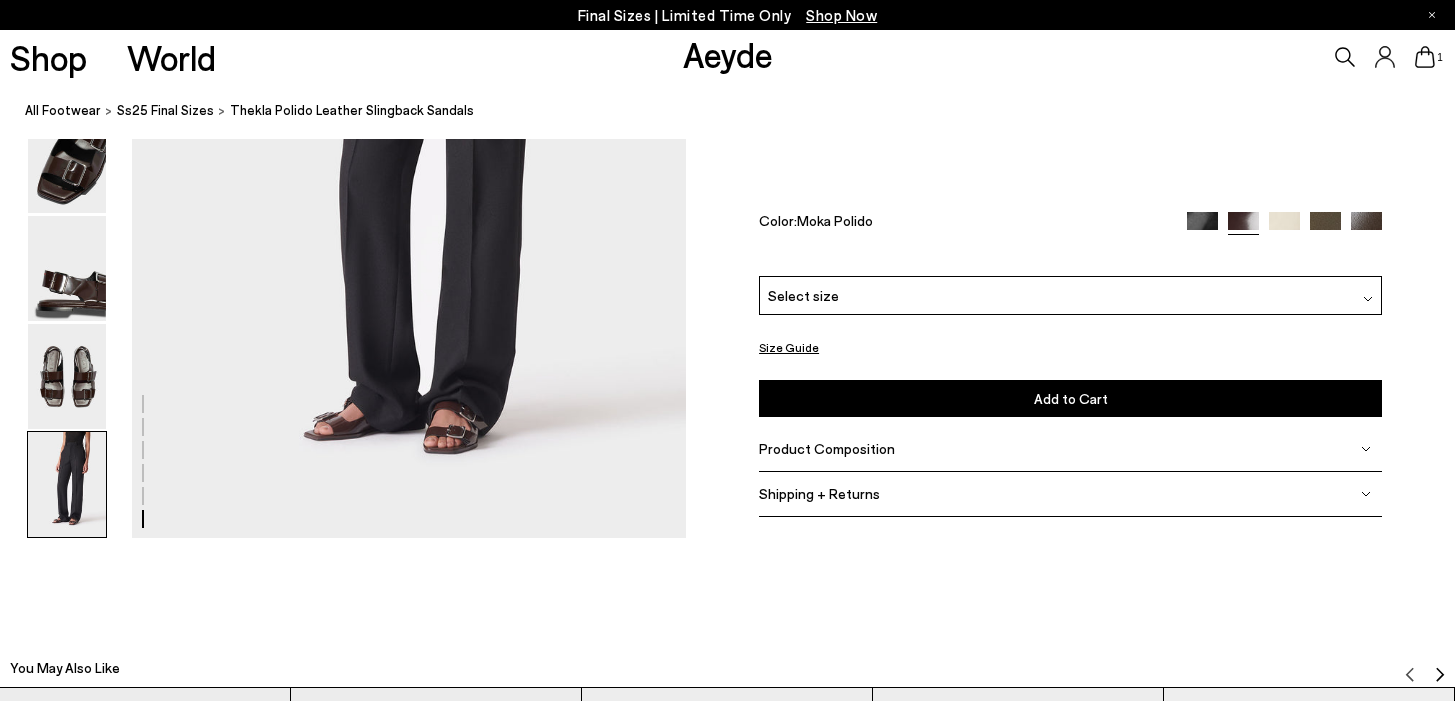 click at bounding box center (343, -1687) 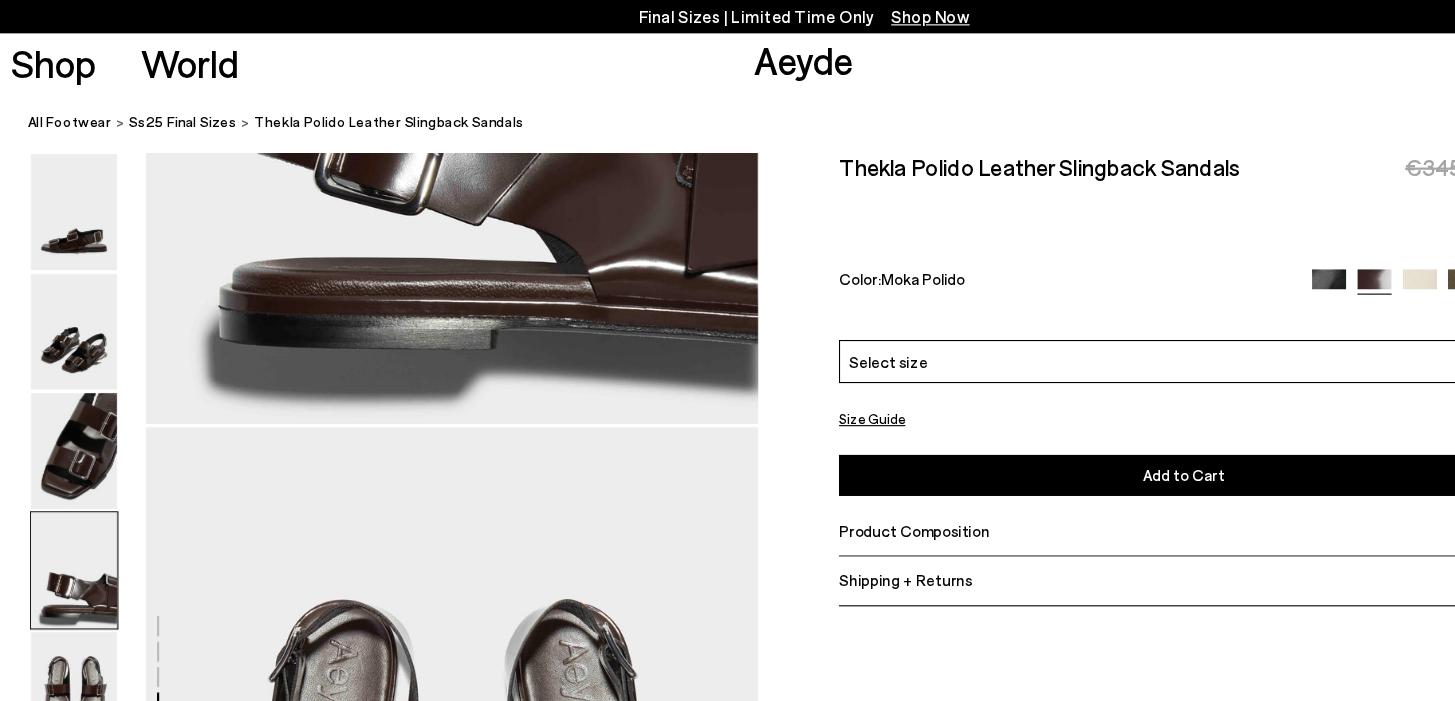 scroll, scrollTop: 2619, scrollLeft: 0, axis: vertical 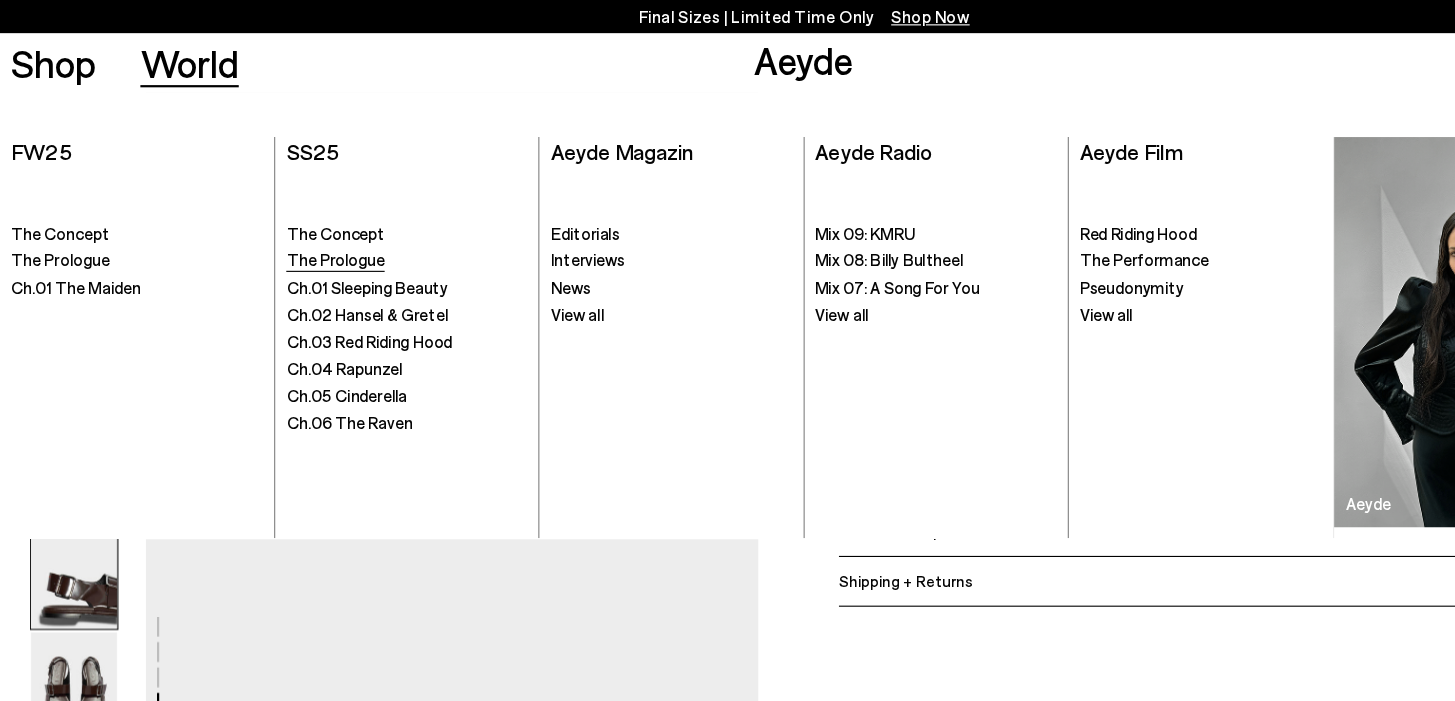 click on "The Prologue" at bounding box center (303, 235) 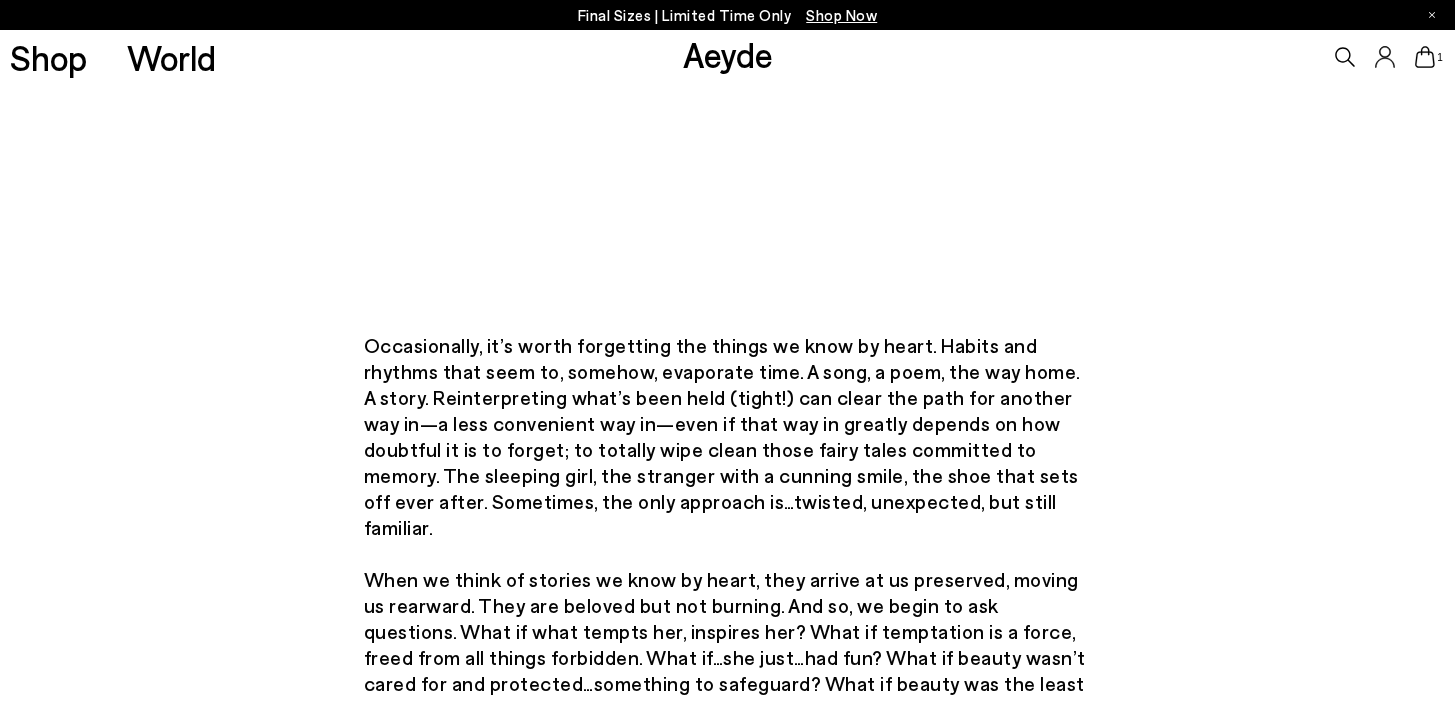 scroll, scrollTop: 694, scrollLeft: 0, axis: vertical 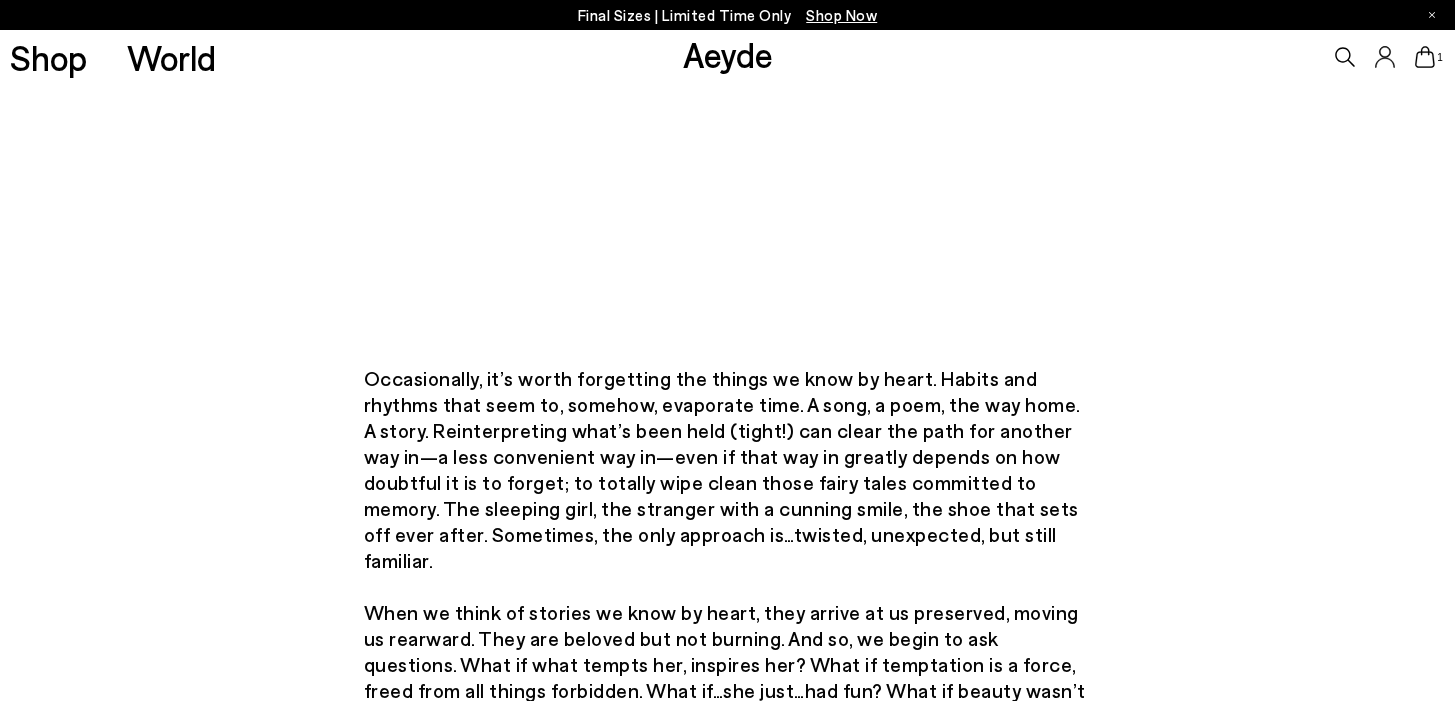 click at bounding box center (728, 137) 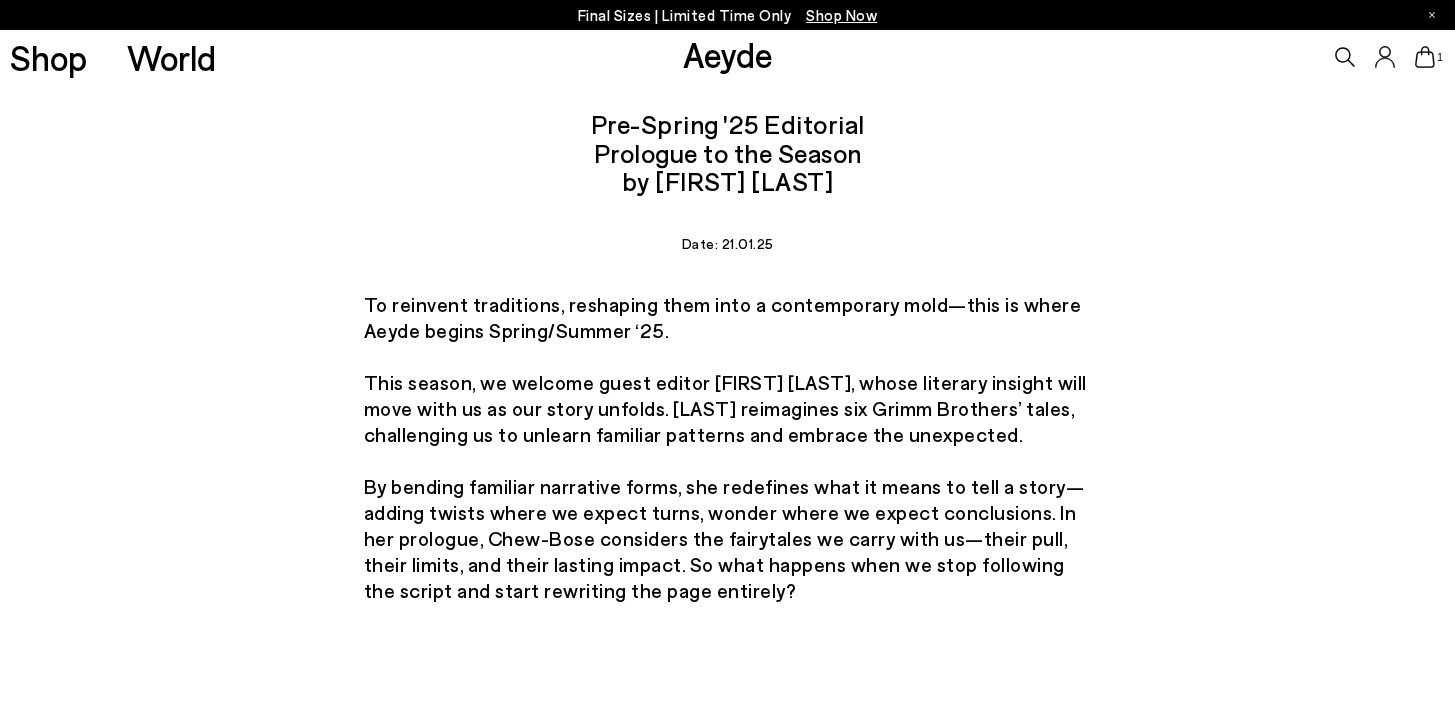 scroll, scrollTop: 0, scrollLeft: 0, axis: both 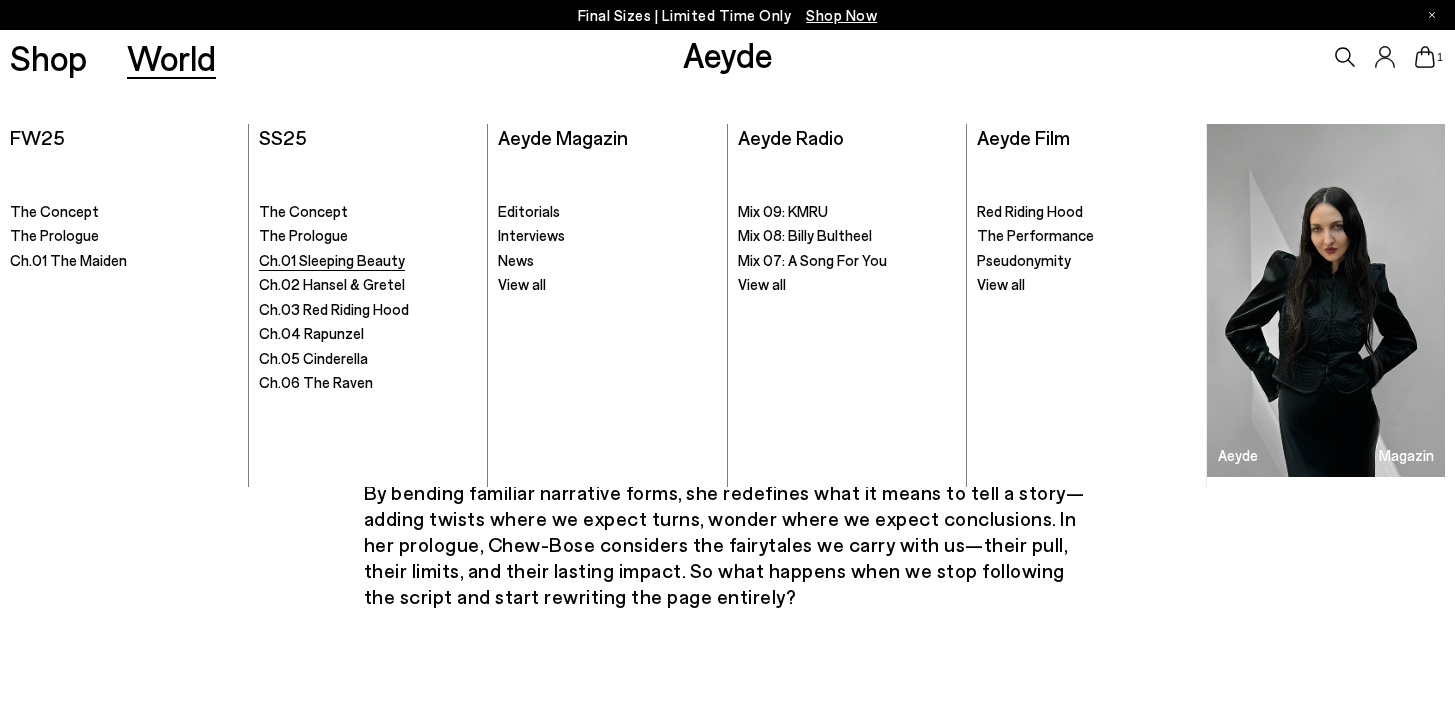 click on "Ch.01 Sleeping Beauty" at bounding box center (332, 260) 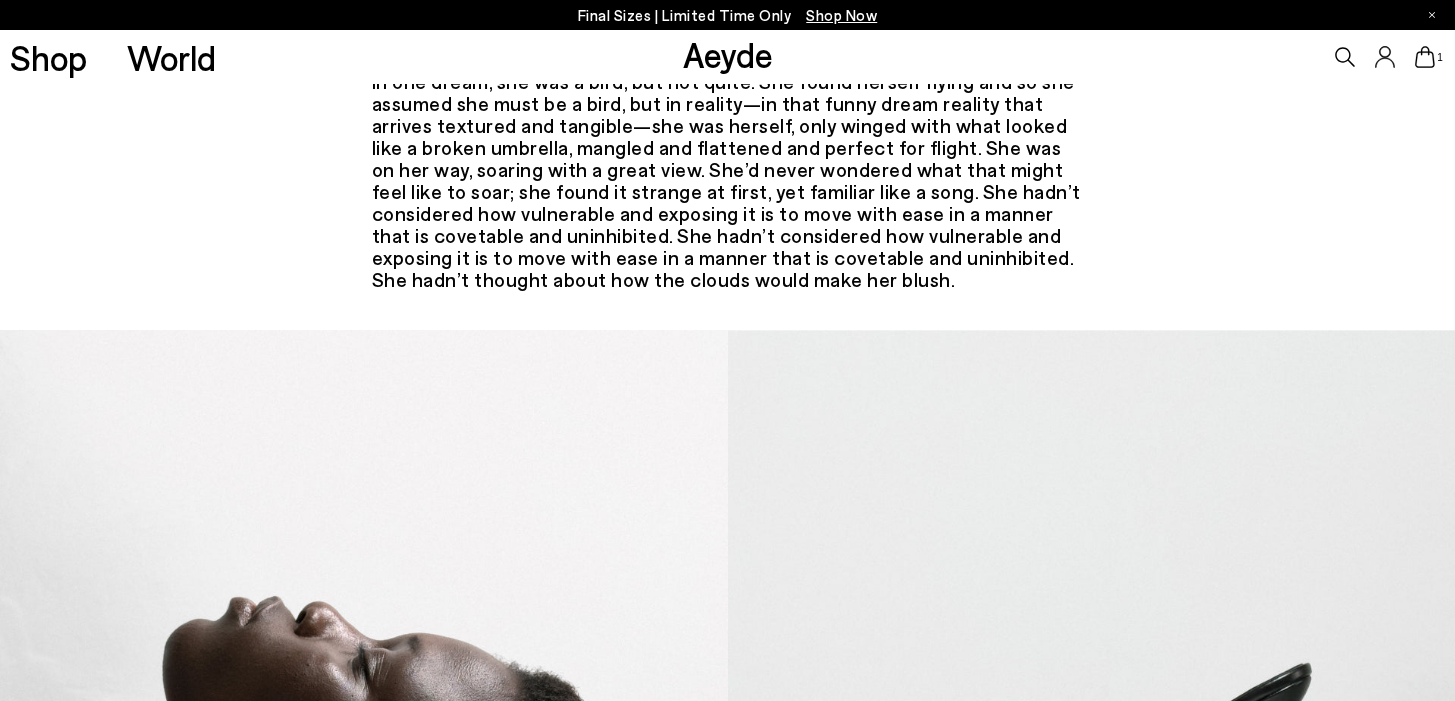 scroll, scrollTop: 1282, scrollLeft: 0, axis: vertical 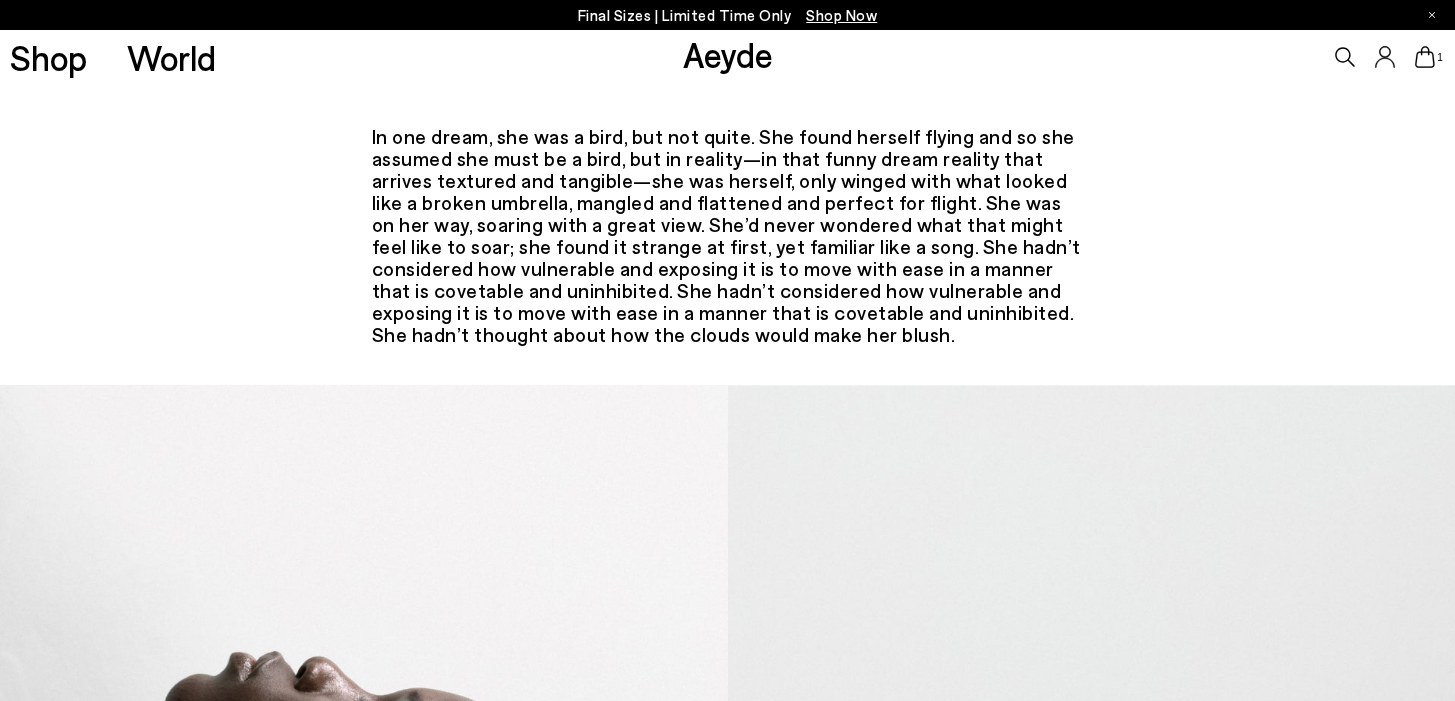 click at bounding box center [466, 57] 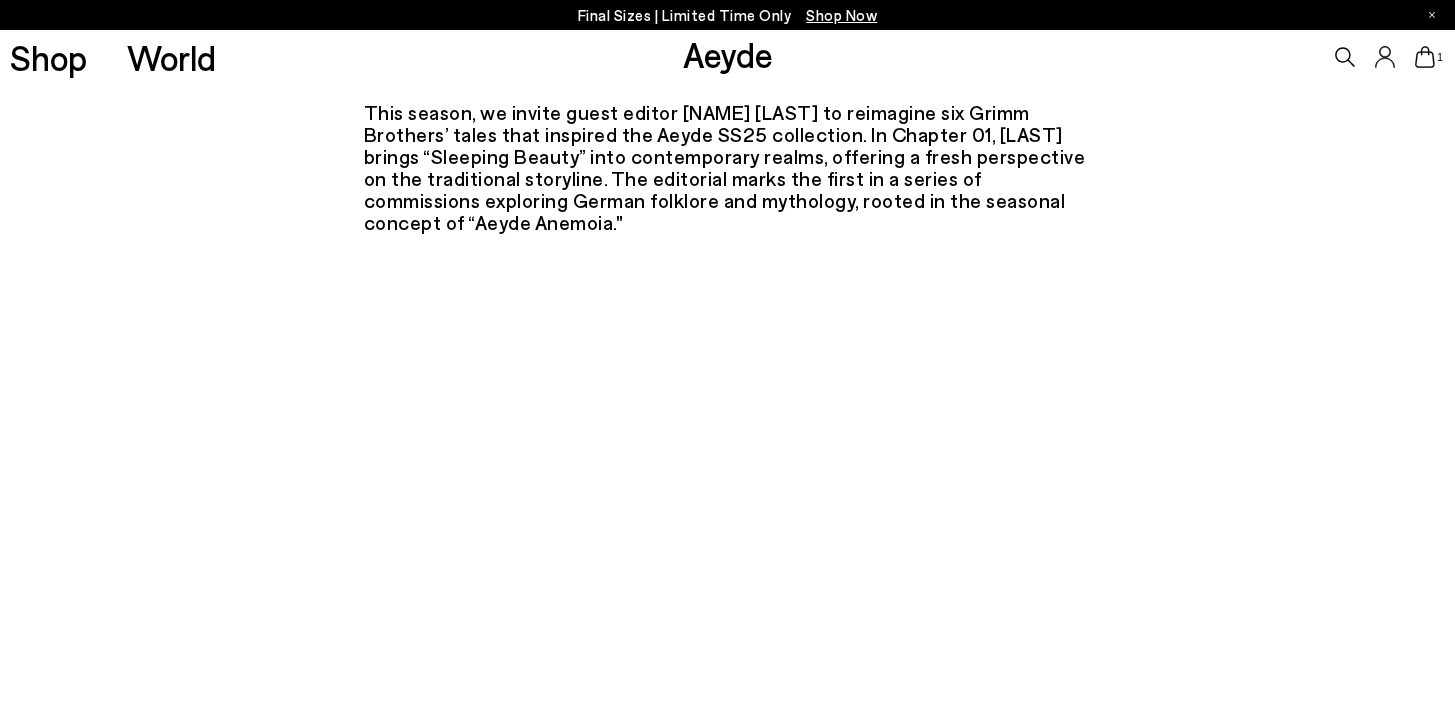 scroll, scrollTop: 0, scrollLeft: 0, axis: both 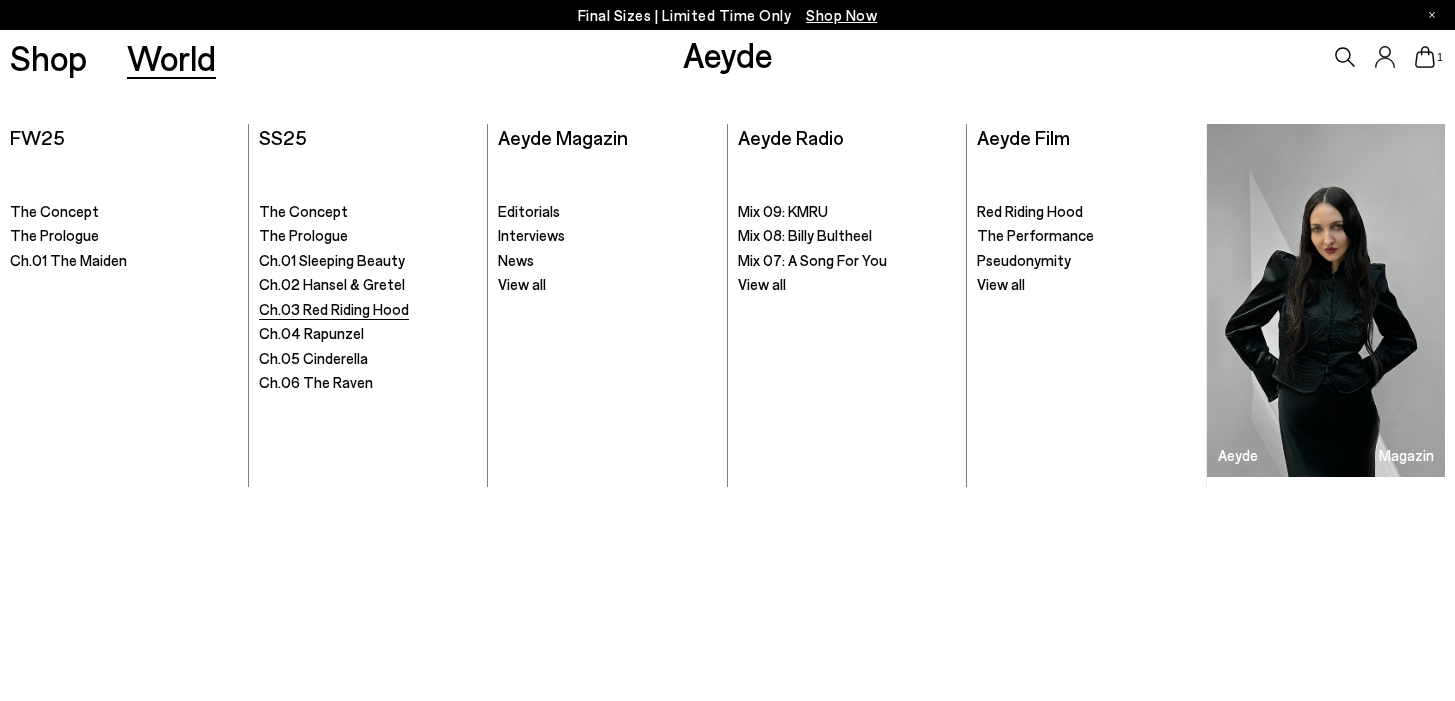 click on "Ch.03 Red Riding Hood" at bounding box center (334, 309) 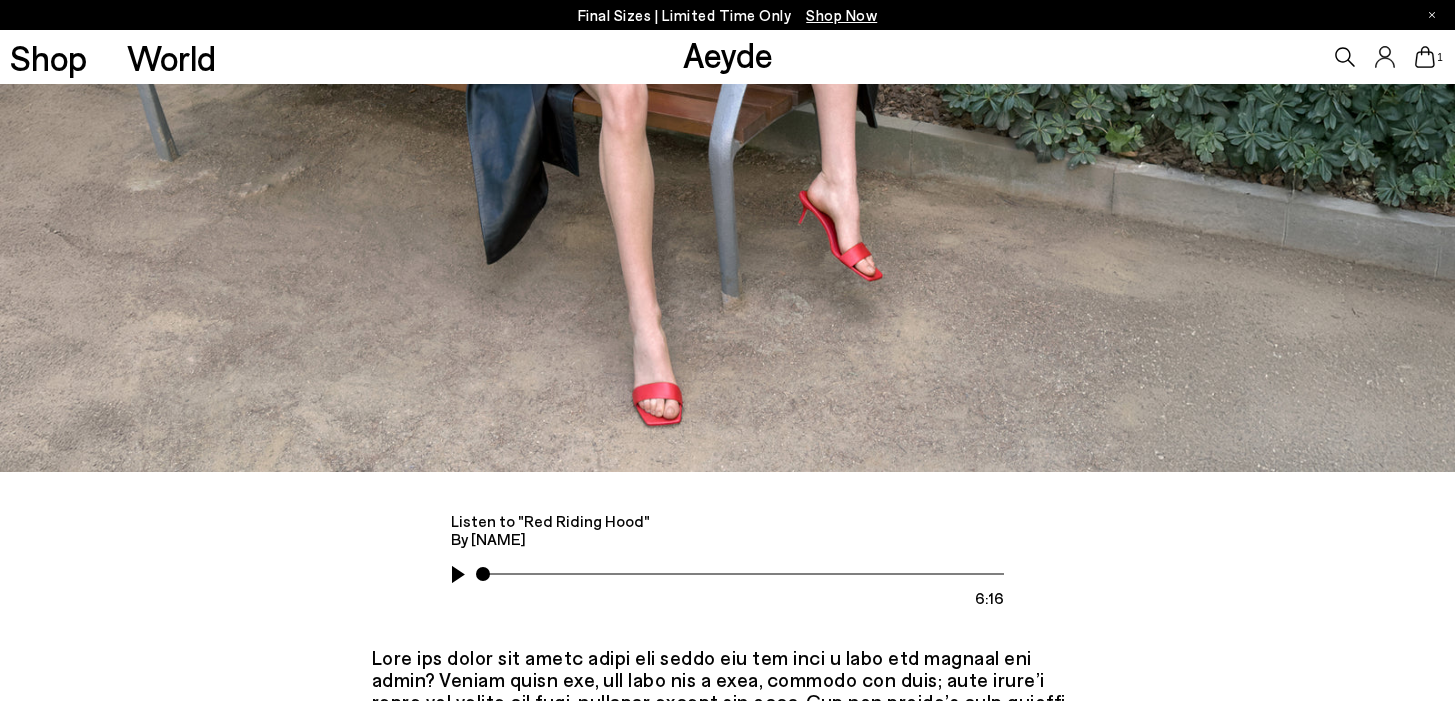 scroll, scrollTop: 926, scrollLeft: 0, axis: vertical 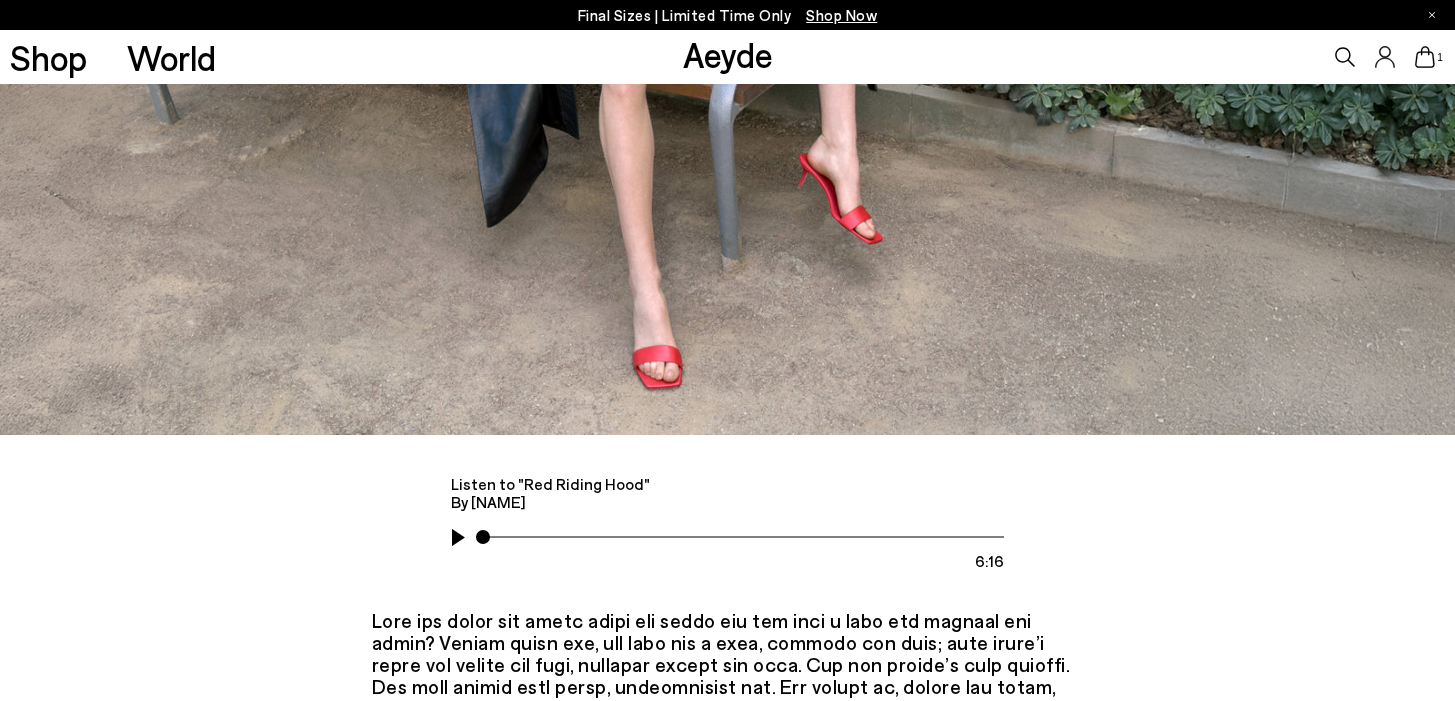 click at bounding box center [466, 537] 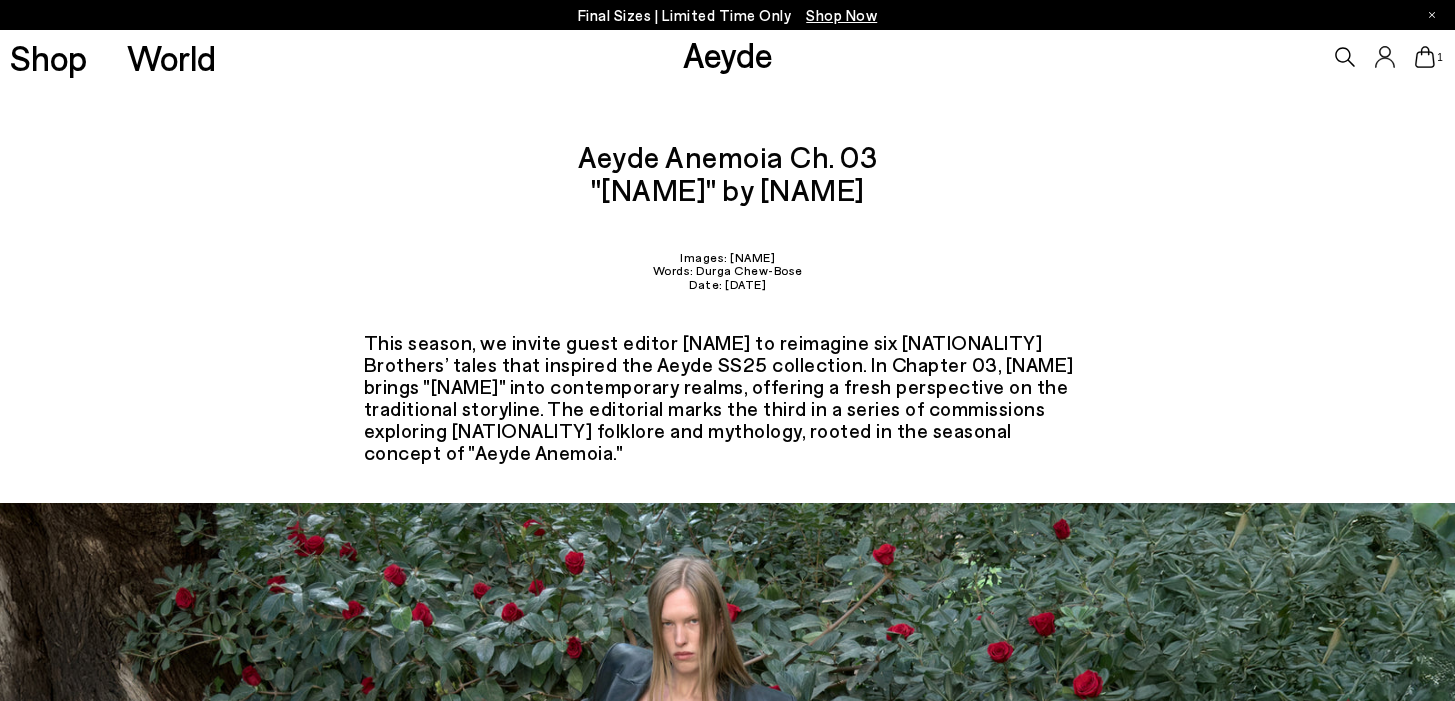 scroll, scrollTop: 0, scrollLeft: 0, axis: both 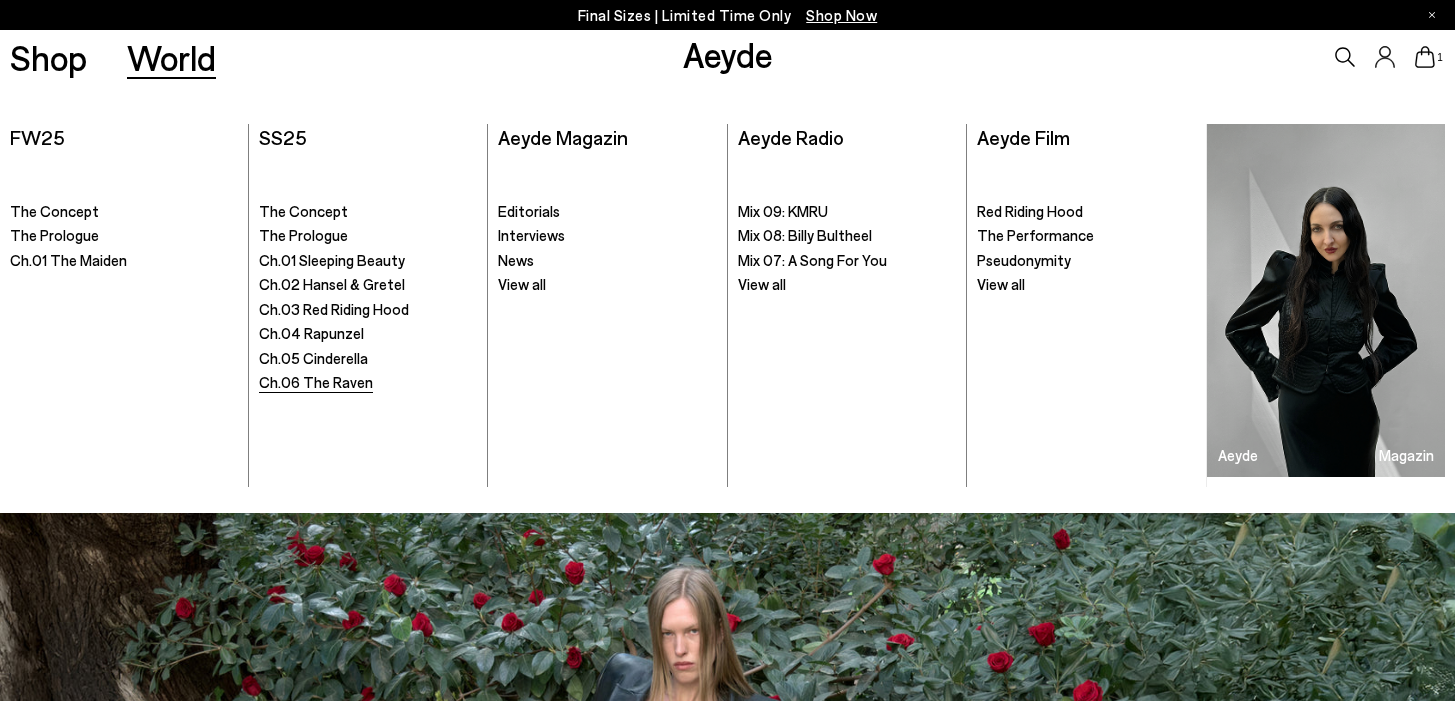 click on "Ch.06 The Raven" at bounding box center (316, 382) 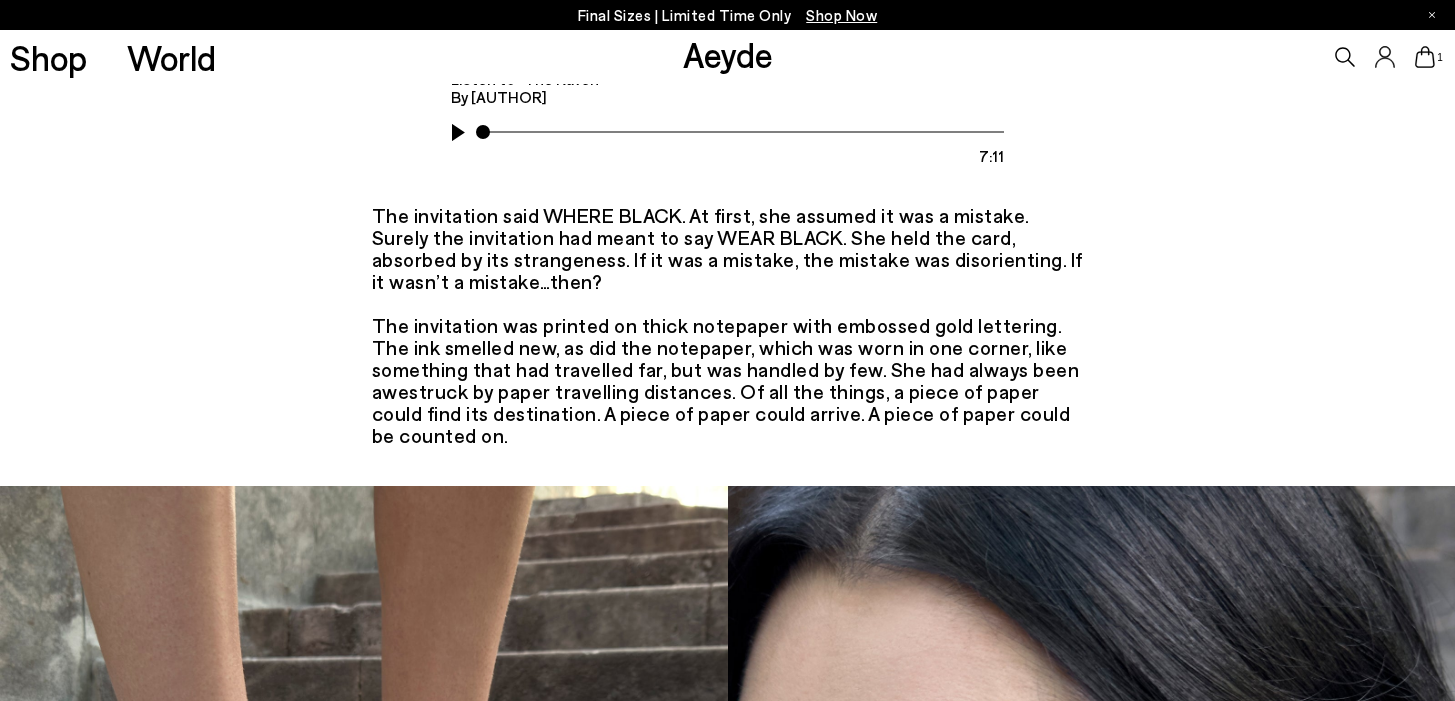 scroll, scrollTop: 1073, scrollLeft: 0, axis: vertical 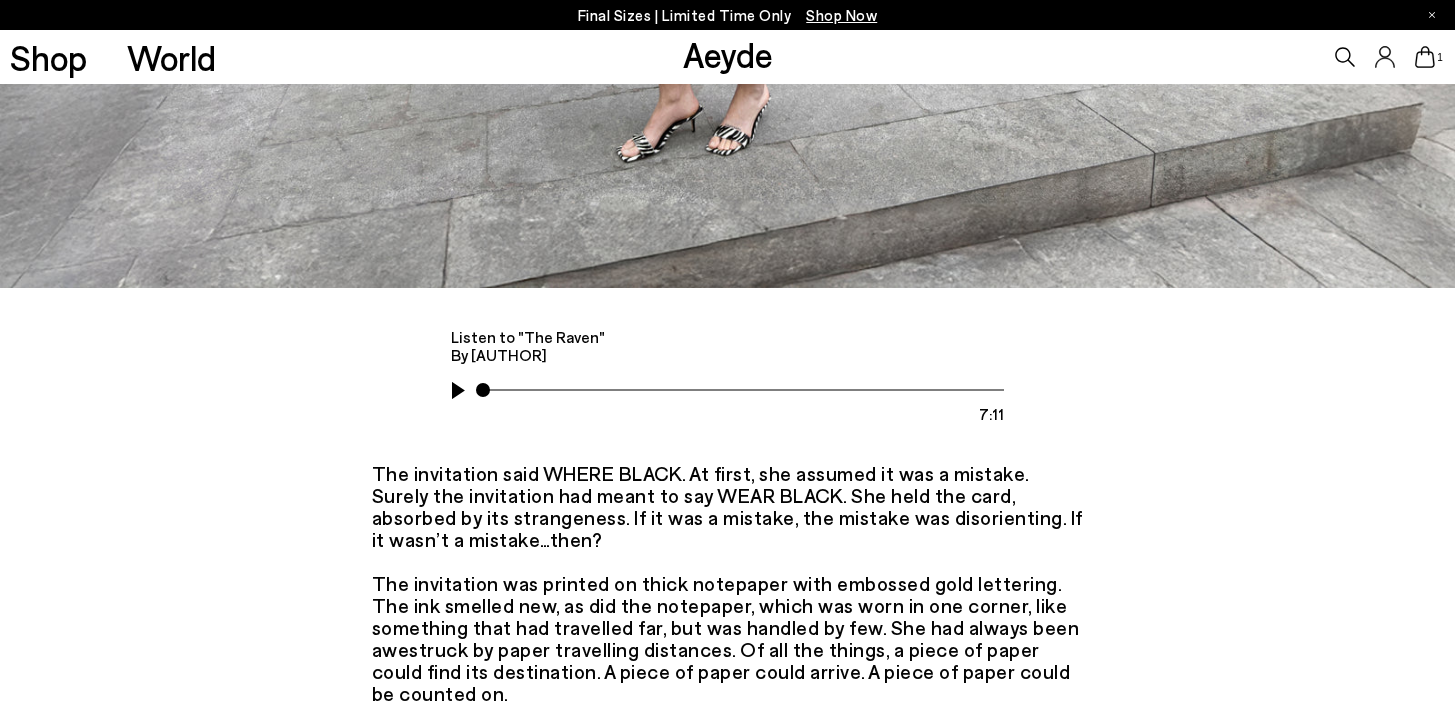 click at bounding box center [466, 390] 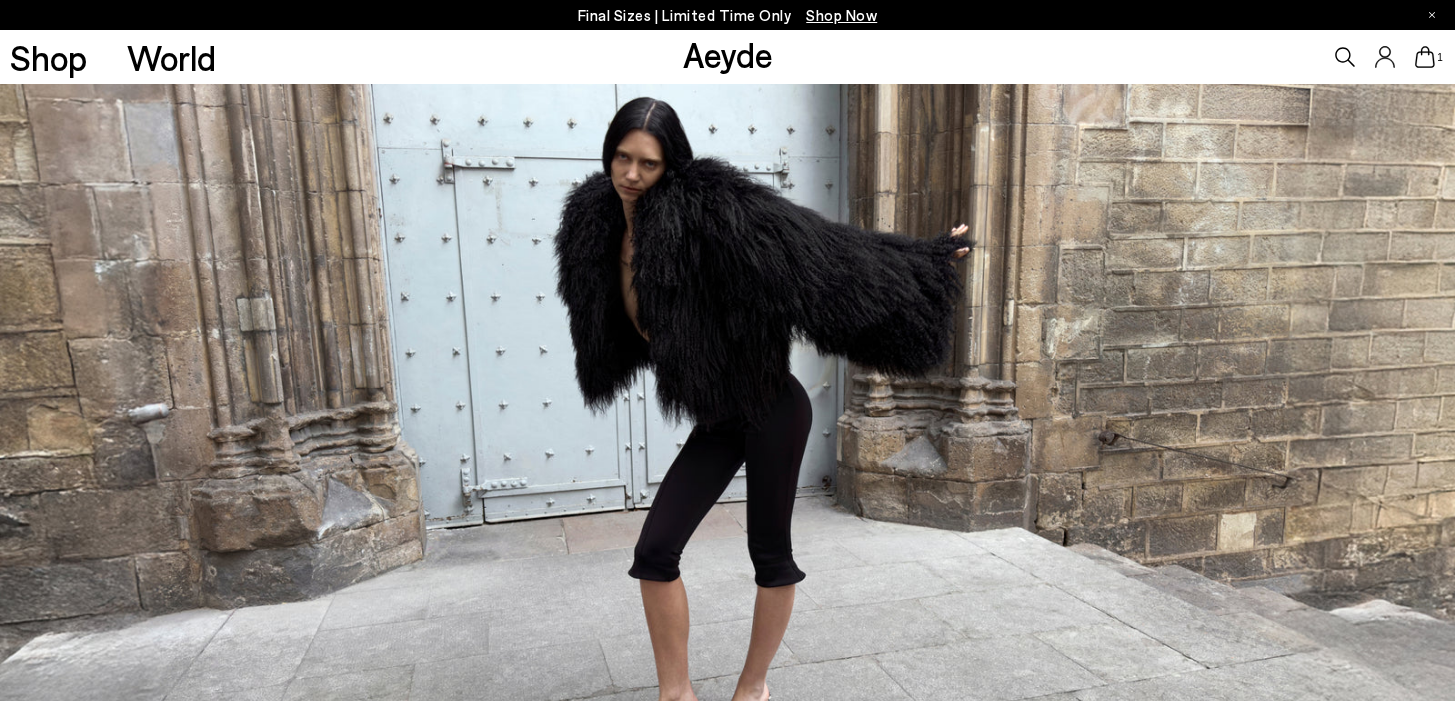 scroll, scrollTop: 445, scrollLeft: 0, axis: vertical 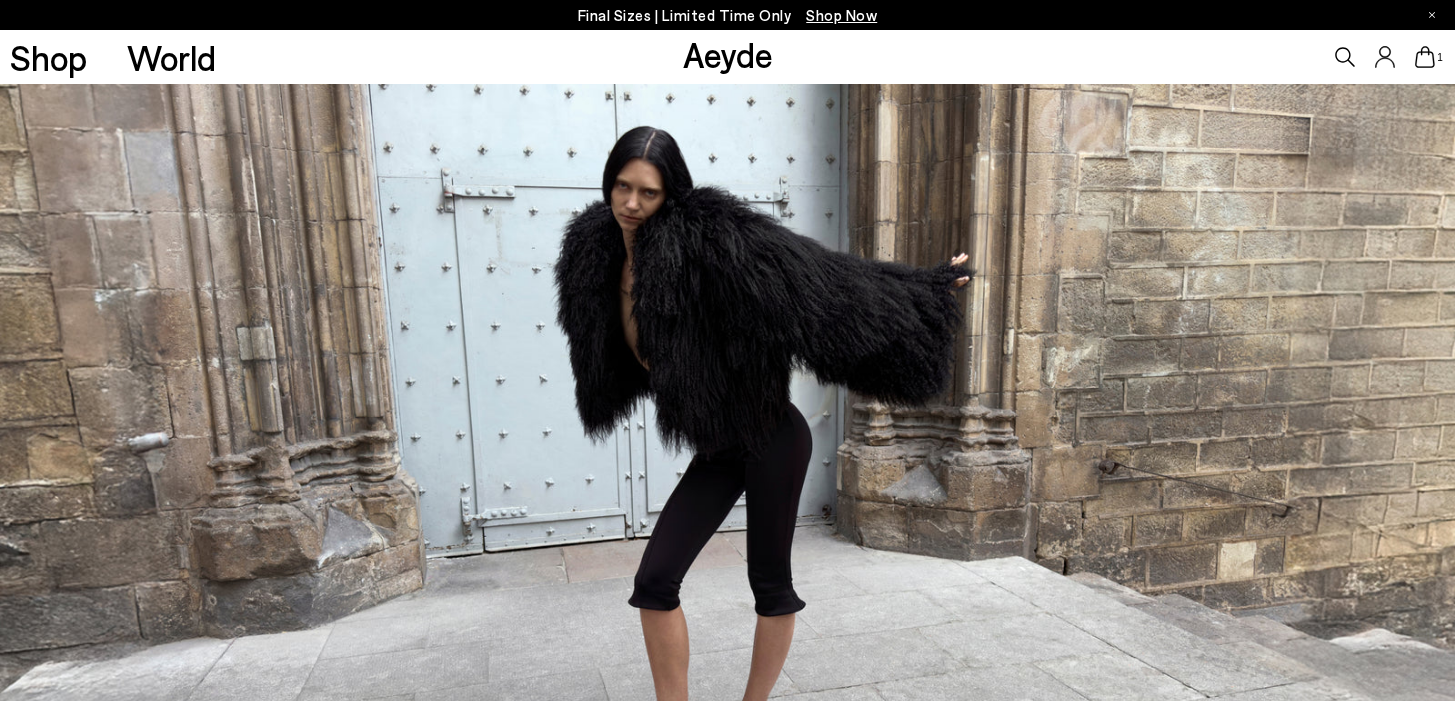 type 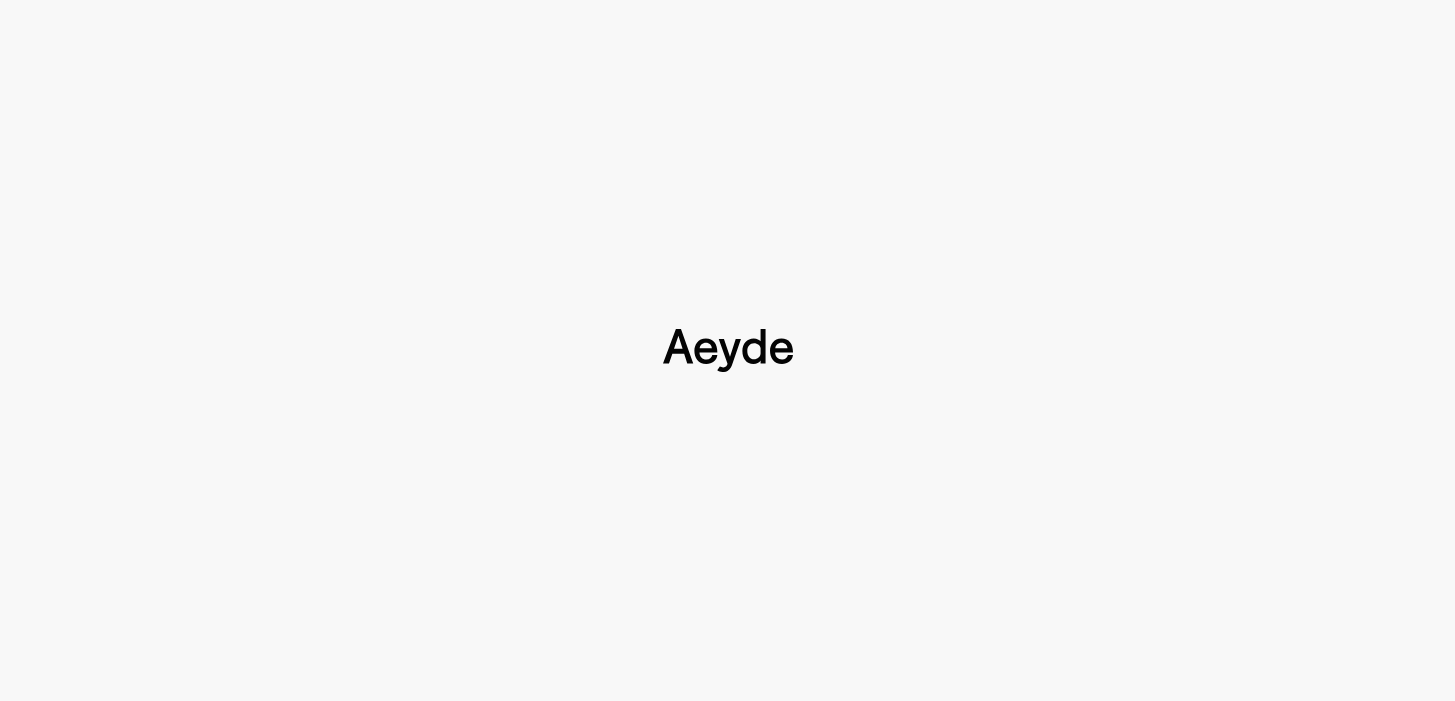 type 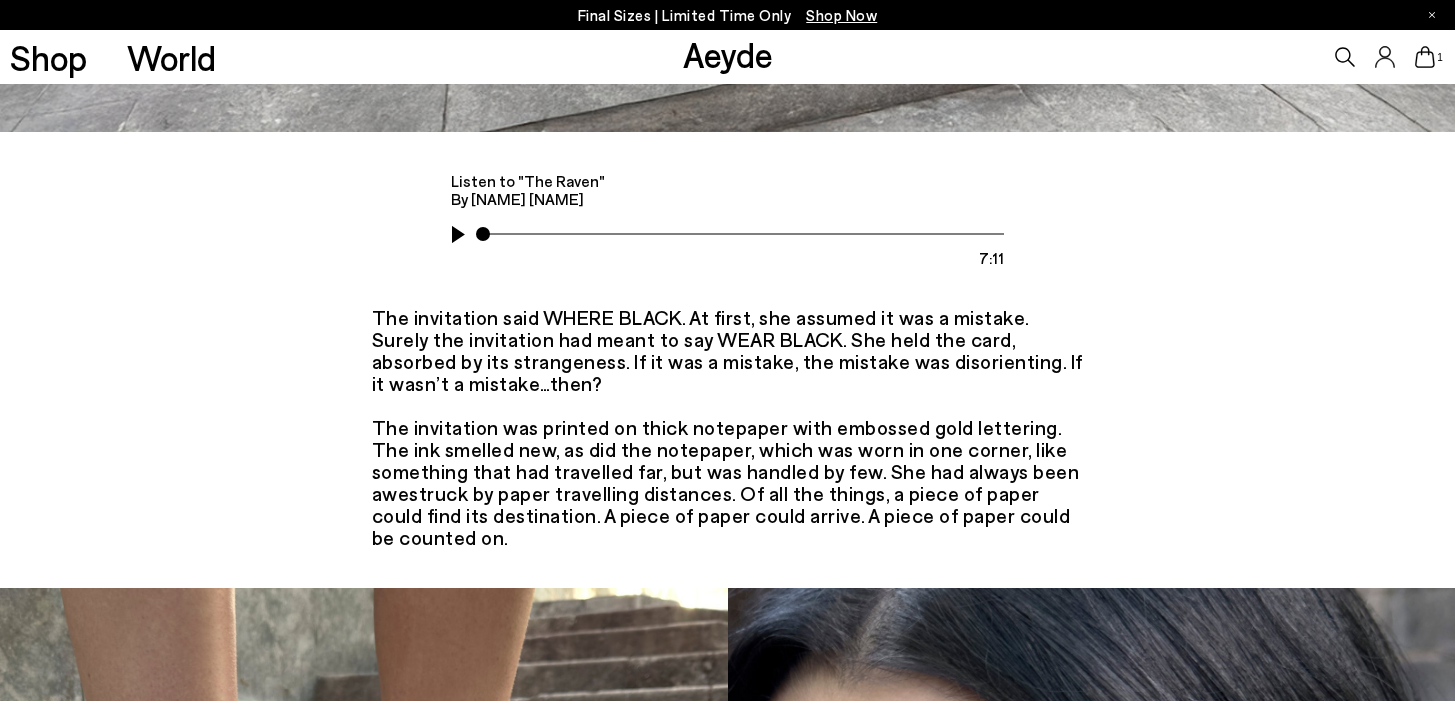 scroll, scrollTop: 1258, scrollLeft: 0, axis: vertical 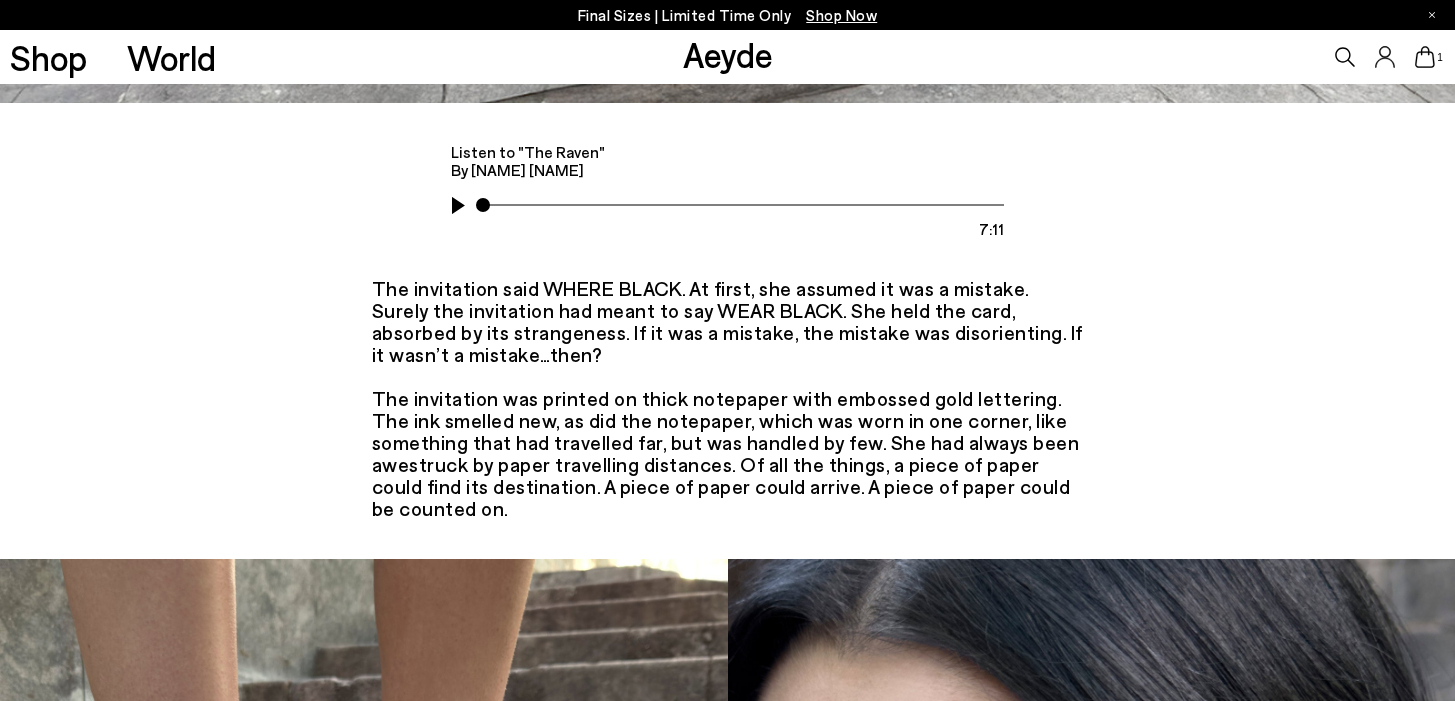 click at bounding box center [466, 205] 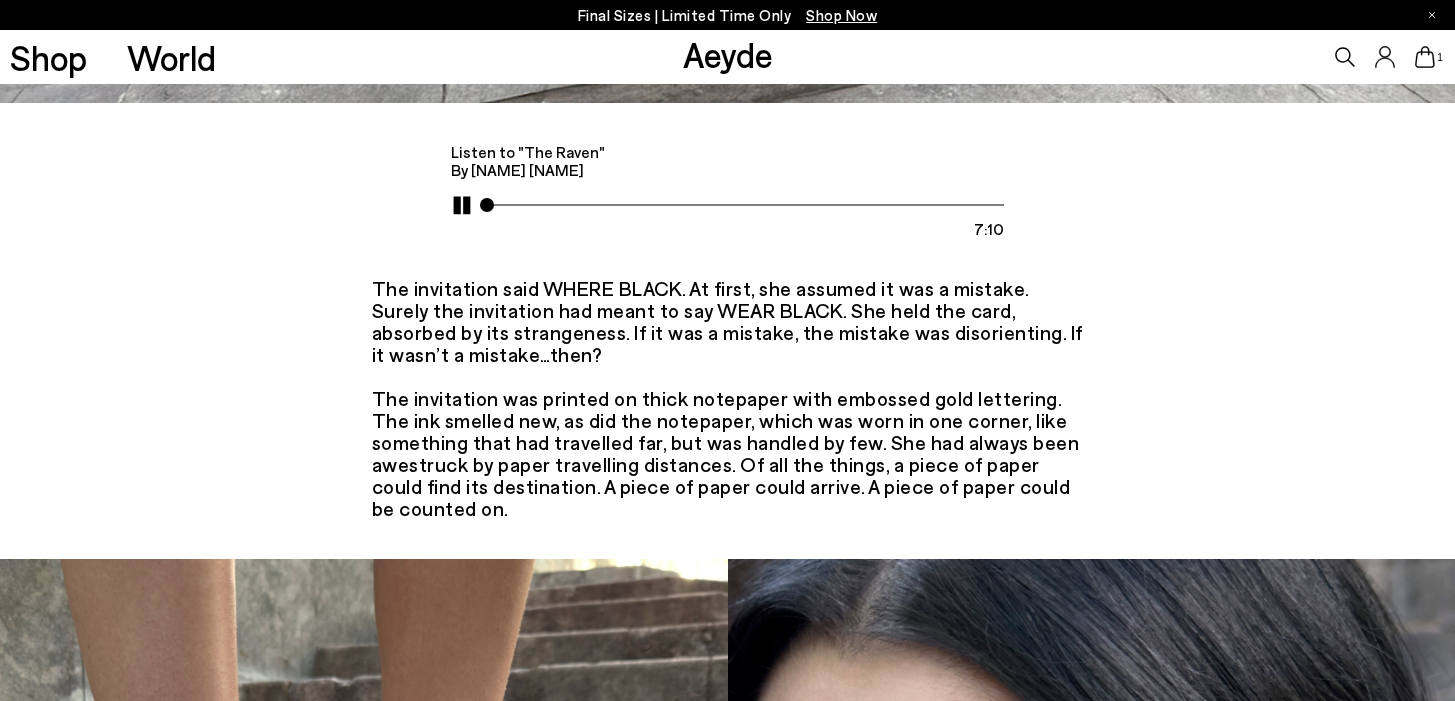 type 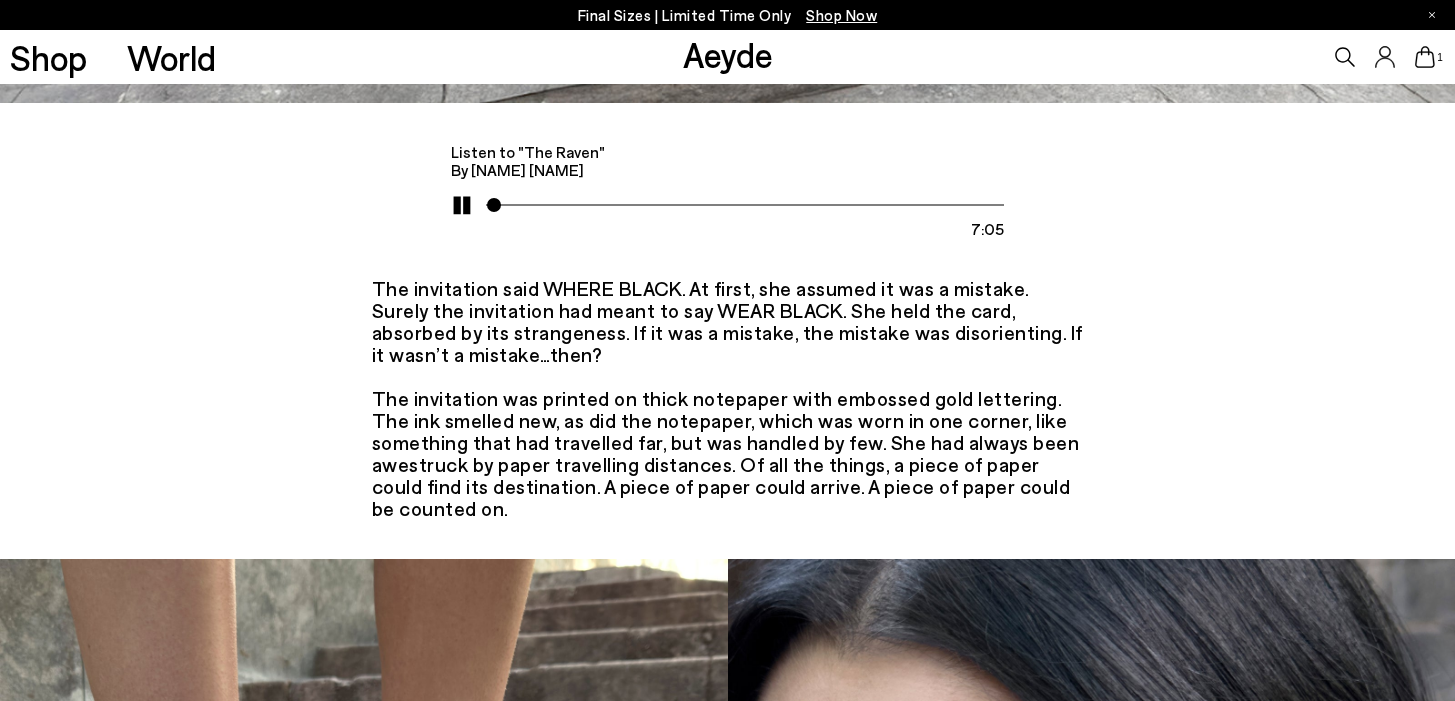 click on "Final Sizes | Limited Time Only
Shop Now" at bounding box center (727, 15) 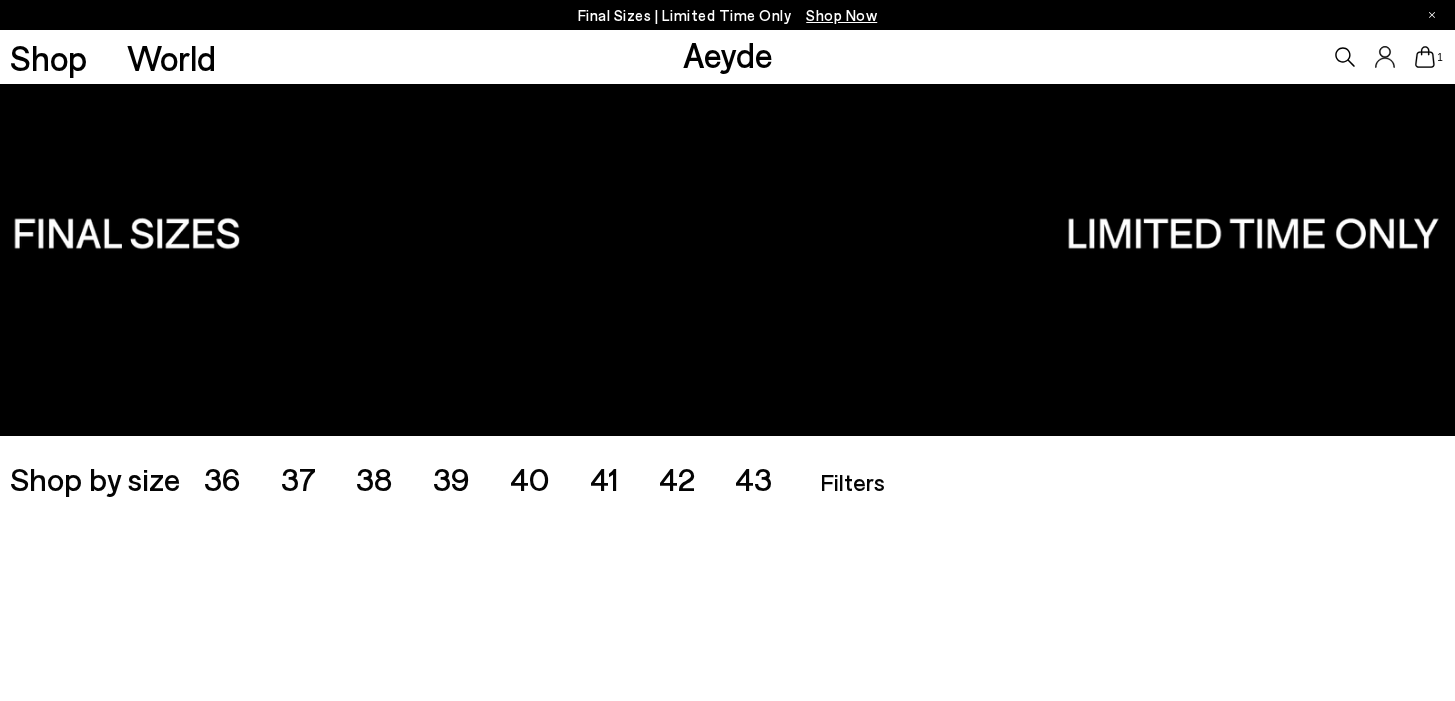 scroll, scrollTop: 0, scrollLeft: 0, axis: both 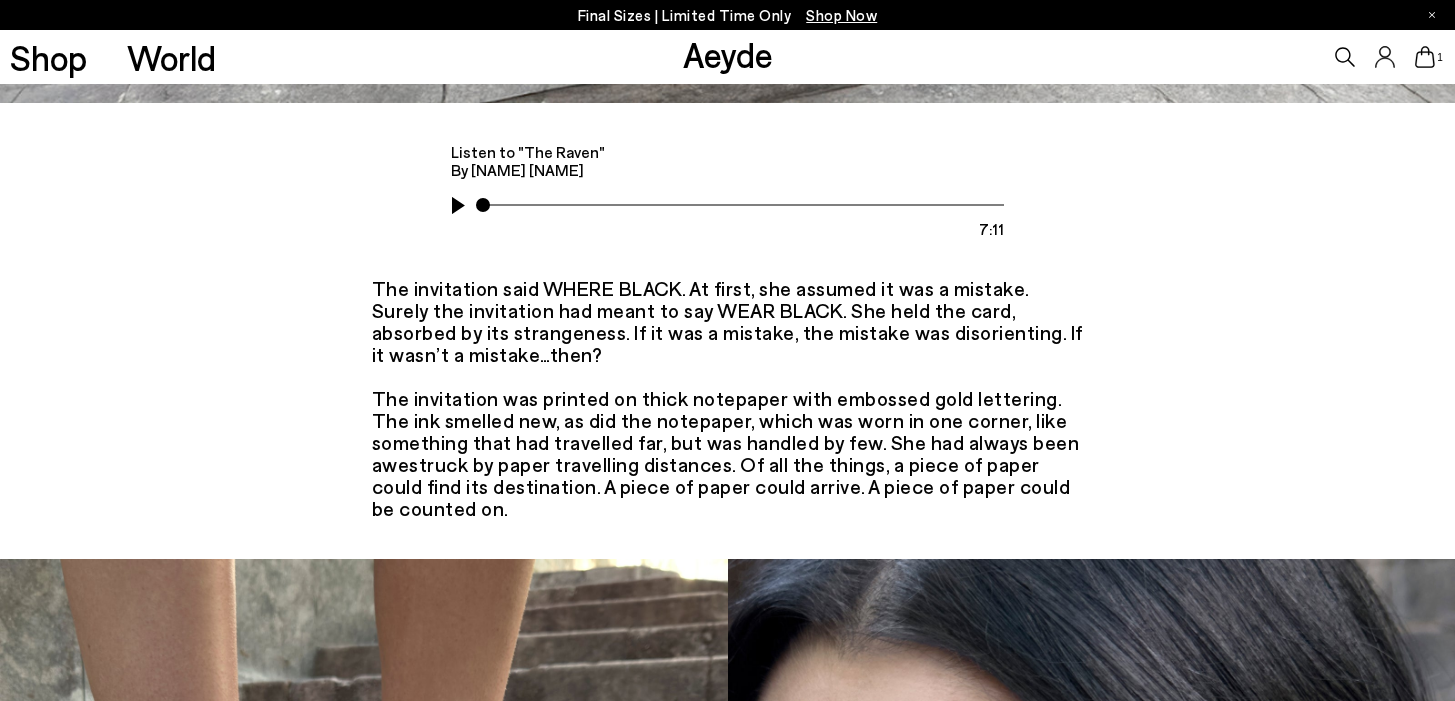 click on "Listen to "The Raven"     By [NAME] [NAME]
7:11" at bounding box center [727, 190] 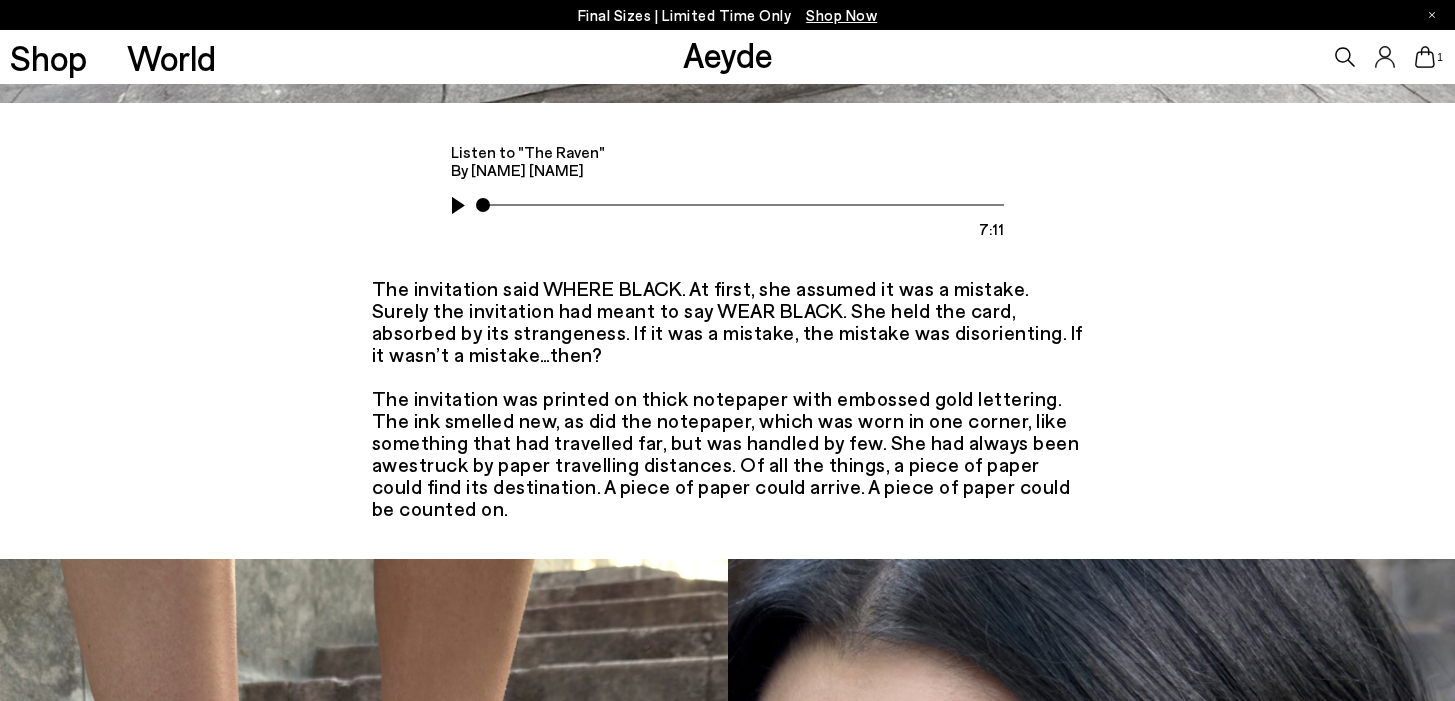 click at bounding box center (466, 205) 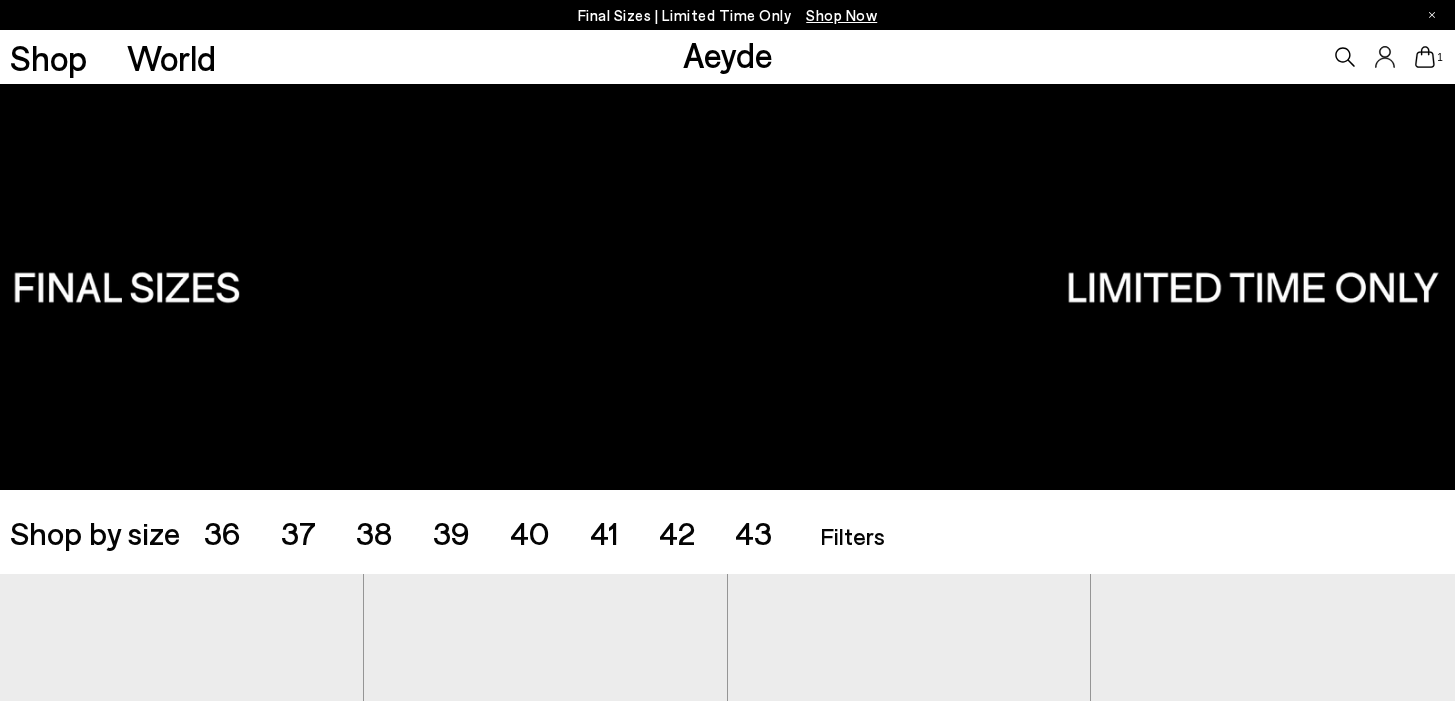 scroll, scrollTop: 0, scrollLeft: 0, axis: both 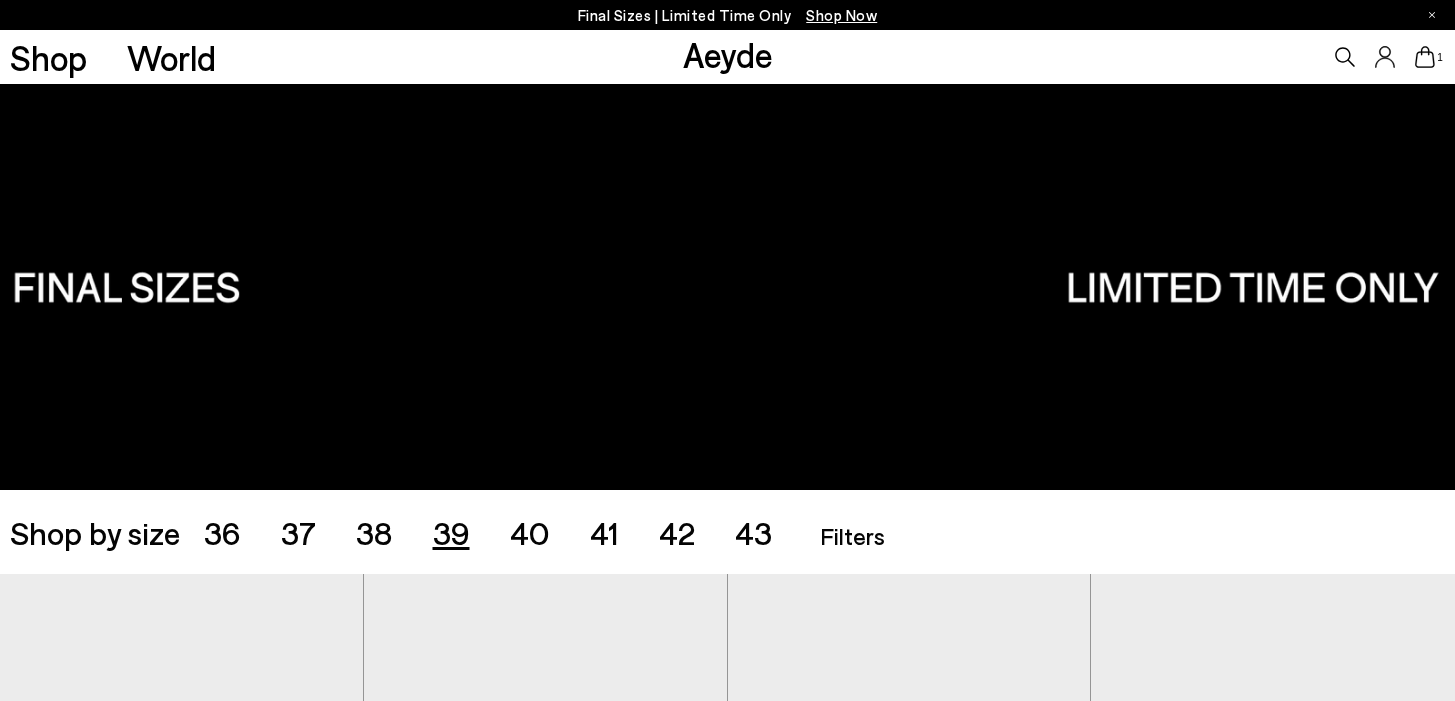 click on "39" at bounding box center [451, 532] 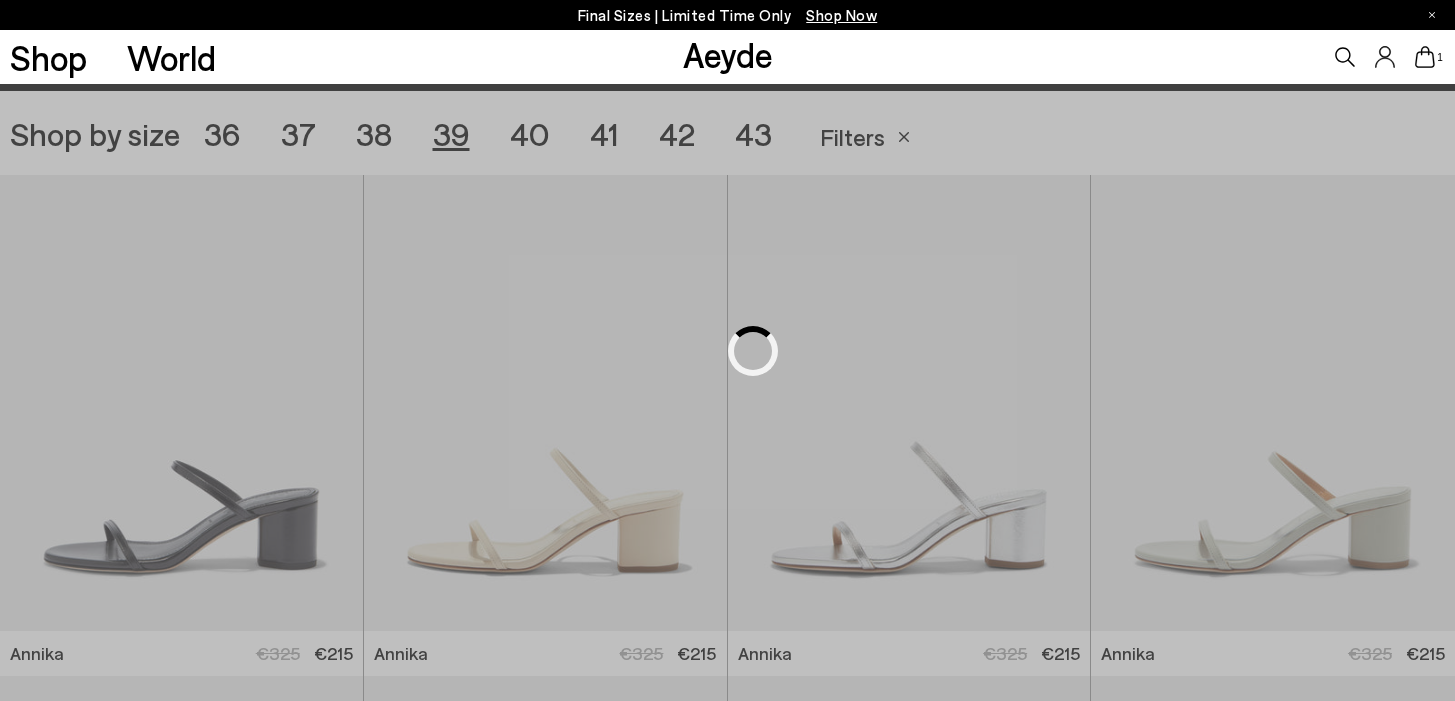 scroll, scrollTop: 405, scrollLeft: 0, axis: vertical 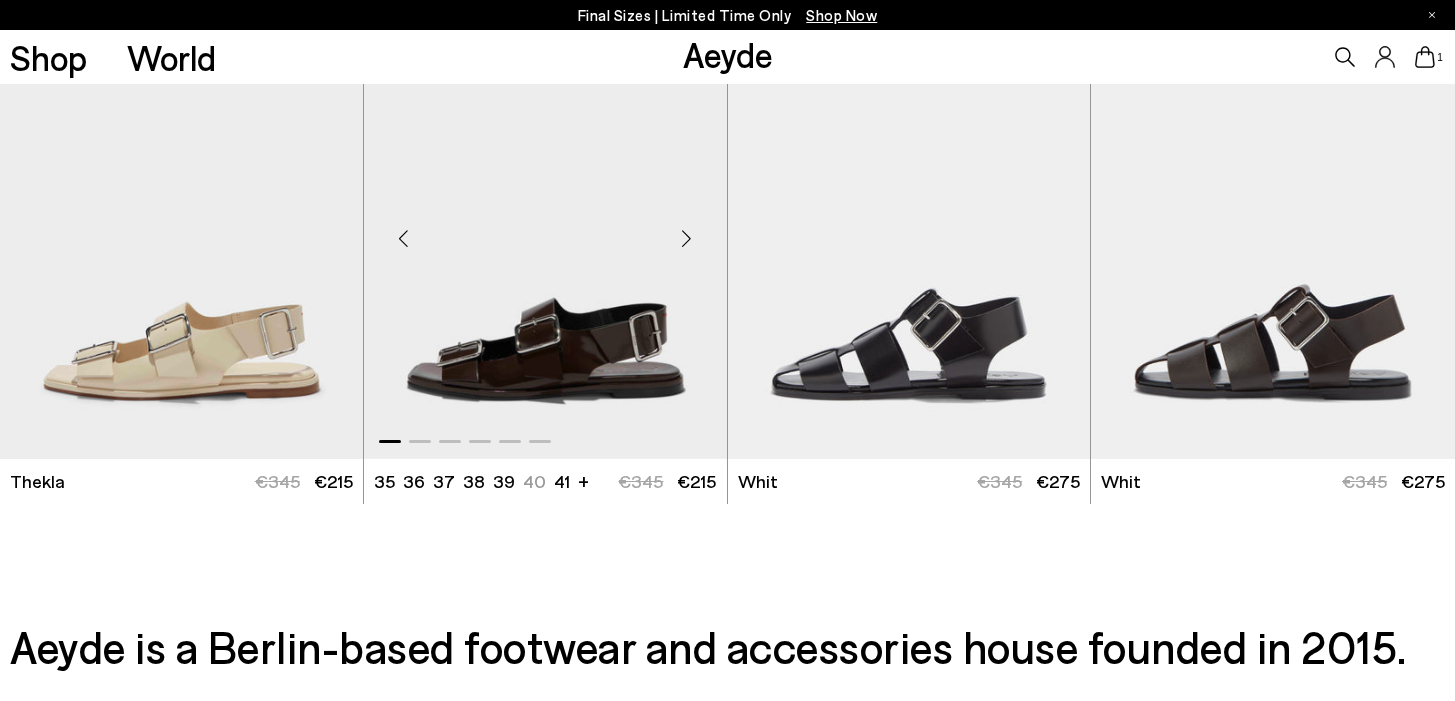 click at bounding box center (545, 231) 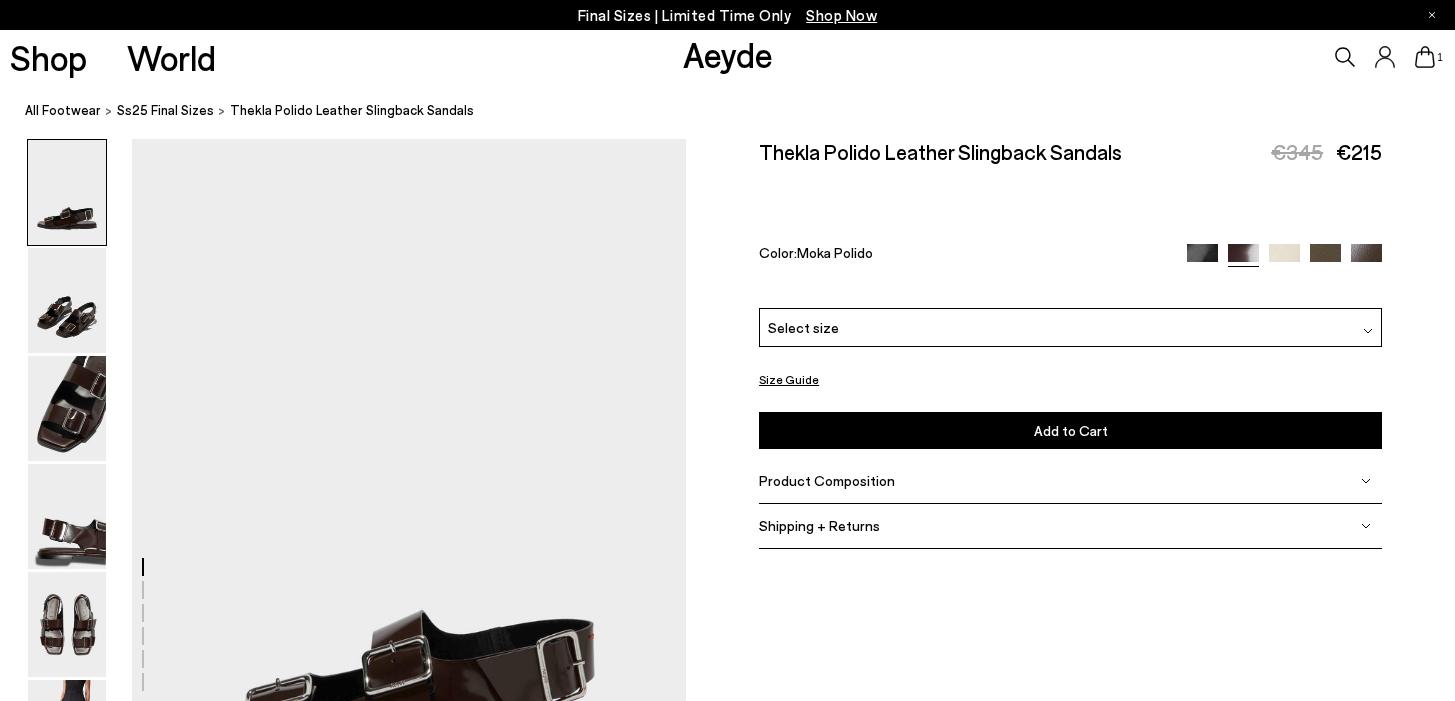 scroll, scrollTop: 0, scrollLeft: 0, axis: both 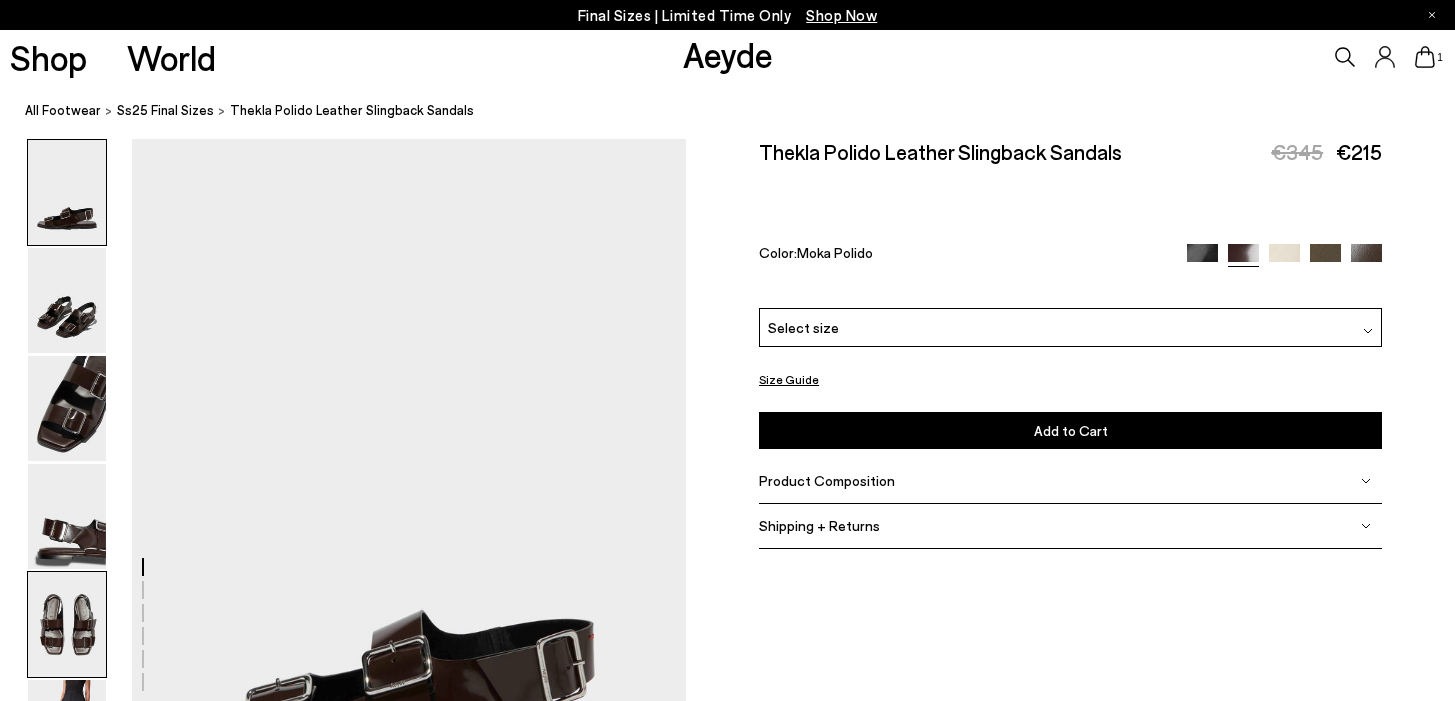 click at bounding box center [67, 624] 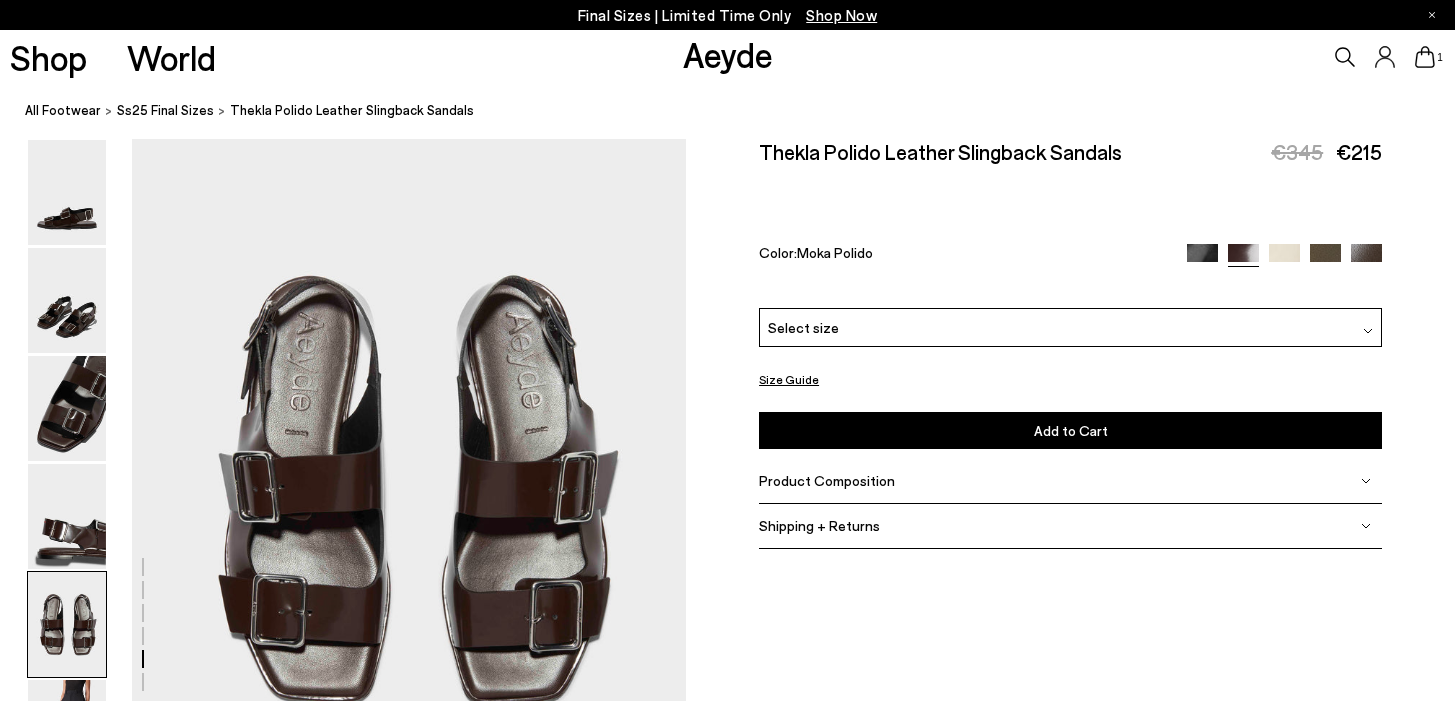 scroll, scrollTop: 2993, scrollLeft: 0, axis: vertical 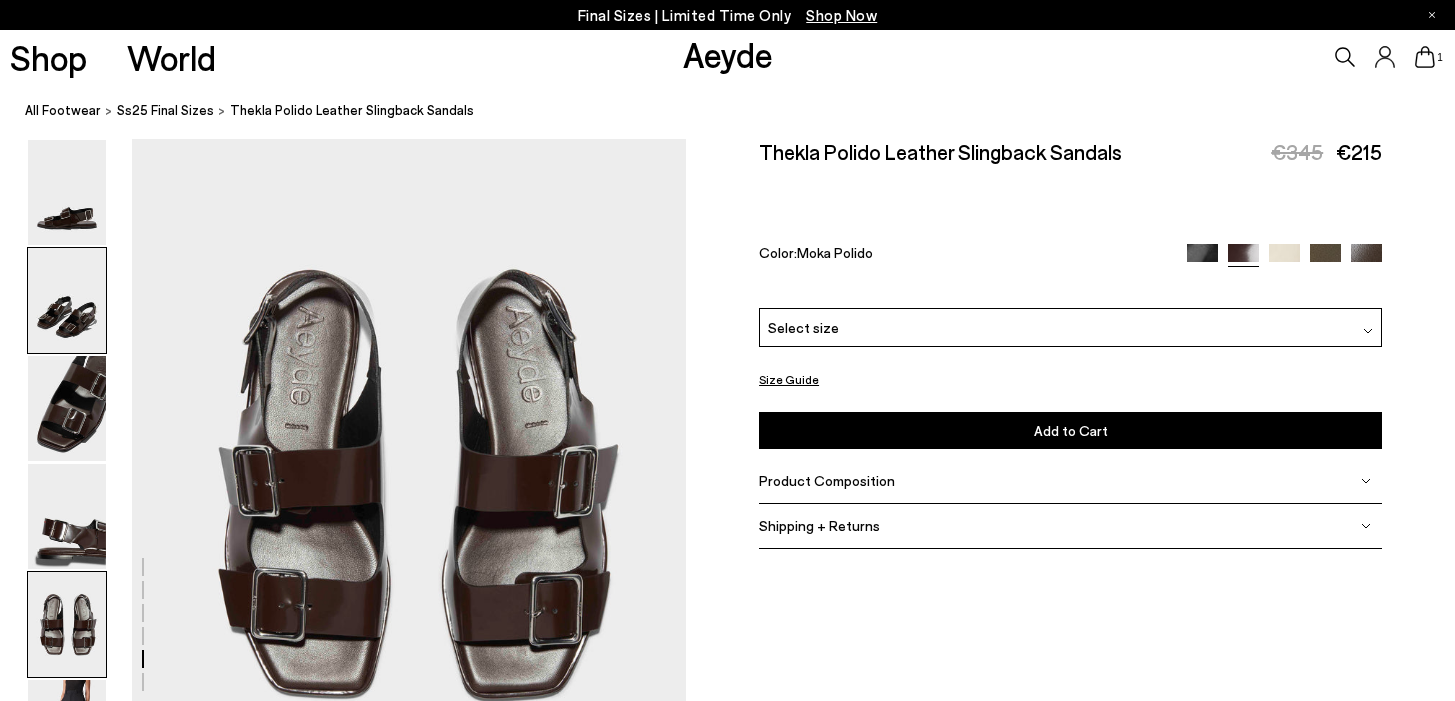 click at bounding box center [67, 300] 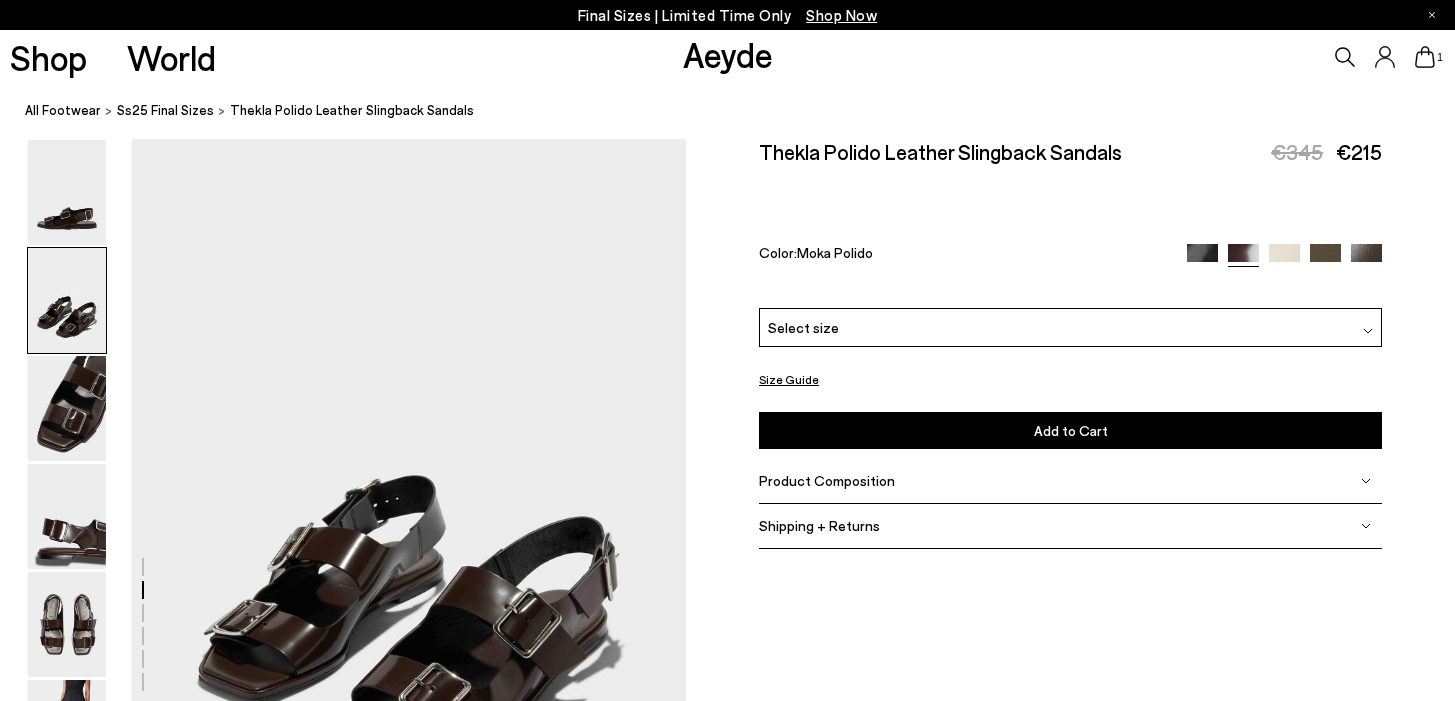 scroll, scrollTop: 744, scrollLeft: 0, axis: vertical 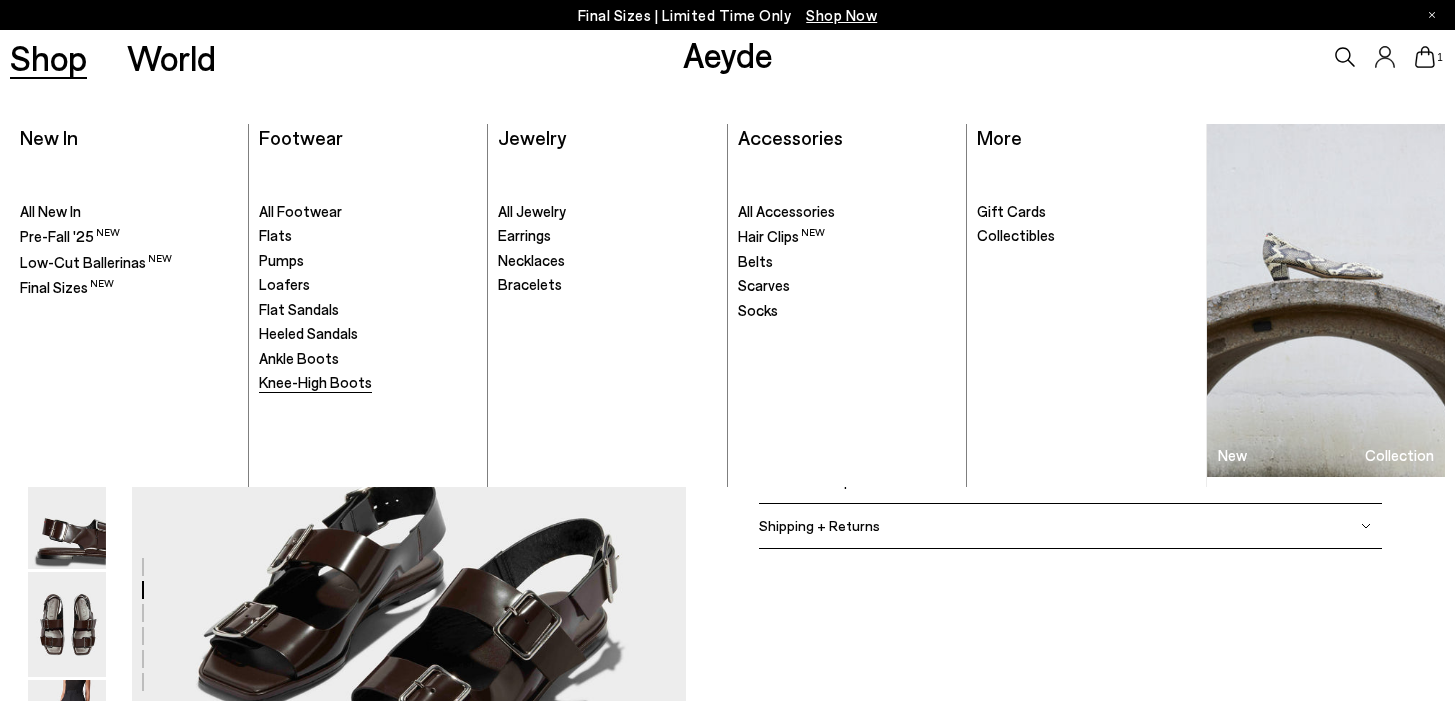 click on "Knee-High Boots" at bounding box center [315, 382] 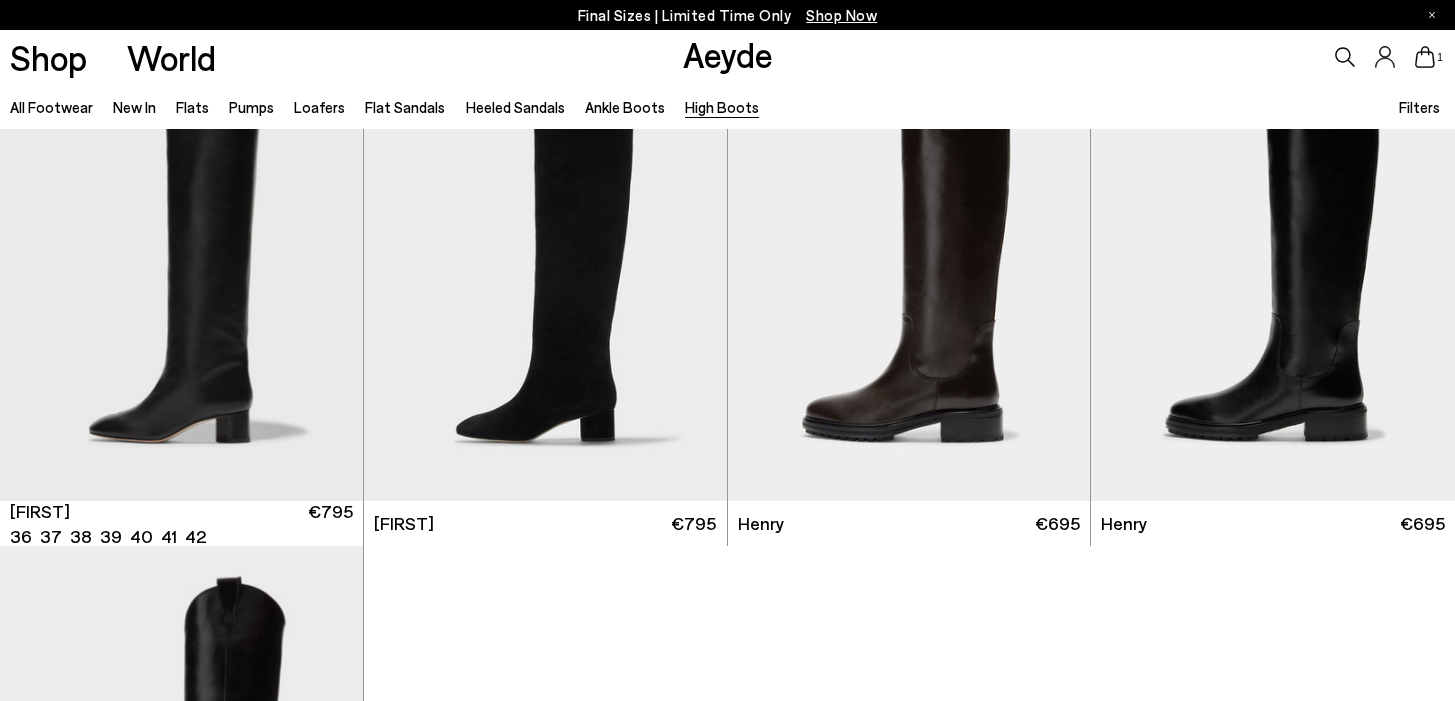 scroll, scrollTop: 484, scrollLeft: 0, axis: vertical 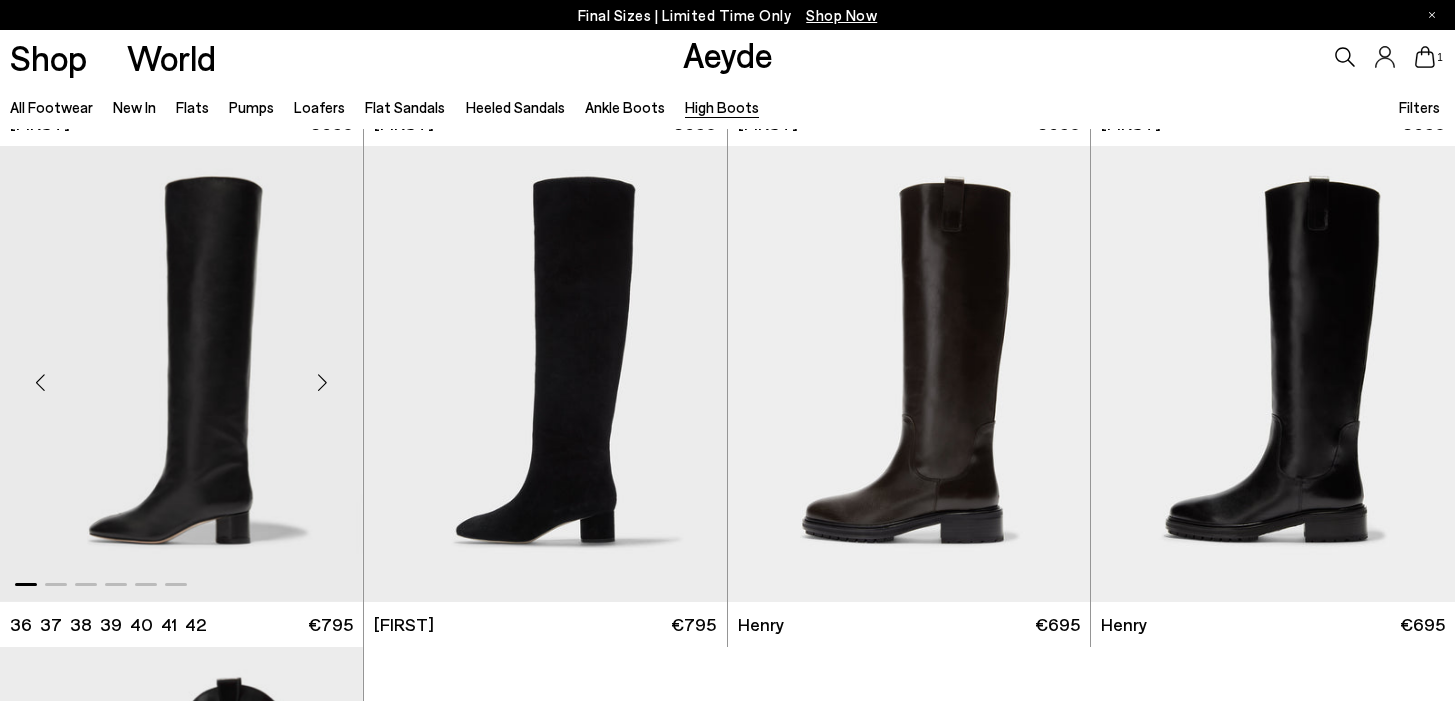 click at bounding box center (323, 382) 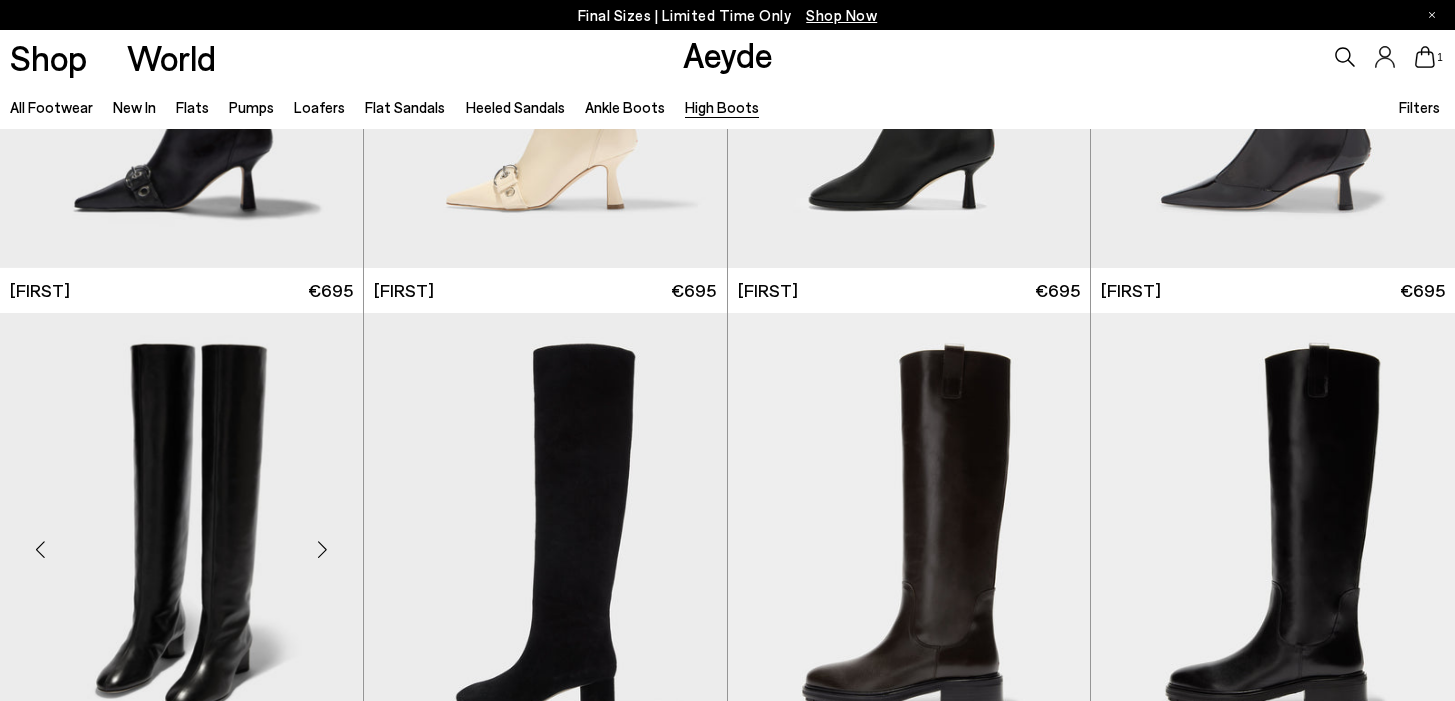 scroll, scrollTop: 0, scrollLeft: 0, axis: both 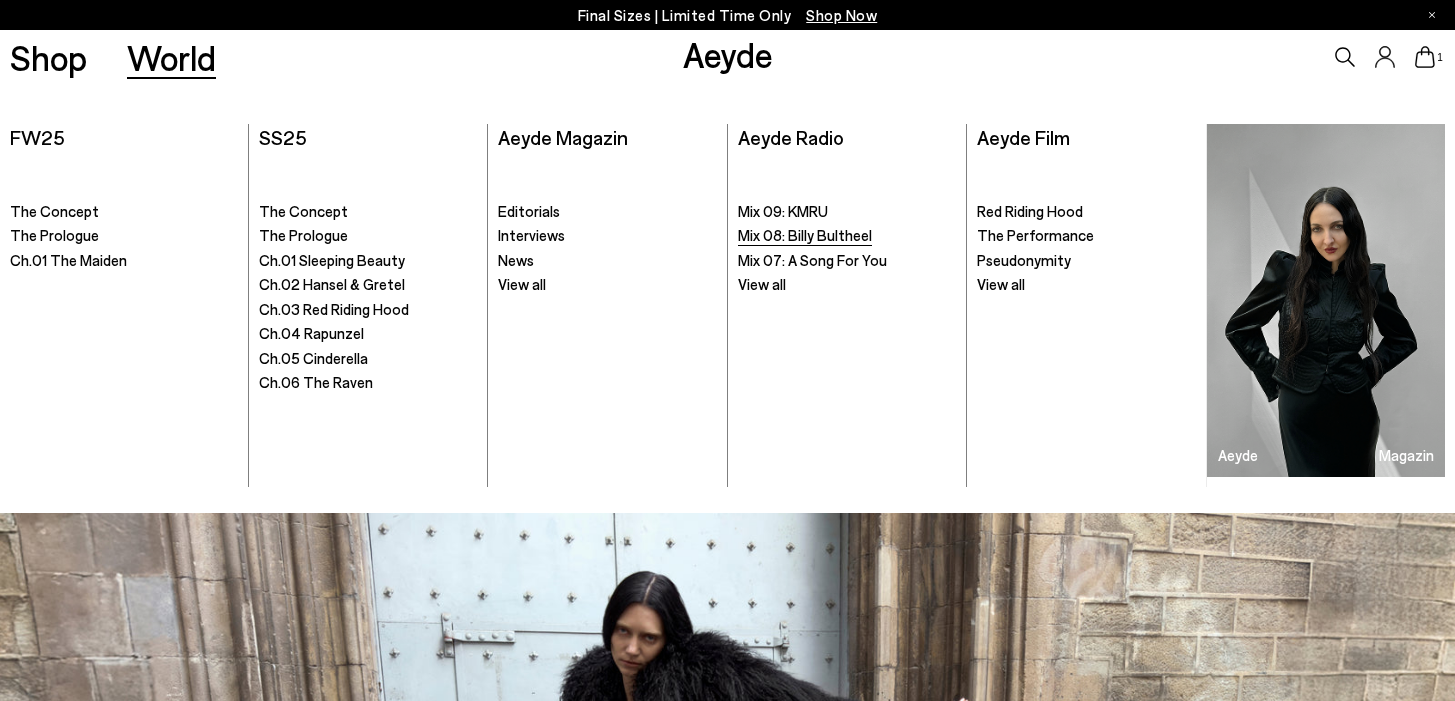 click on "Mix 08: Billy Bultheel" at bounding box center (805, 235) 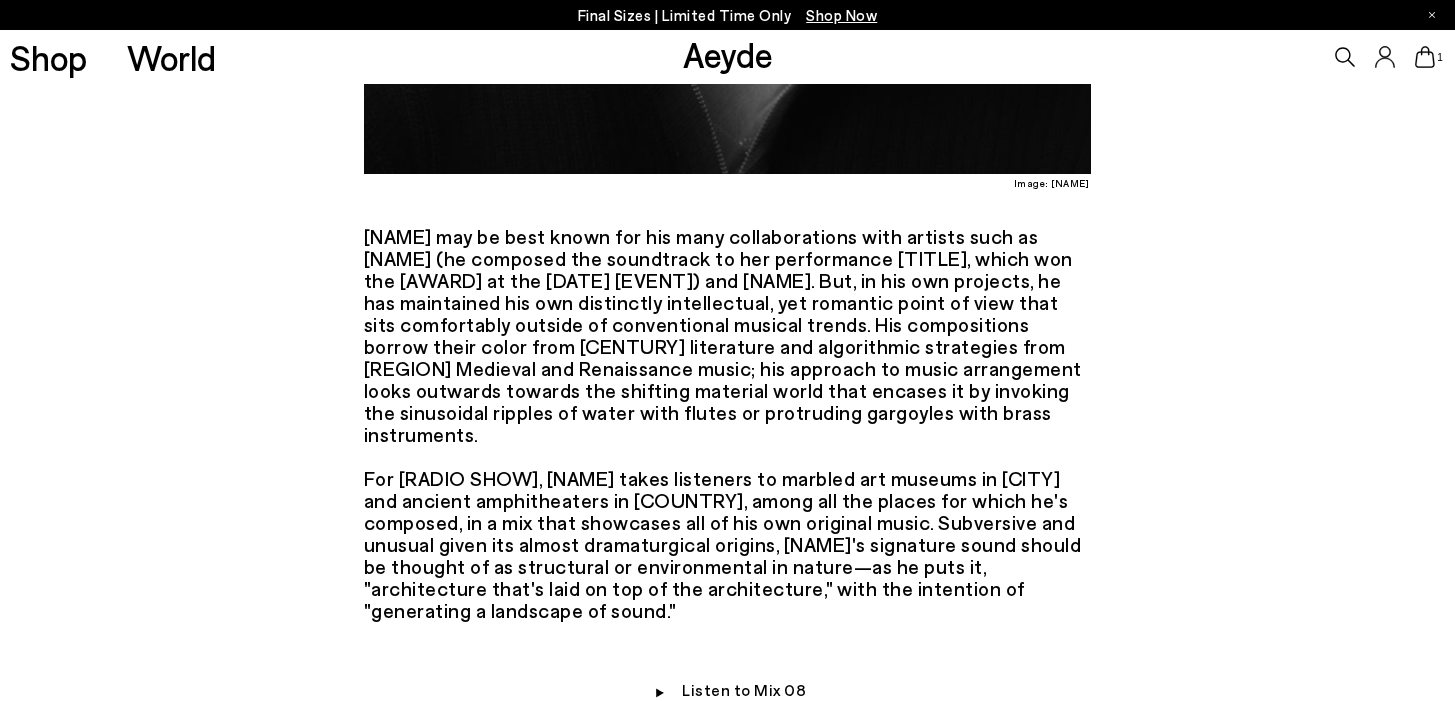 scroll, scrollTop: 1611, scrollLeft: 0, axis: vertical 